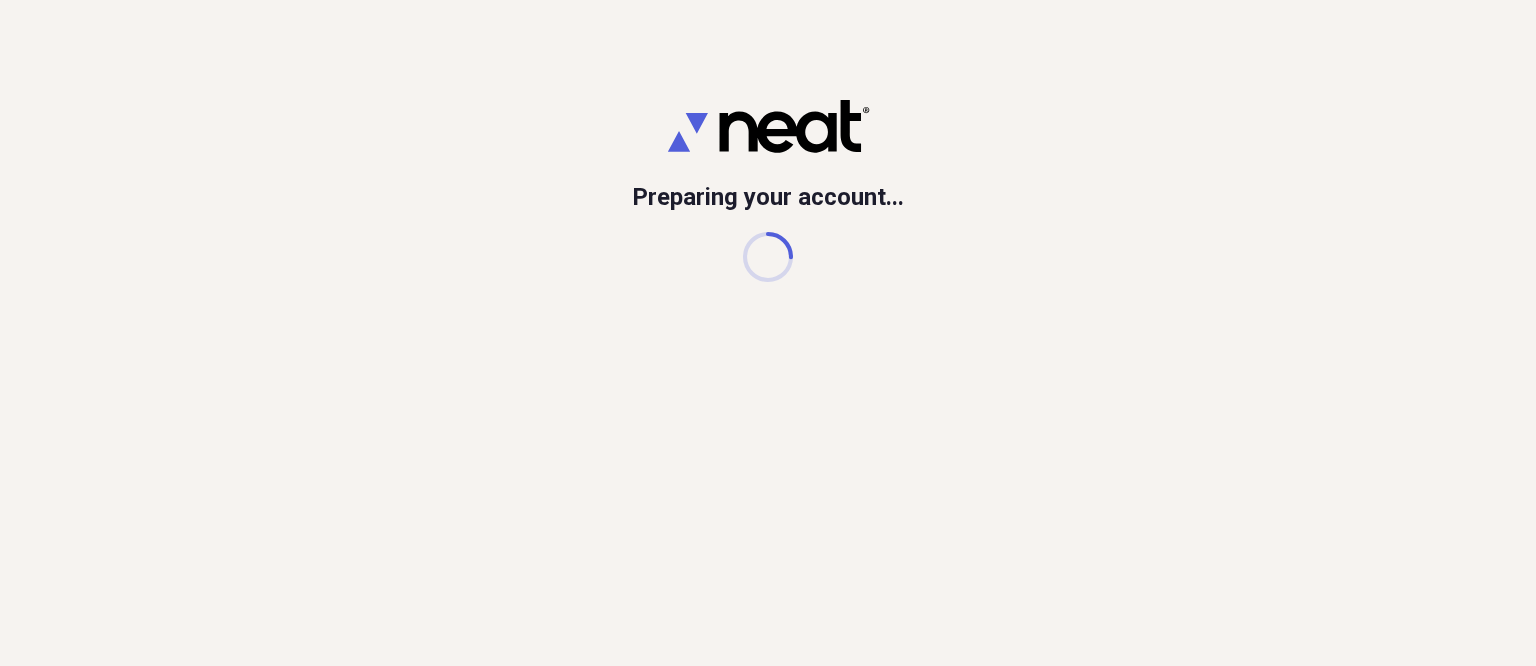 scroll, scrollTop: 0, scrollLeft: 0, axis: both 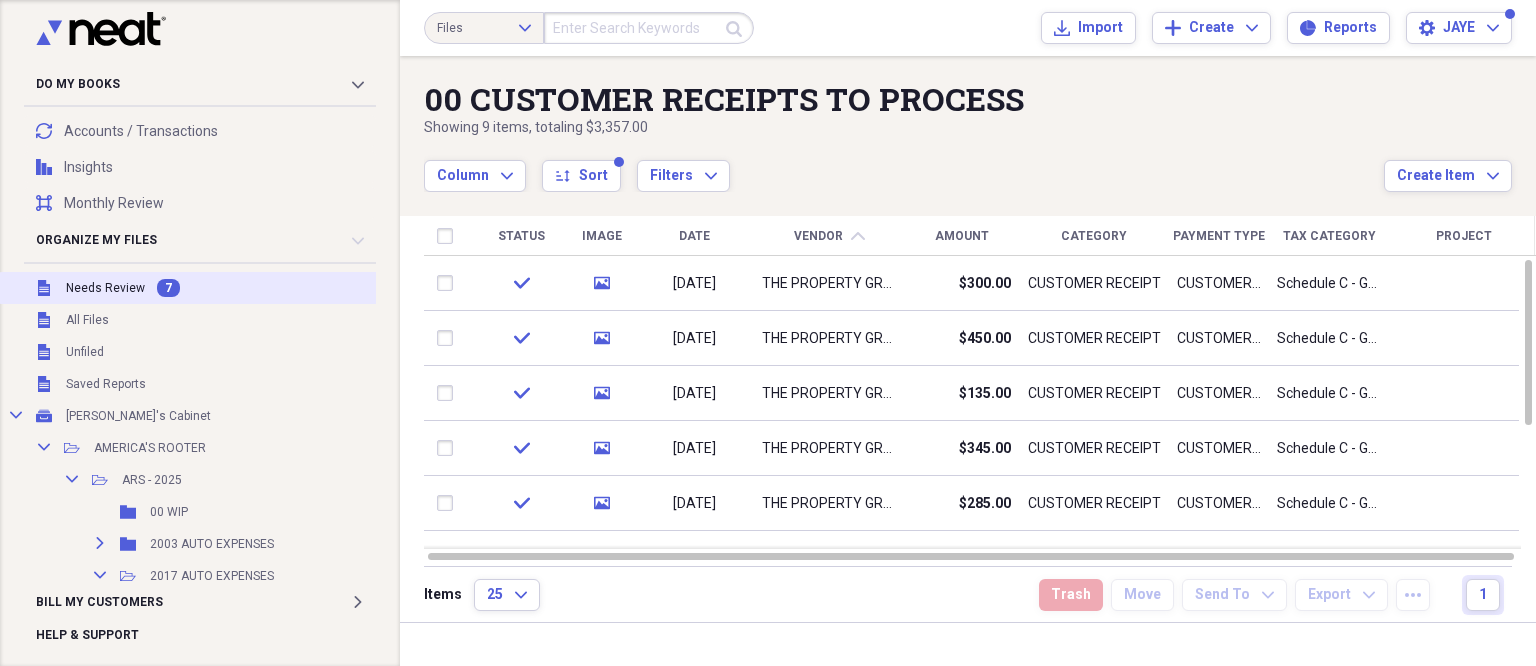 click on "Unfiled Needs Review 7" at bounding box center (245, 288) 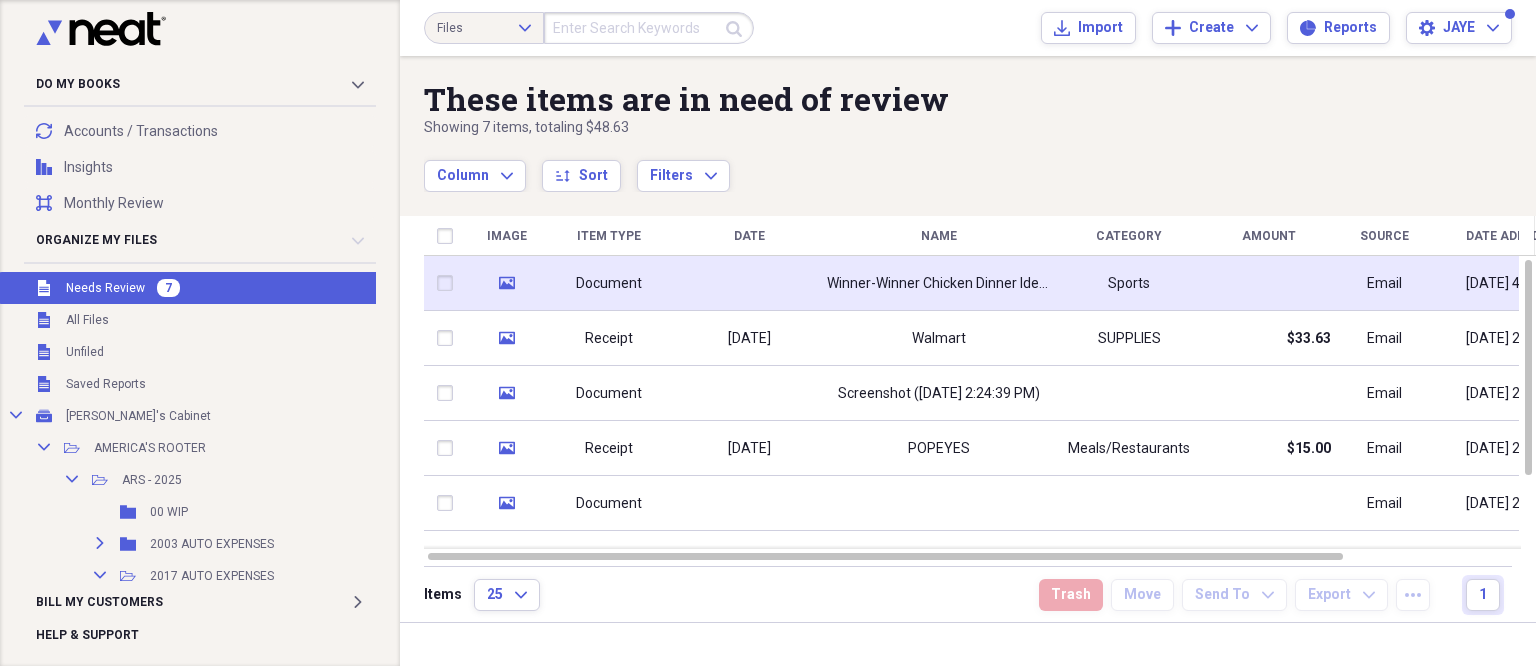 click on "Winner-Winner Chicken Dinner Ideas!" at bounding box center (939, 284) 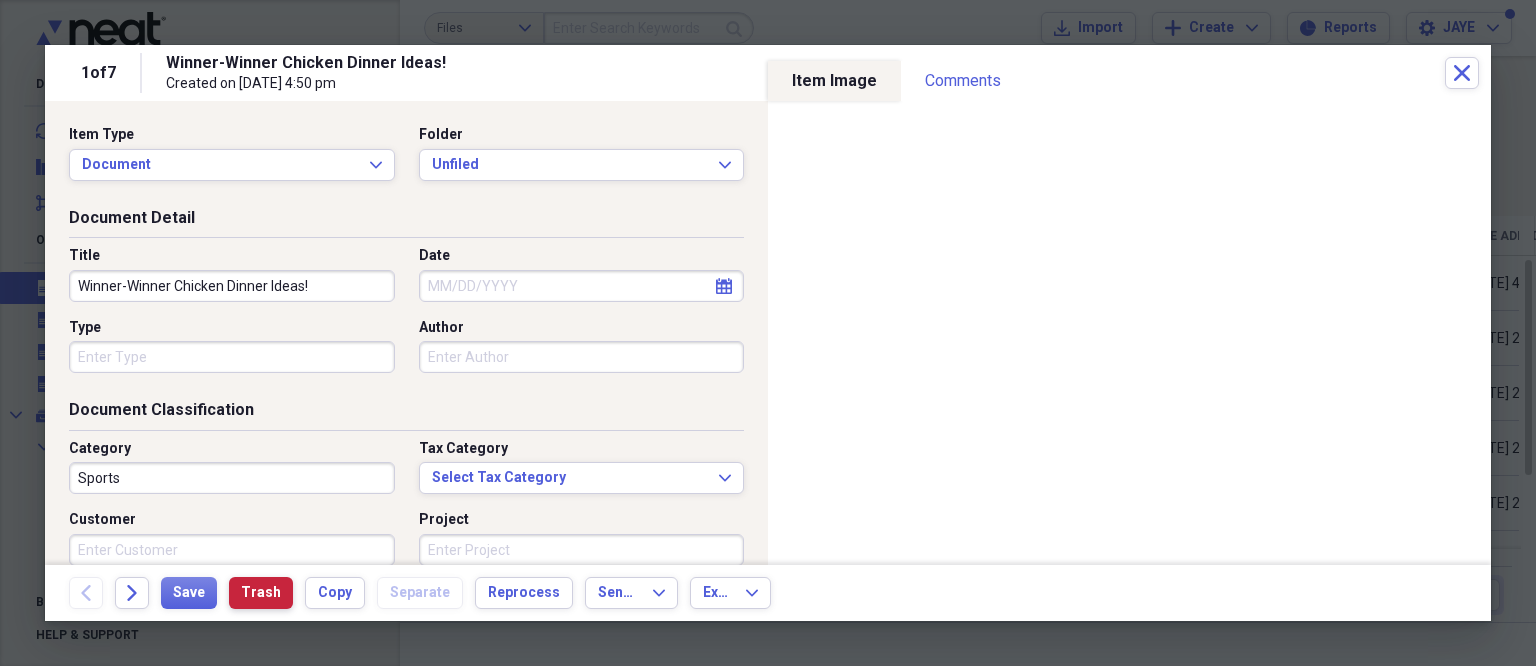 click on "Trash" at bounding box center [261, 593] 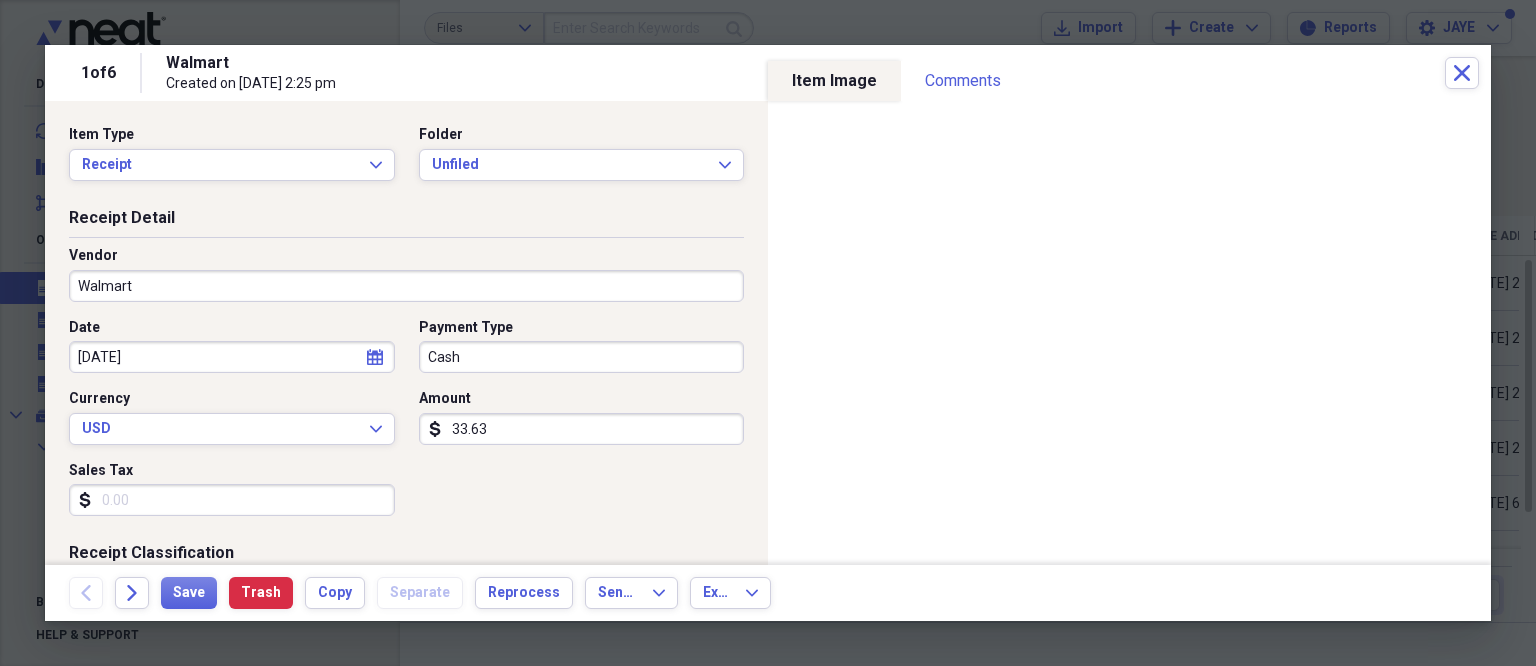 click on "Cash" at bounding box center [582, 357] 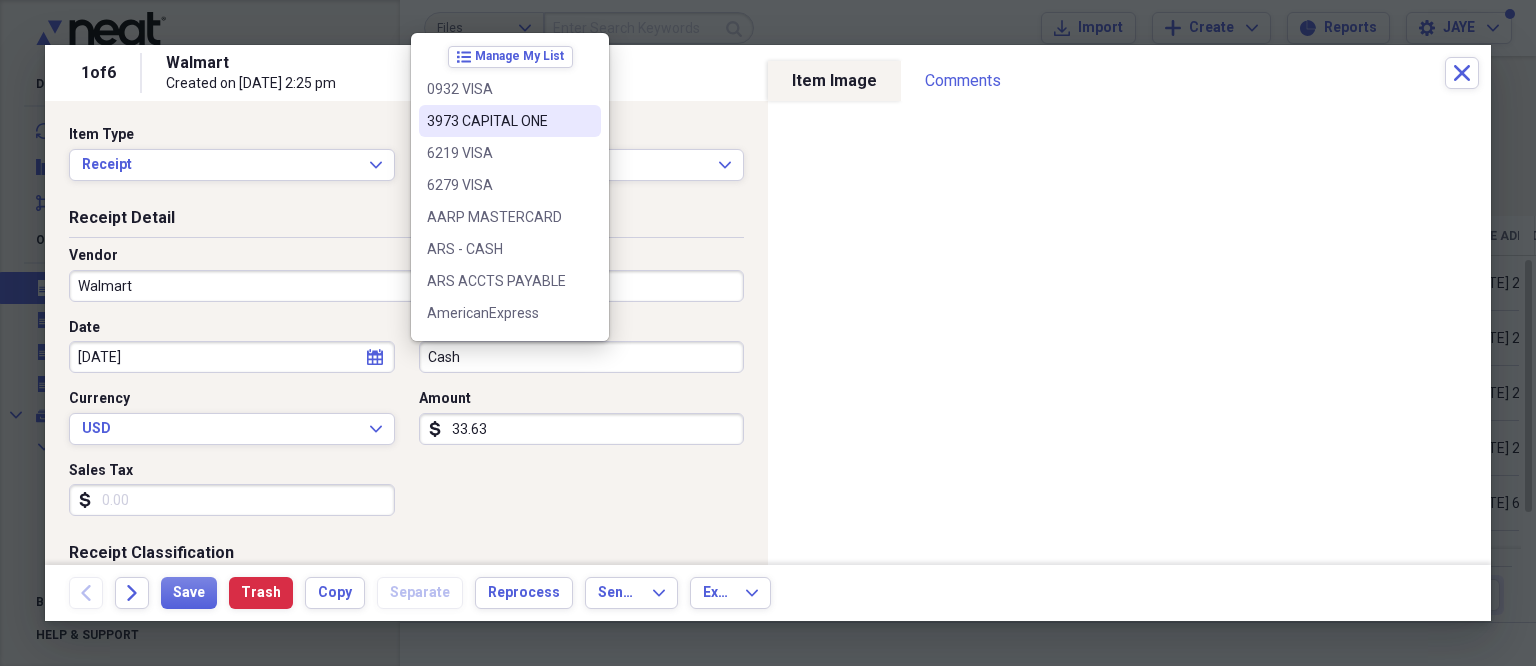 click on "3973 CAPITAL ONE" at bounding box center (498, 121) 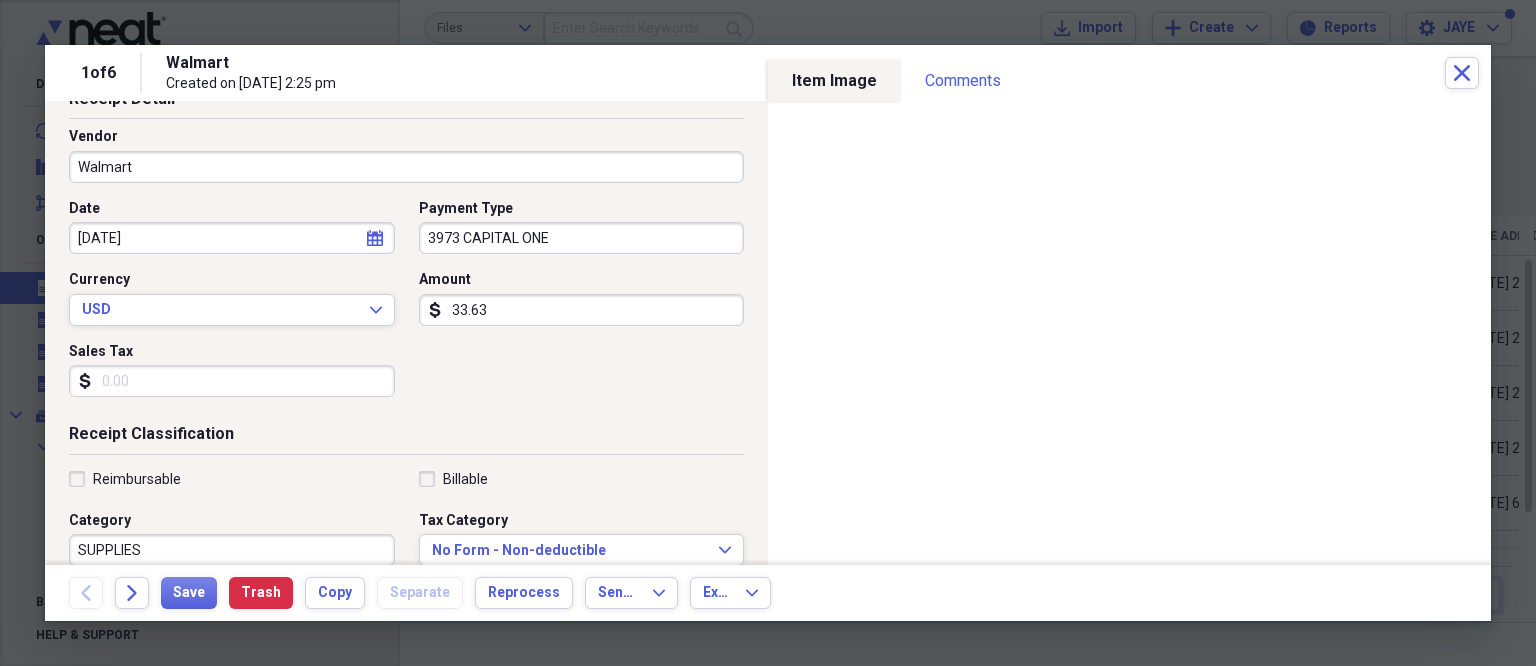 scroll, scrollTop: 300, scrollLeft: 0, axis: vertical 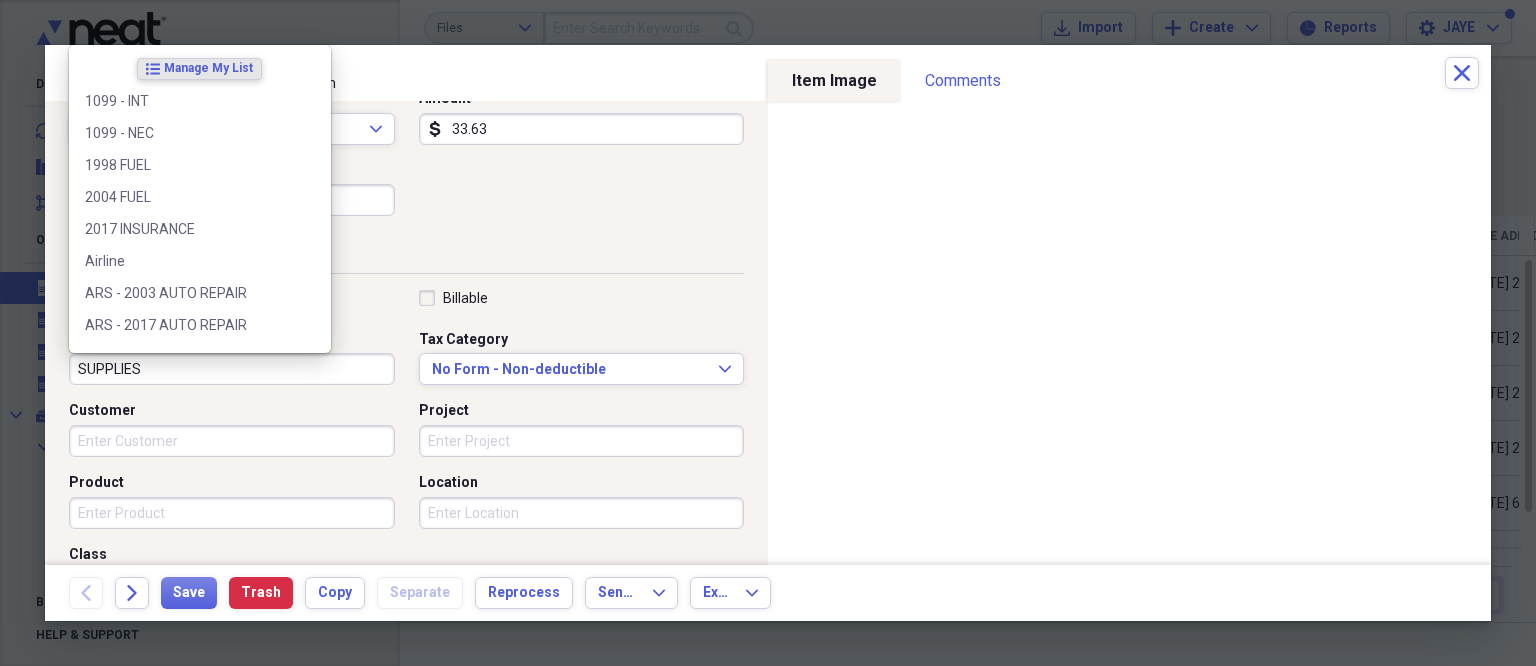 click on "SUPPLIES" at bounding box center (232, 369) 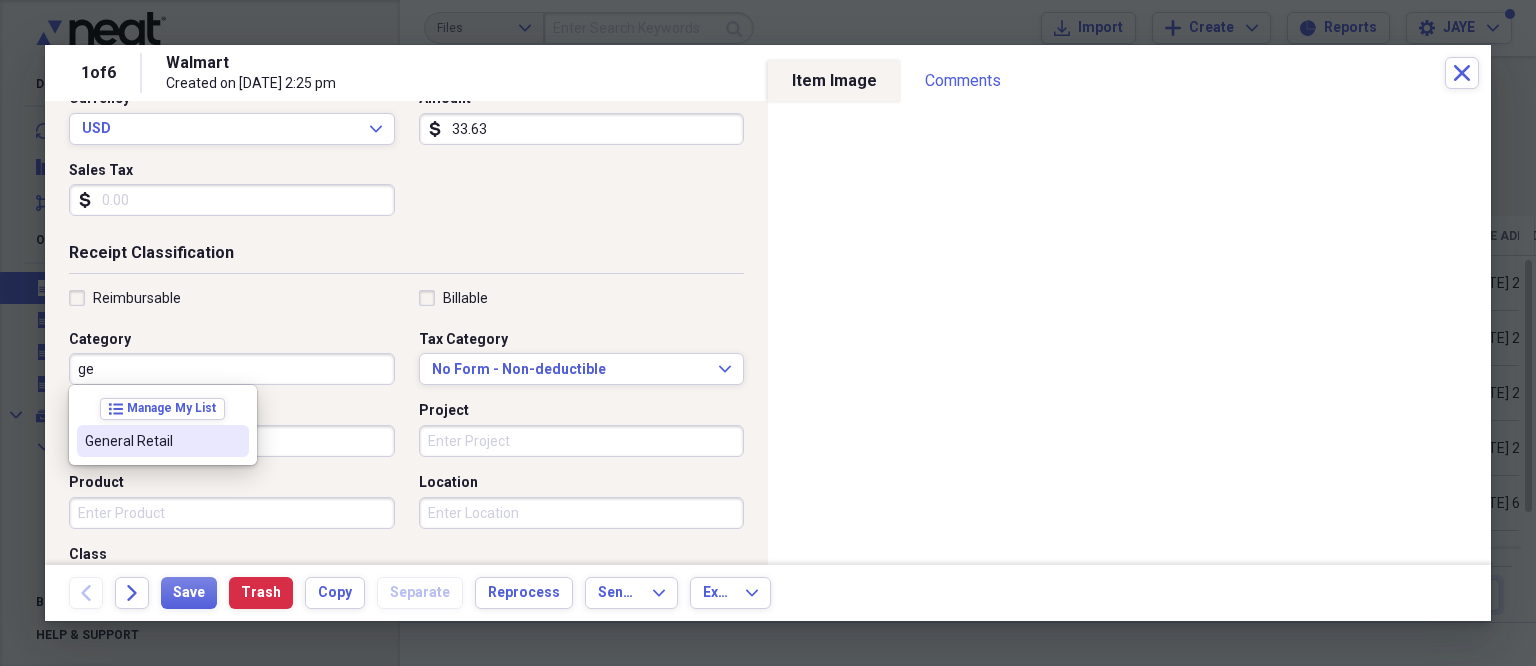 click on "General Retail" at bounding box center (151, 441) 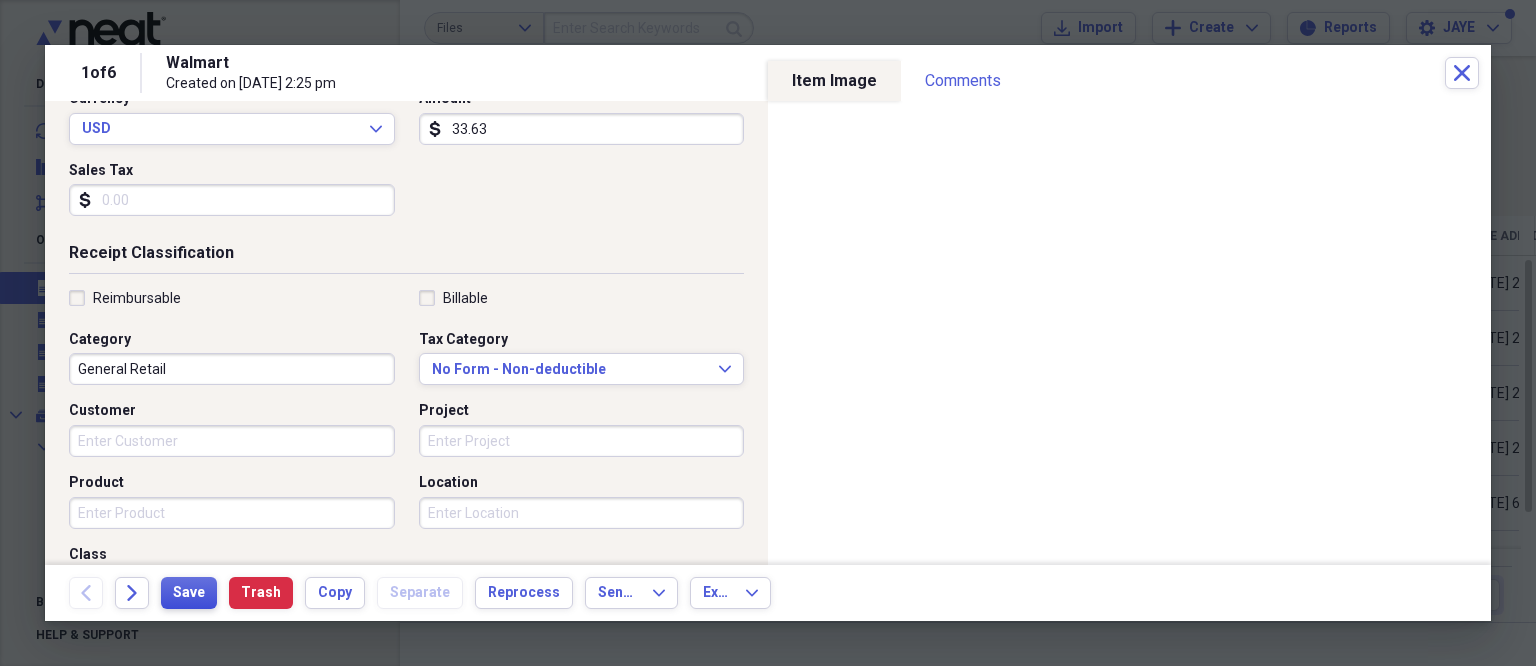 click on "Save" at bounding box center [189, 593] 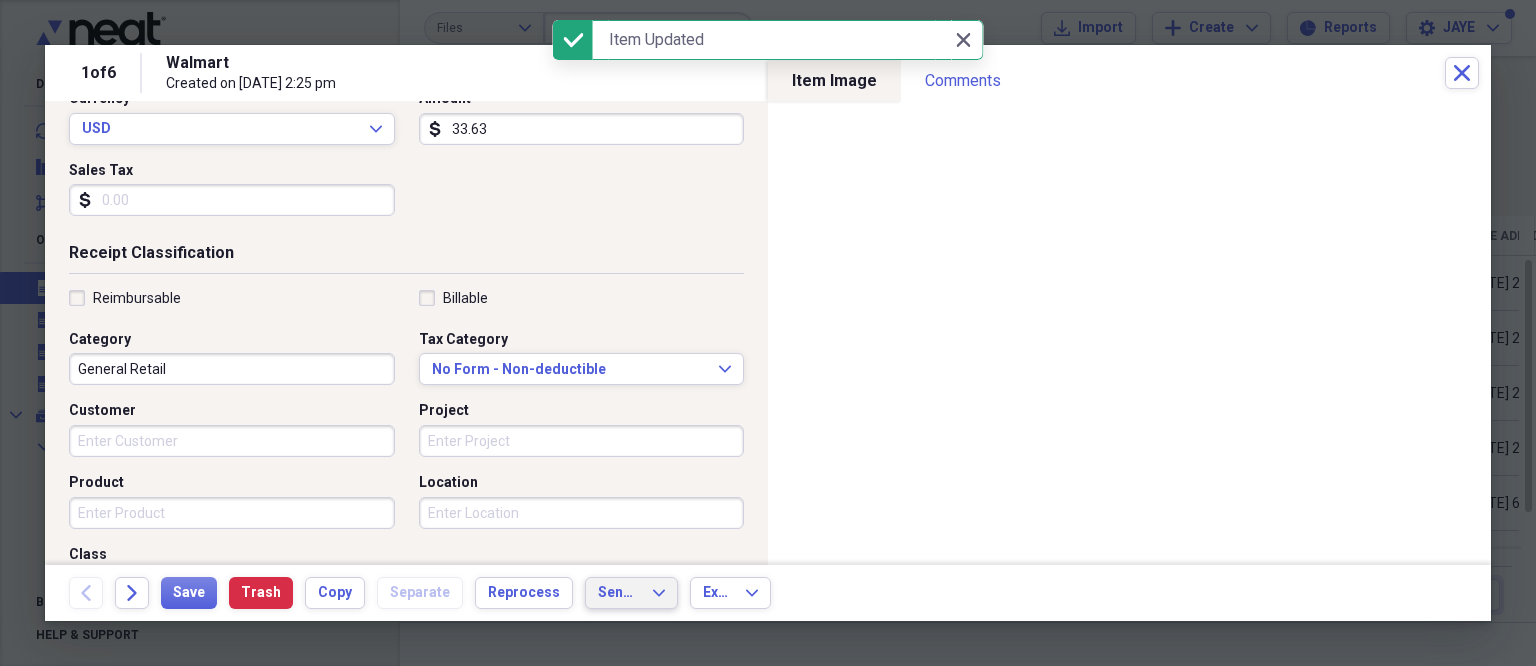 click on "Expand" 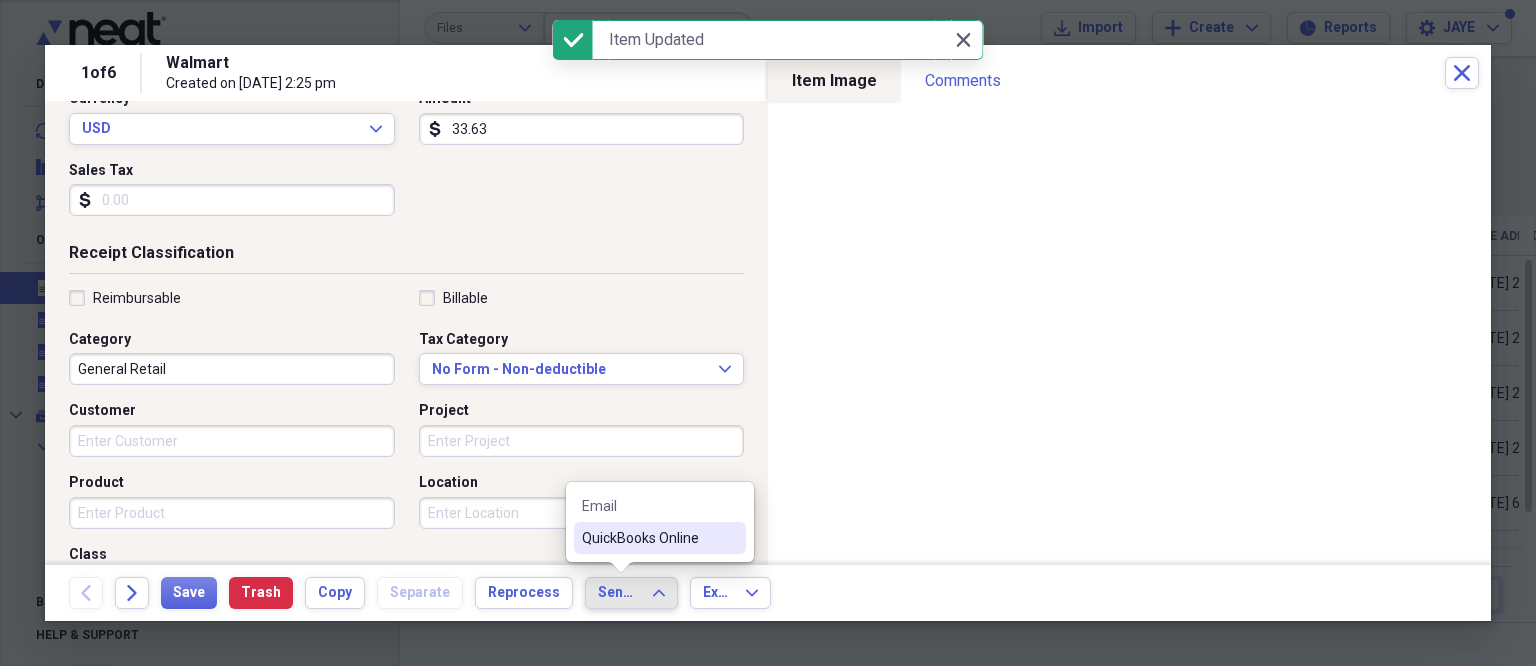 click on "QuickBooks Online" at bounding box center (648, 538) 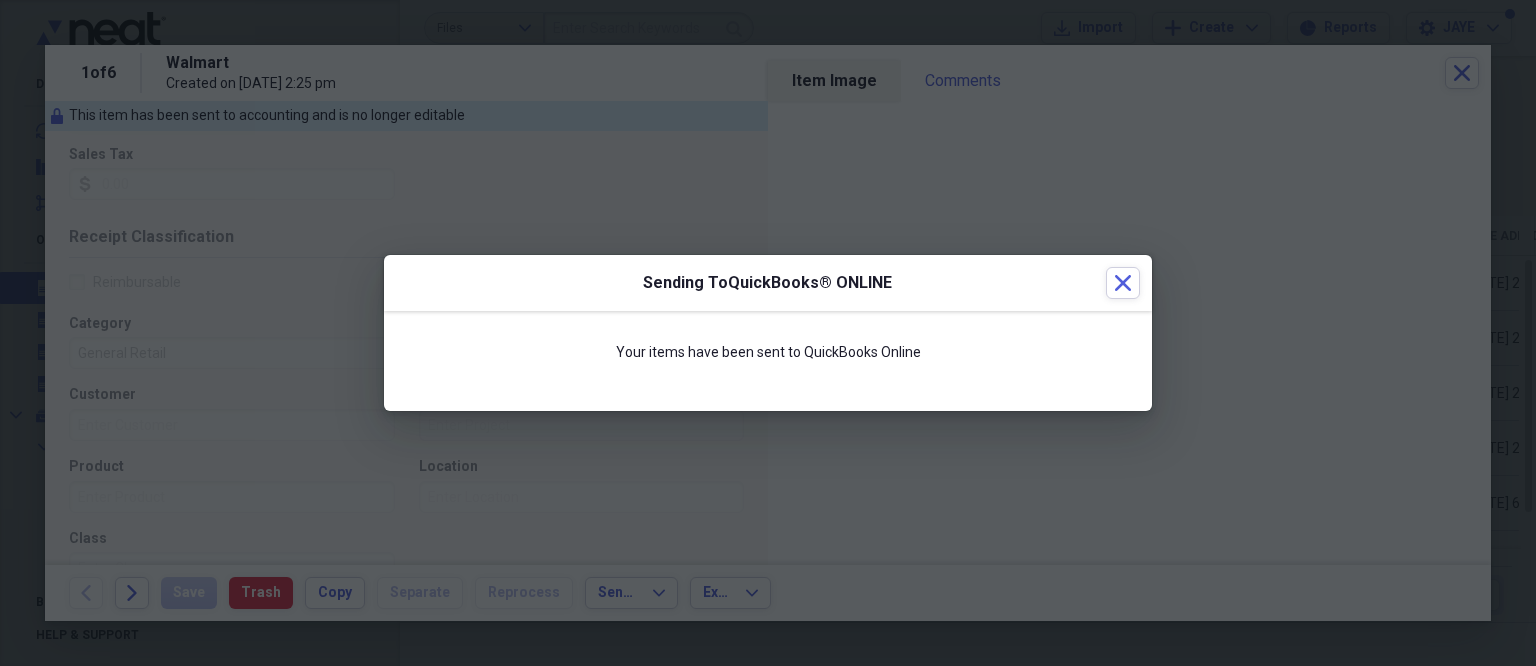 scroll, scrollTop: 284, scrollLeft: 0, axis: vertical 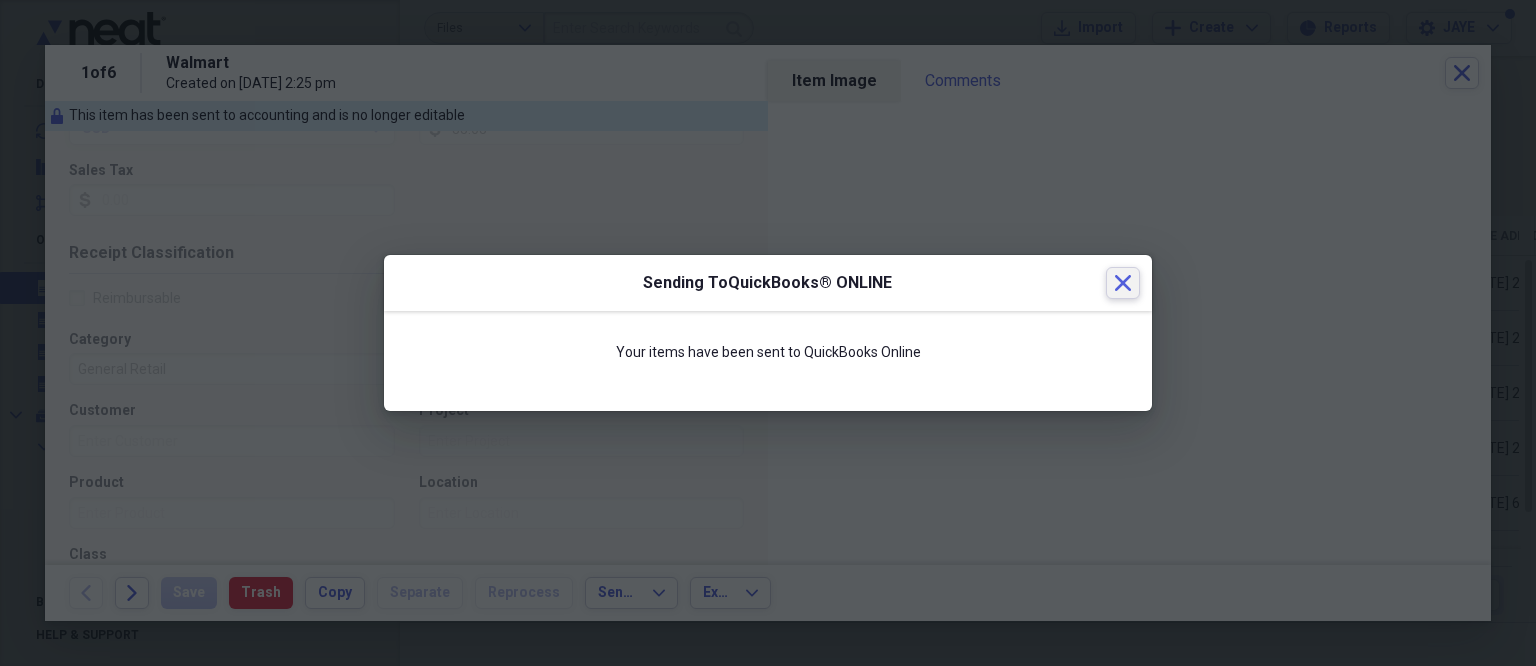 click on "Close" 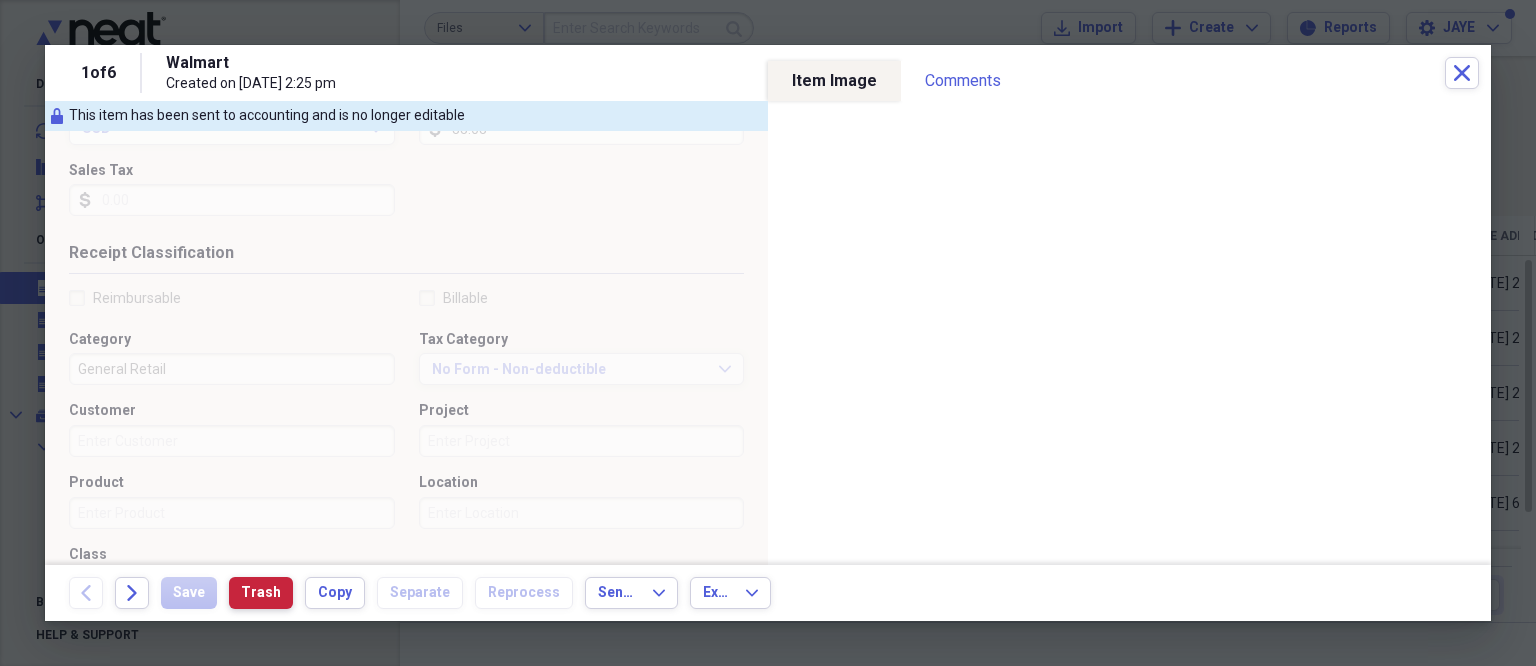 click on "Trash" at bounding box center [261, 593] 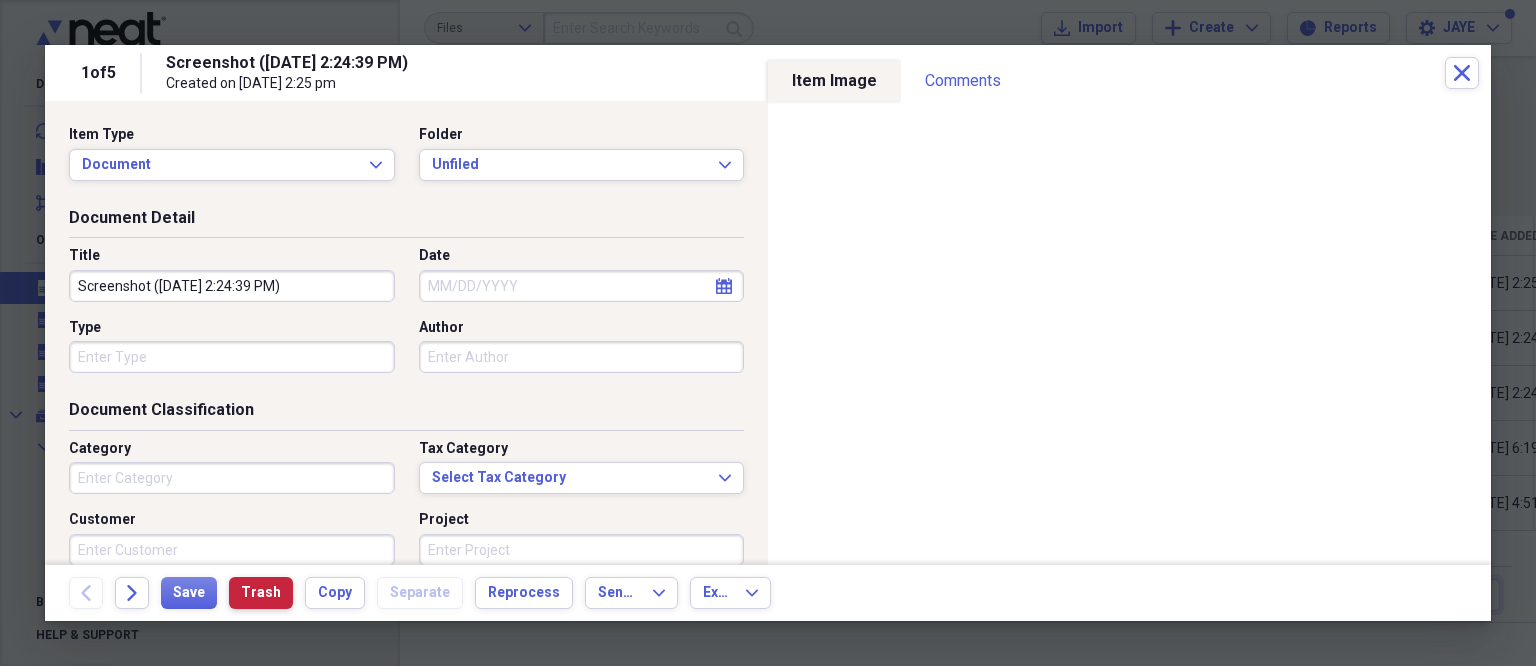 click on "Trash" at bounding box center [261, 593] 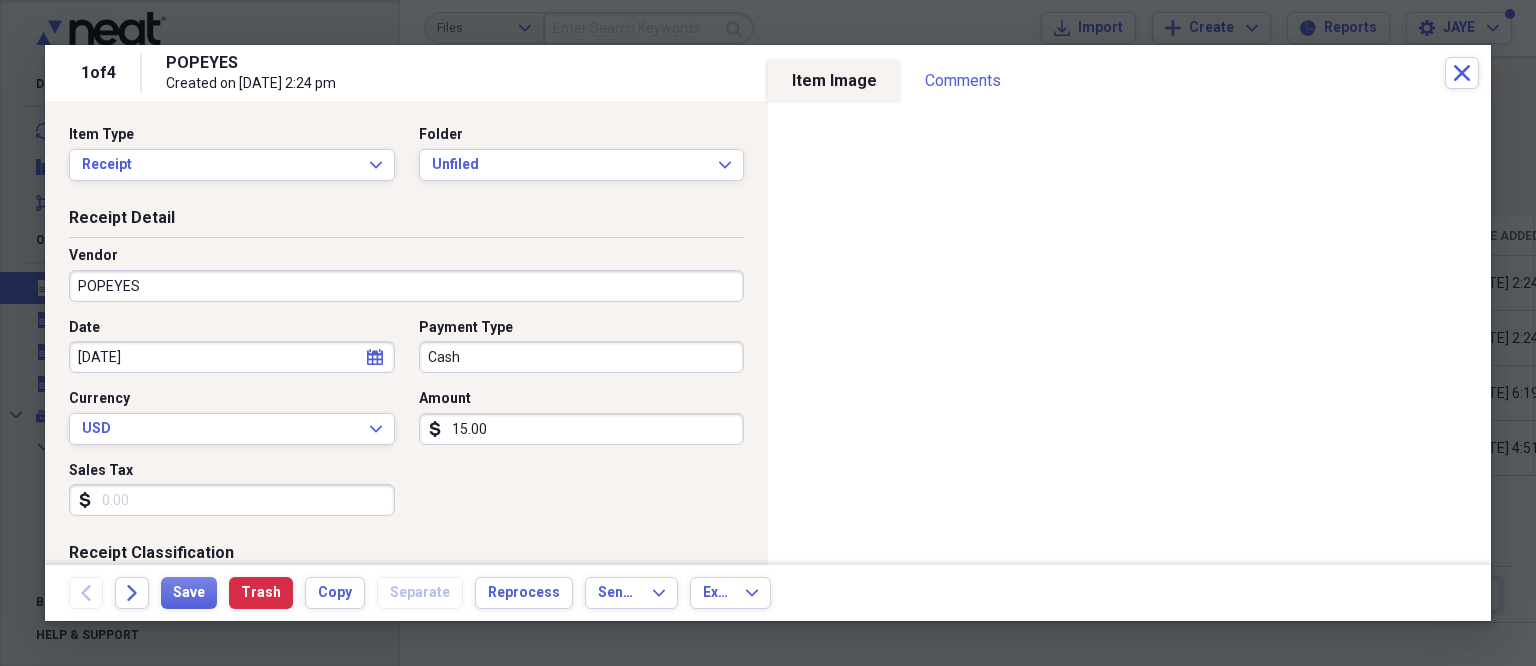 click on "15.00" at bounding box center [582, 429] 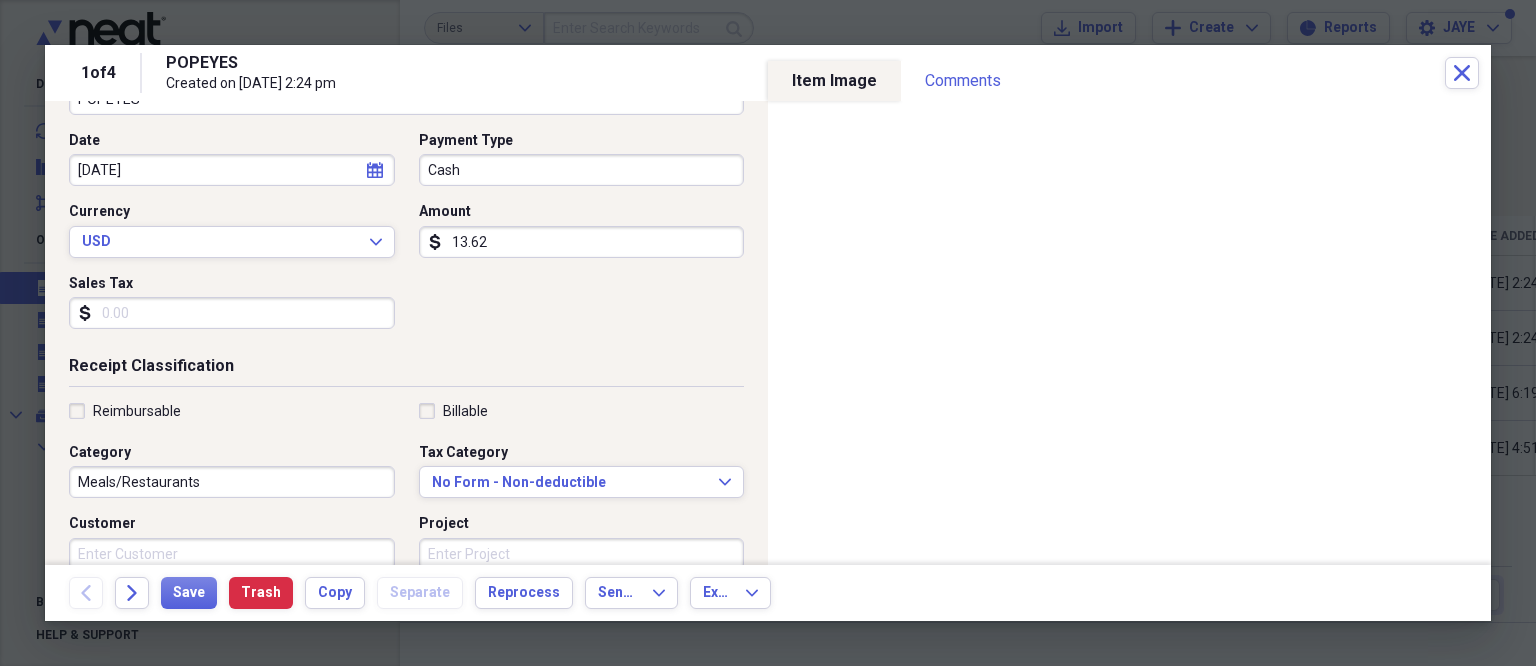 scroll, scrollTop: 200, scrollLeft: 0, axis: vertical 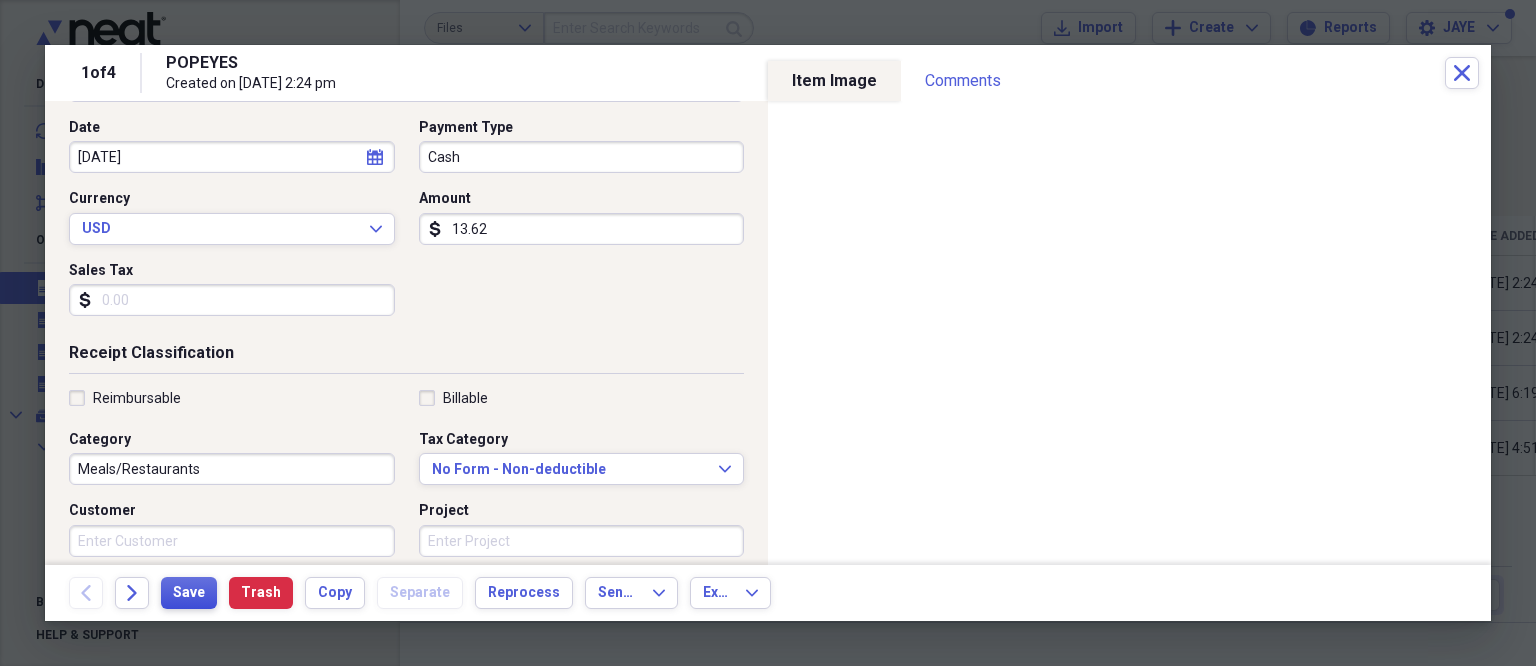 type on "13.62" 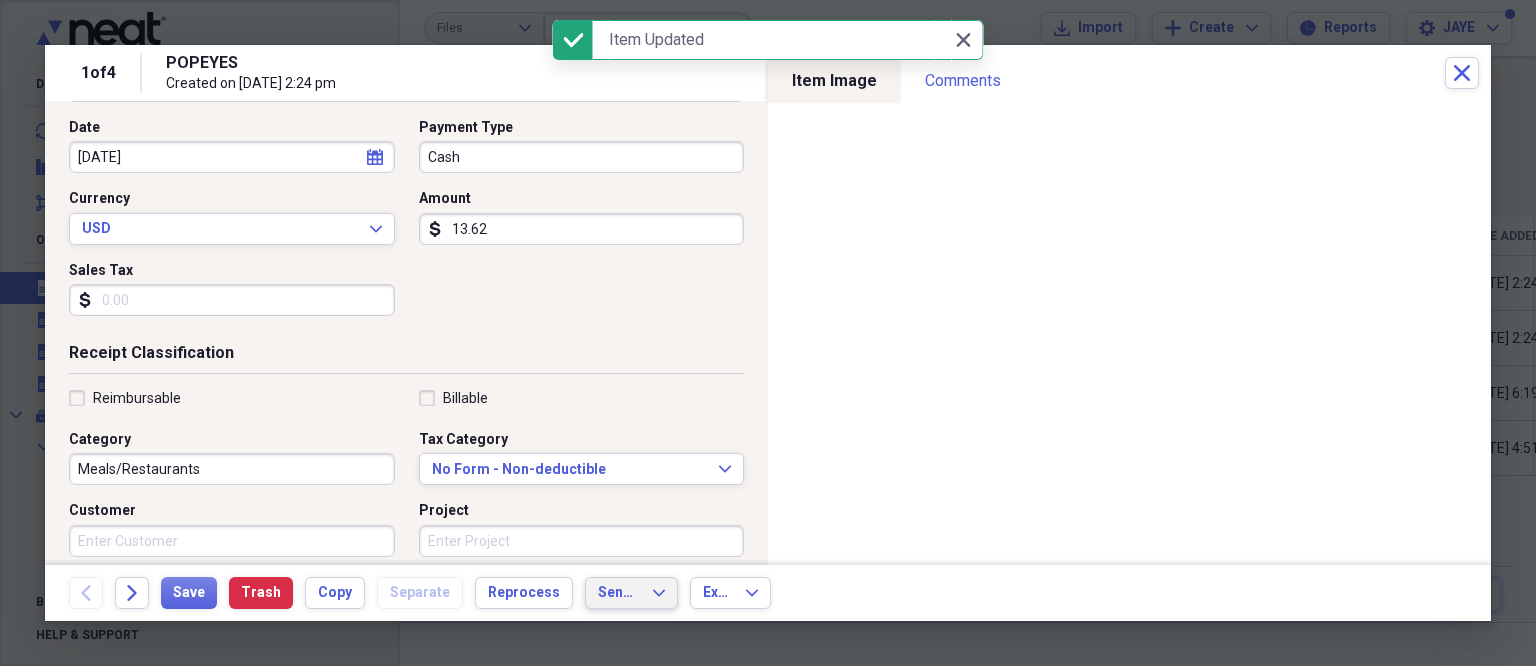 click on "Expand" 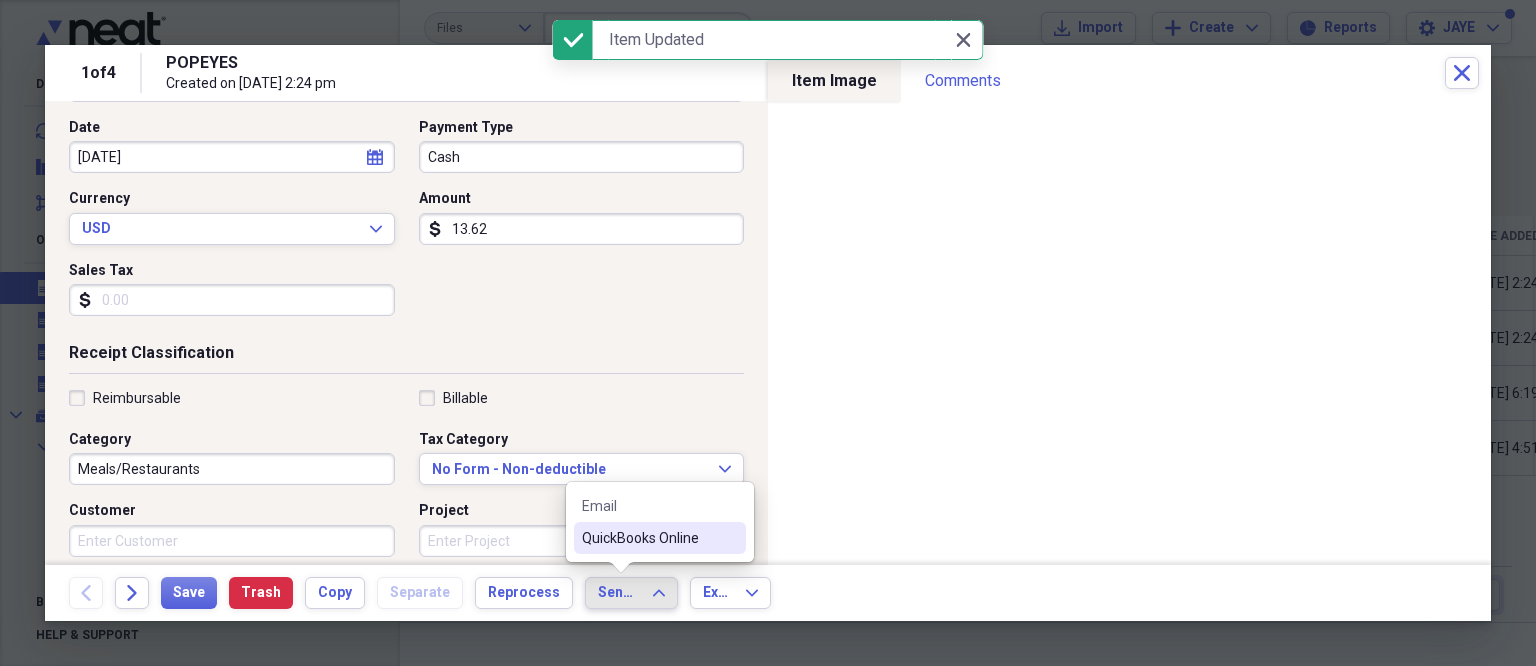 drag, startPoint x: 676, startPoint y: 534, endPoint x: 679, endPoint y: 517, distance: 17.262676 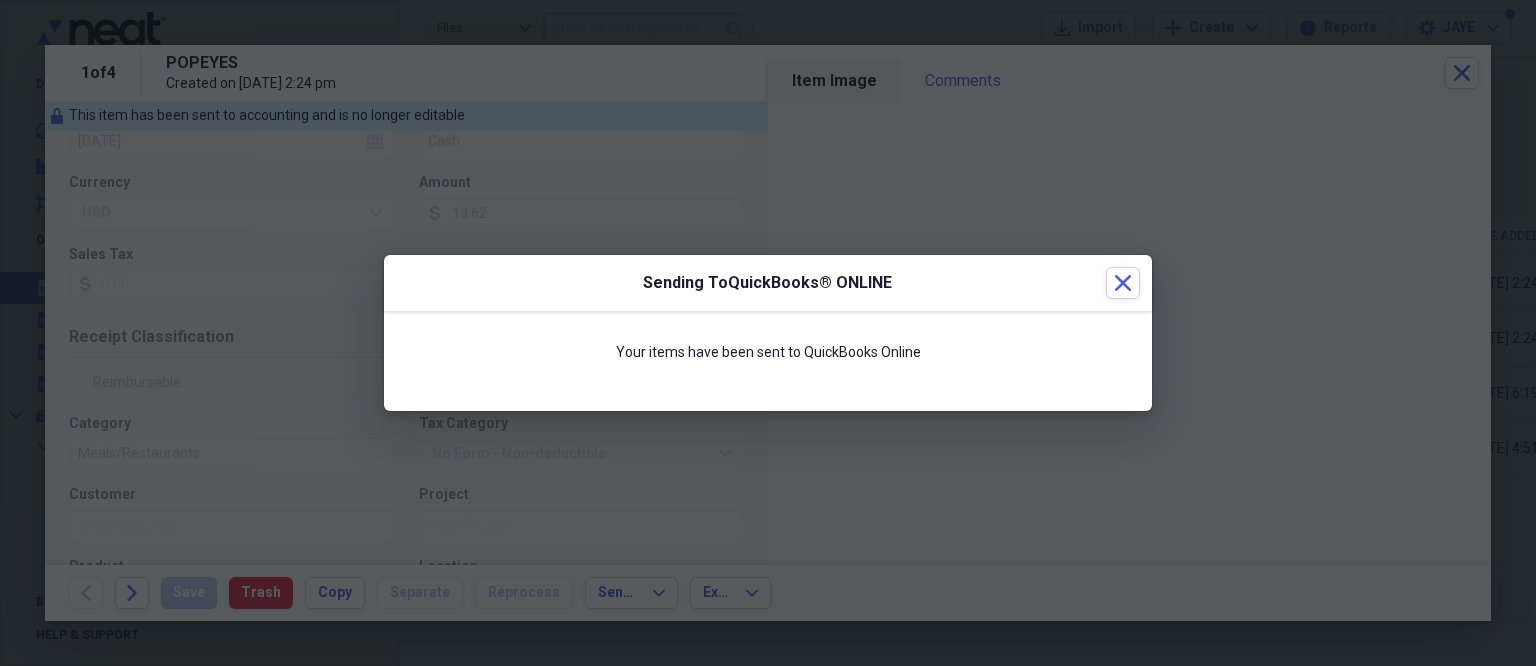 scroll, scrollTop: 184, scrollLeft: 0, axis: vertical 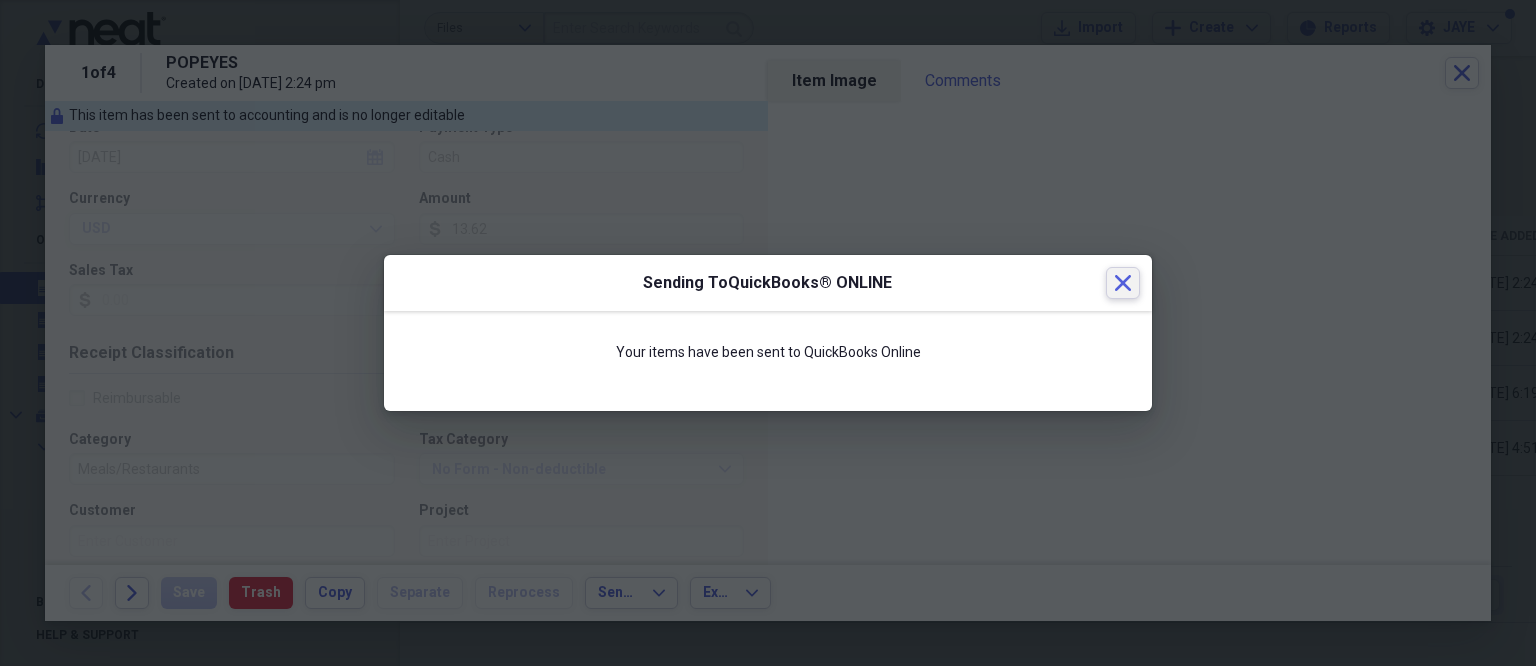 click 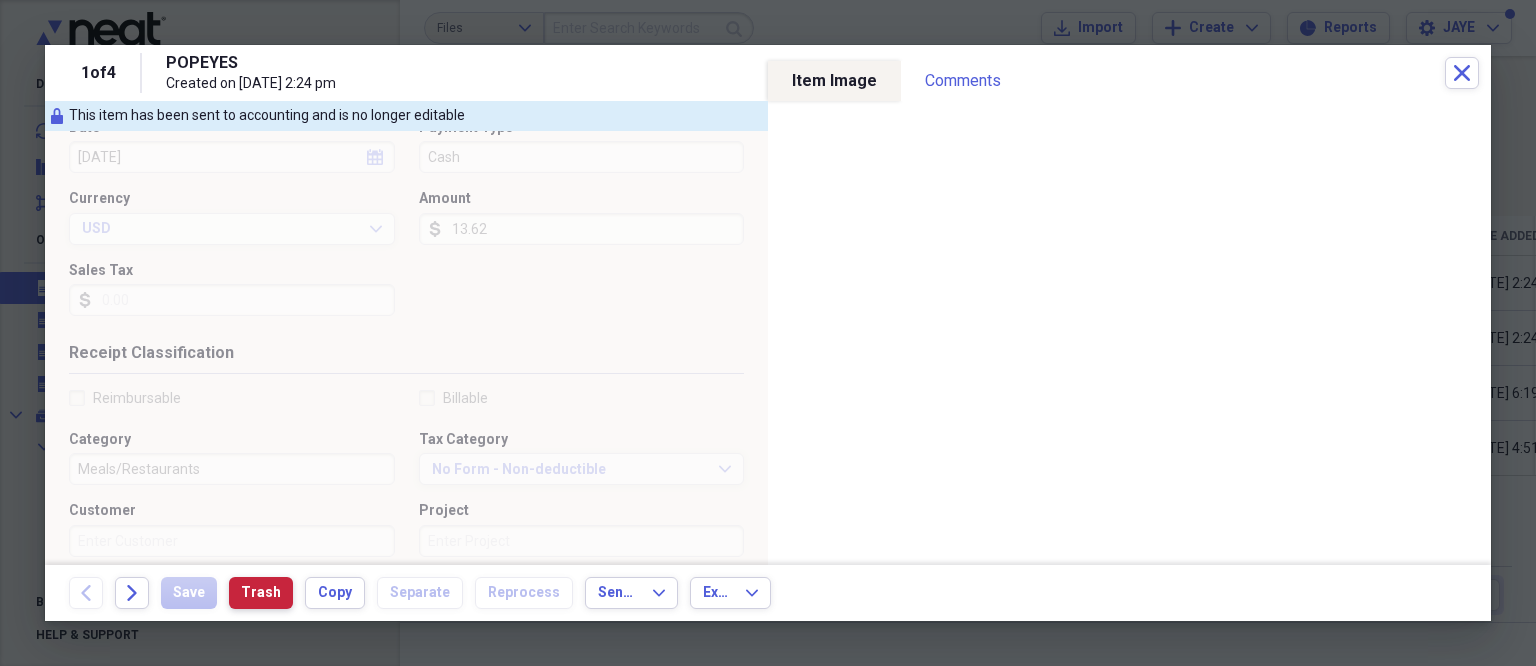 click on "Trash" at bounding box center [261, 593] 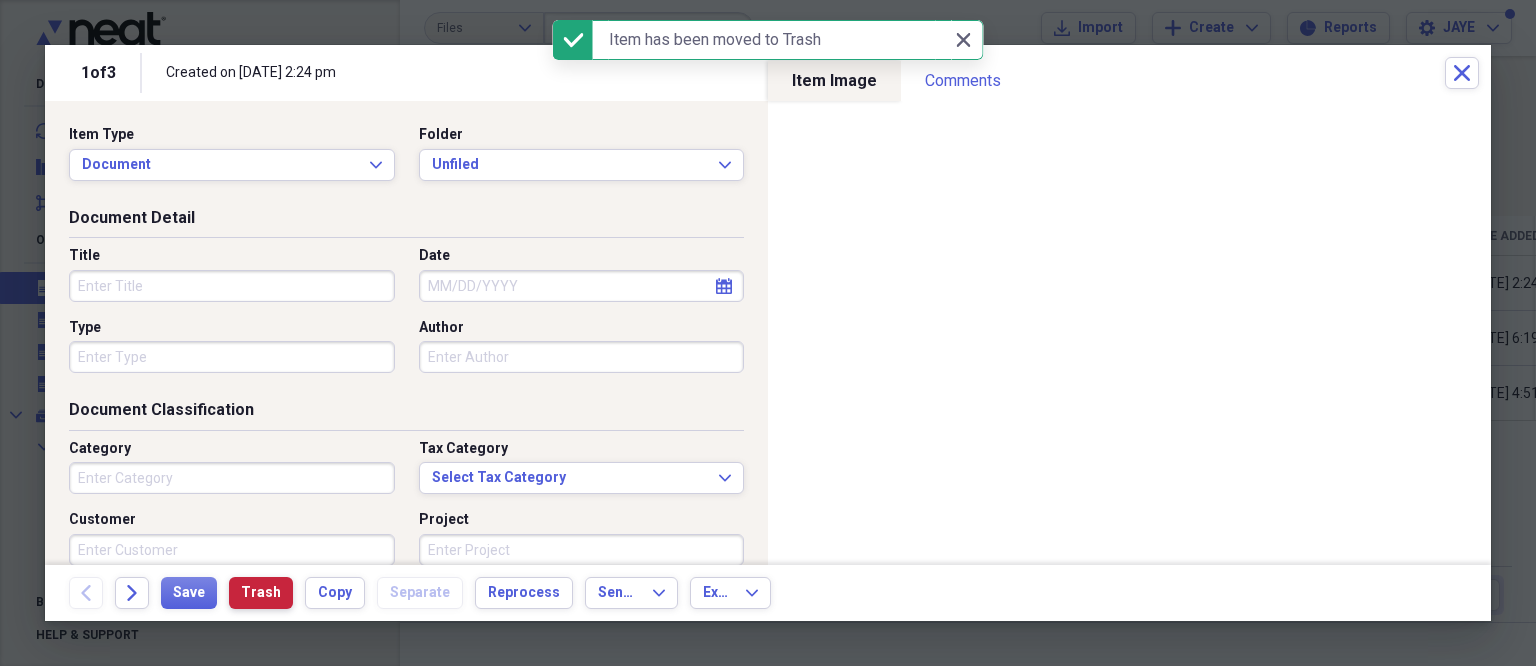 click on "Trash" at bounding box center [261, 593] 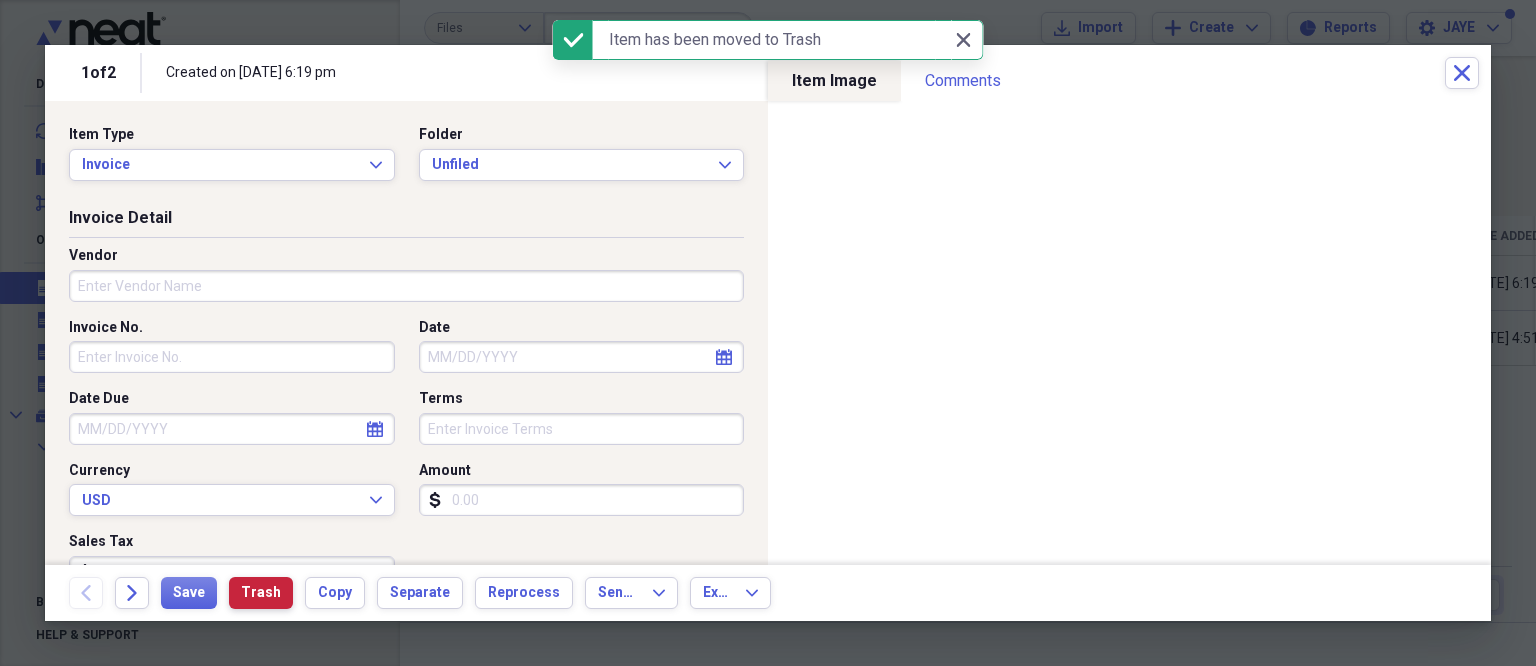 click on "Trash" at bounding box center (261, 593) 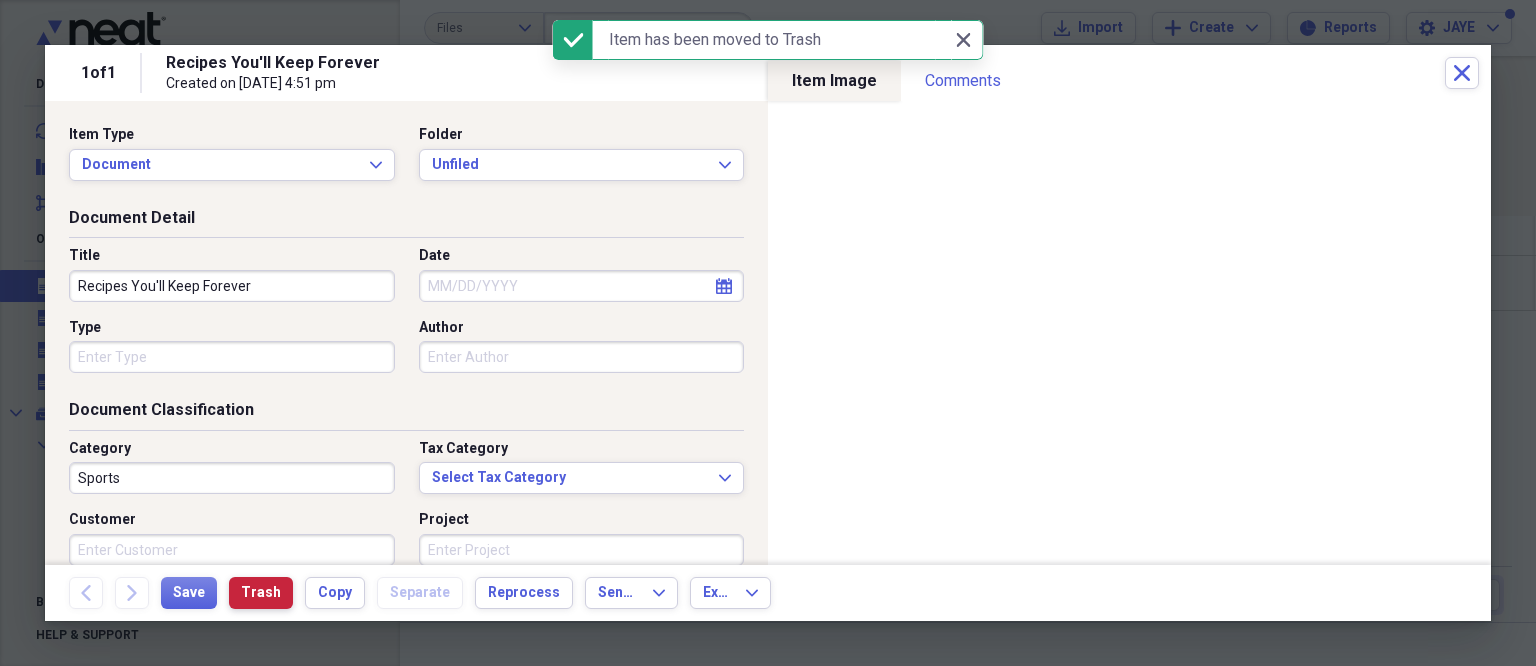 click on "Trash" at bounding box center [261, 593] 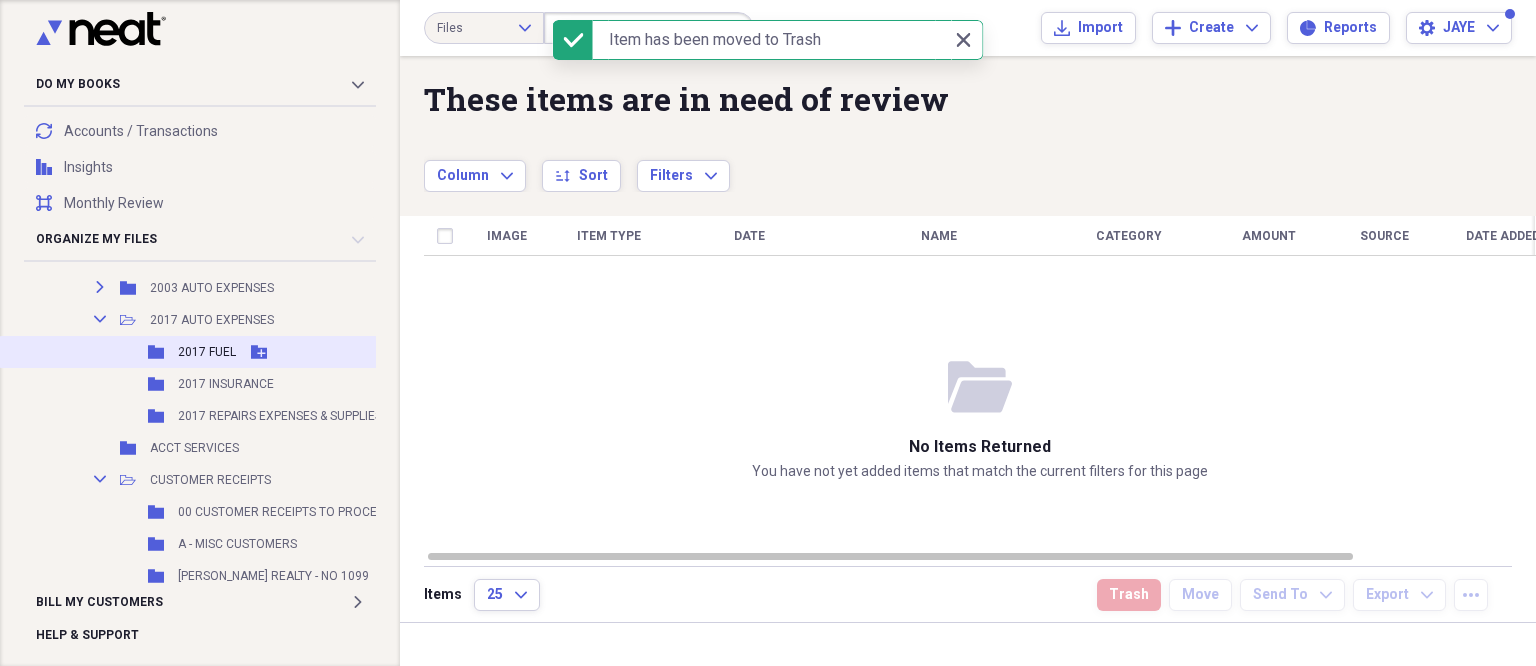 scroll, scrollTop: 300, scrollLeft: 0, axis: vertical 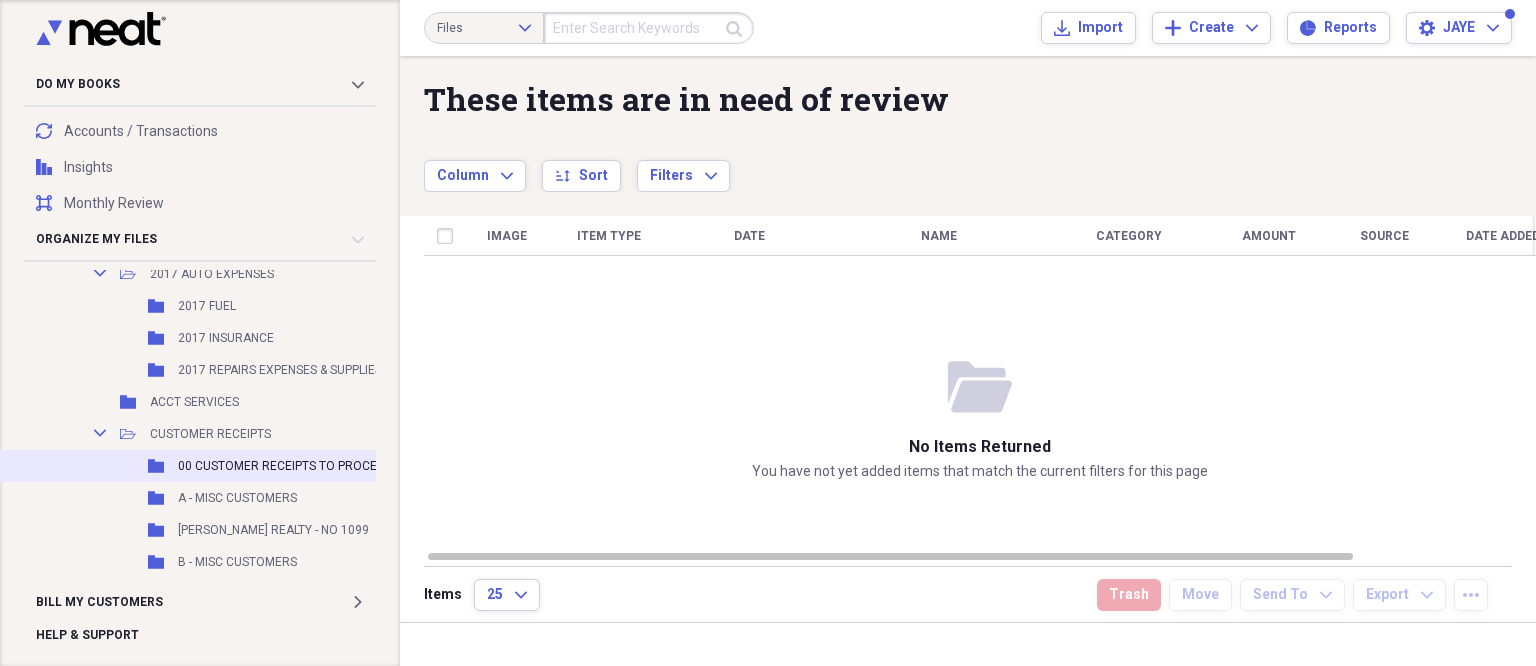 click on "Folder 00 CUSTOMER RECEIPTS TO PROCESS Add Folder" at bounding box center (245, 466) 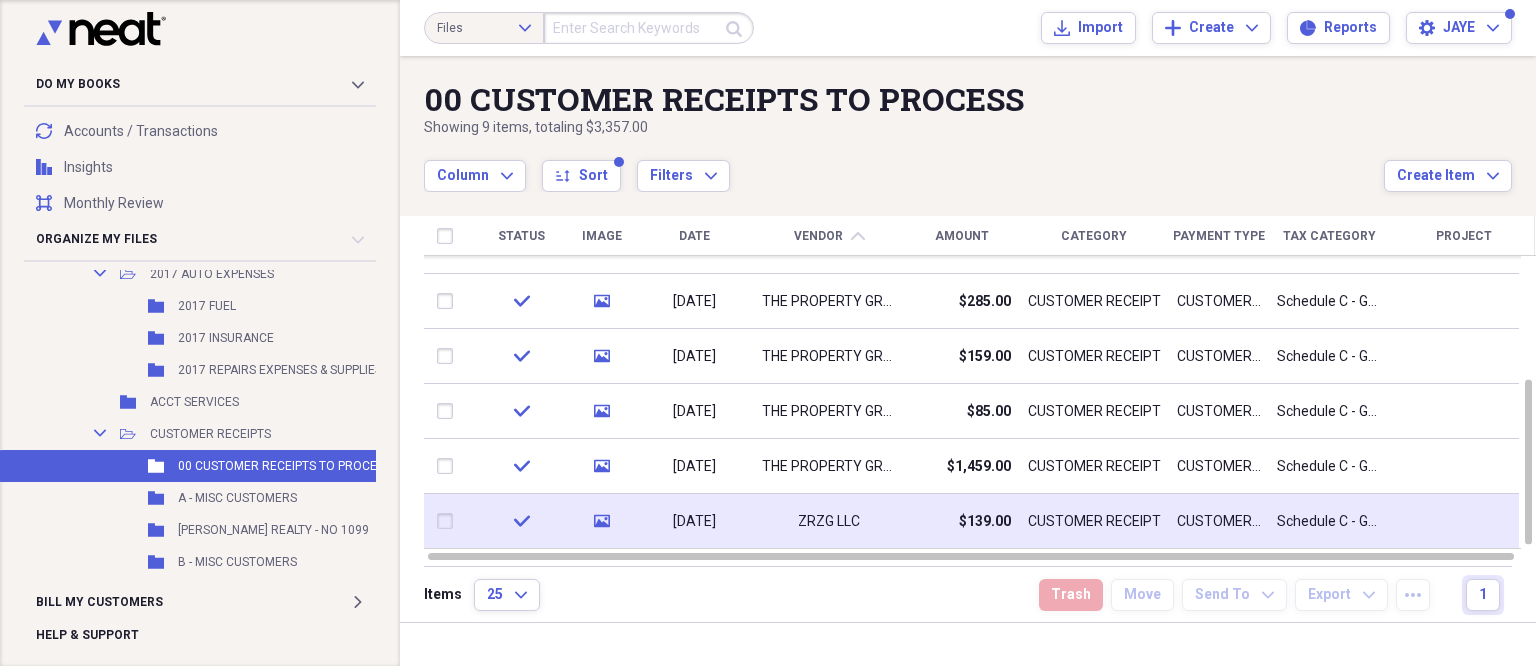click on "ZRZG LLC" at bounding box center [829, 521] 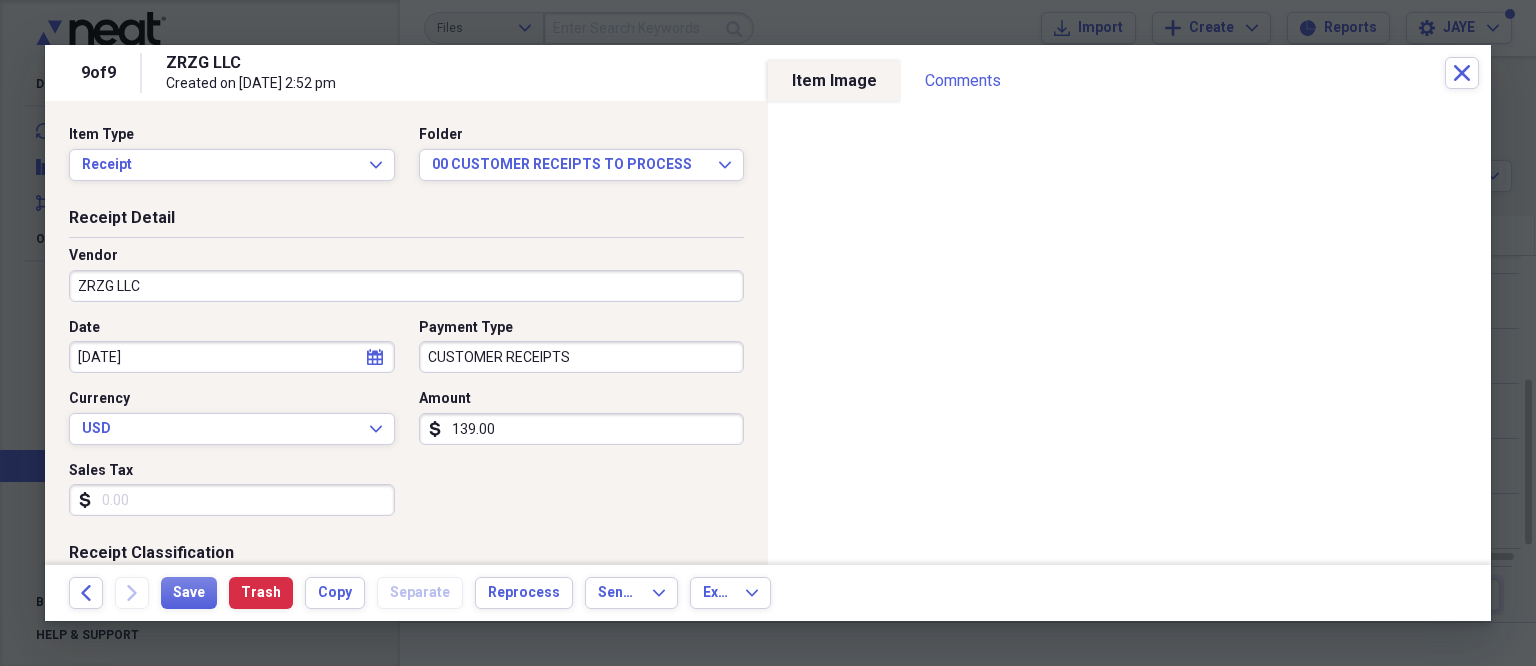 click on "ZRZG LLC" at bounding box center (406, 286) 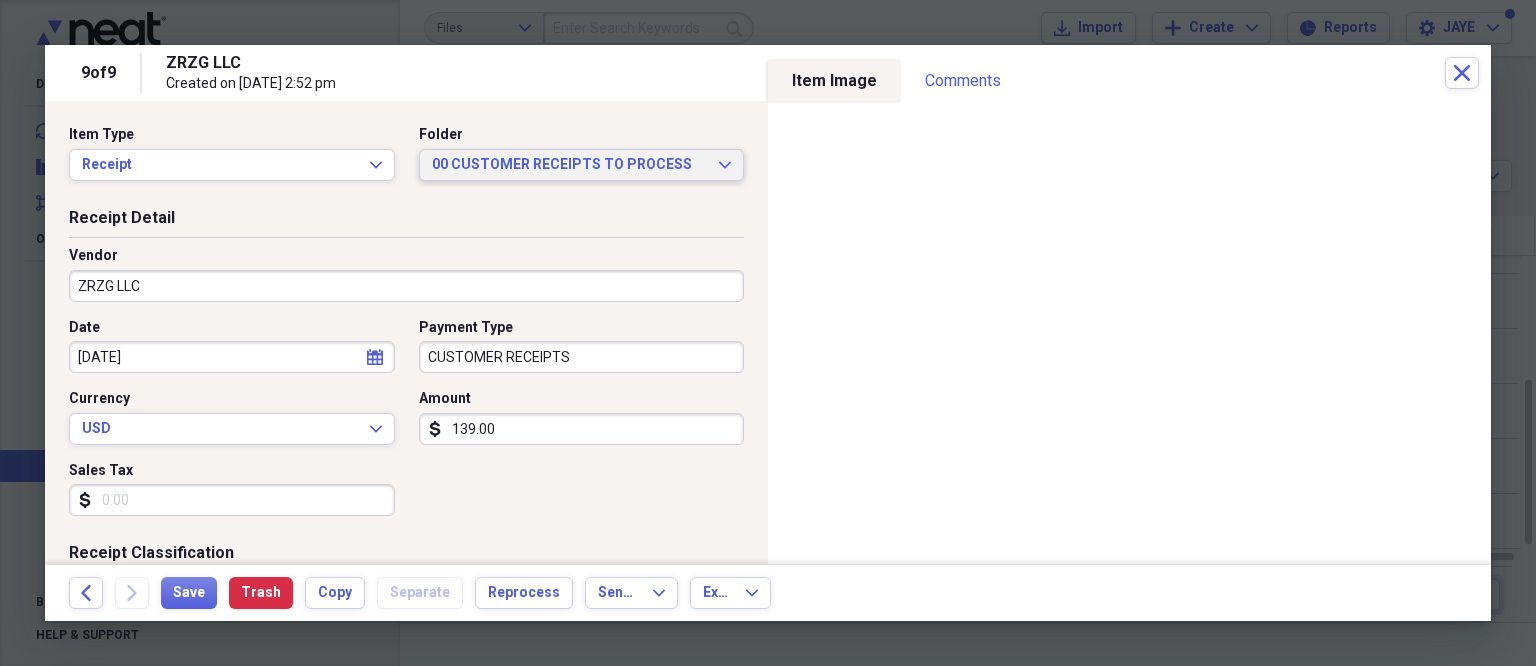 click on "00 CUSTOMER RECEIPTS TO PROCESS Expand" at bounding box center (582, 165) 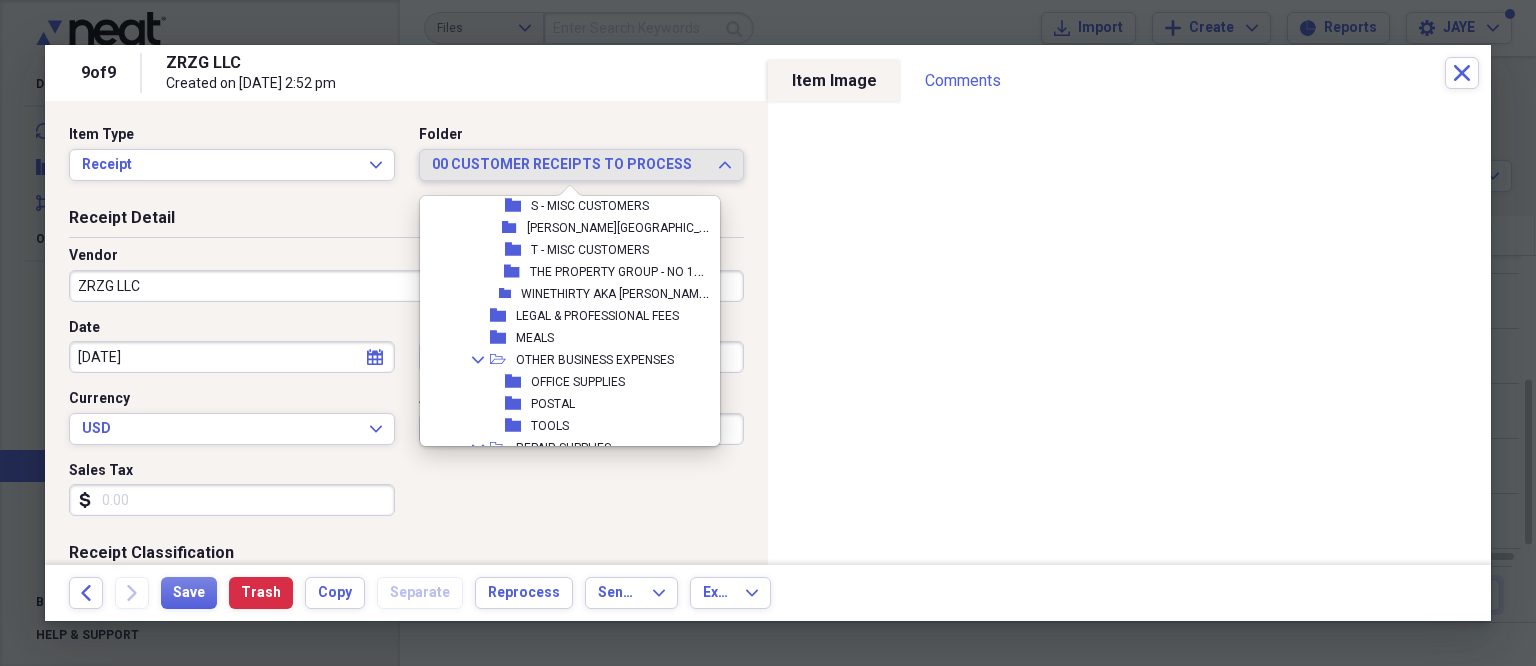 scroll, scrollTop: 772, scrollLeft: 0, axis: vertical 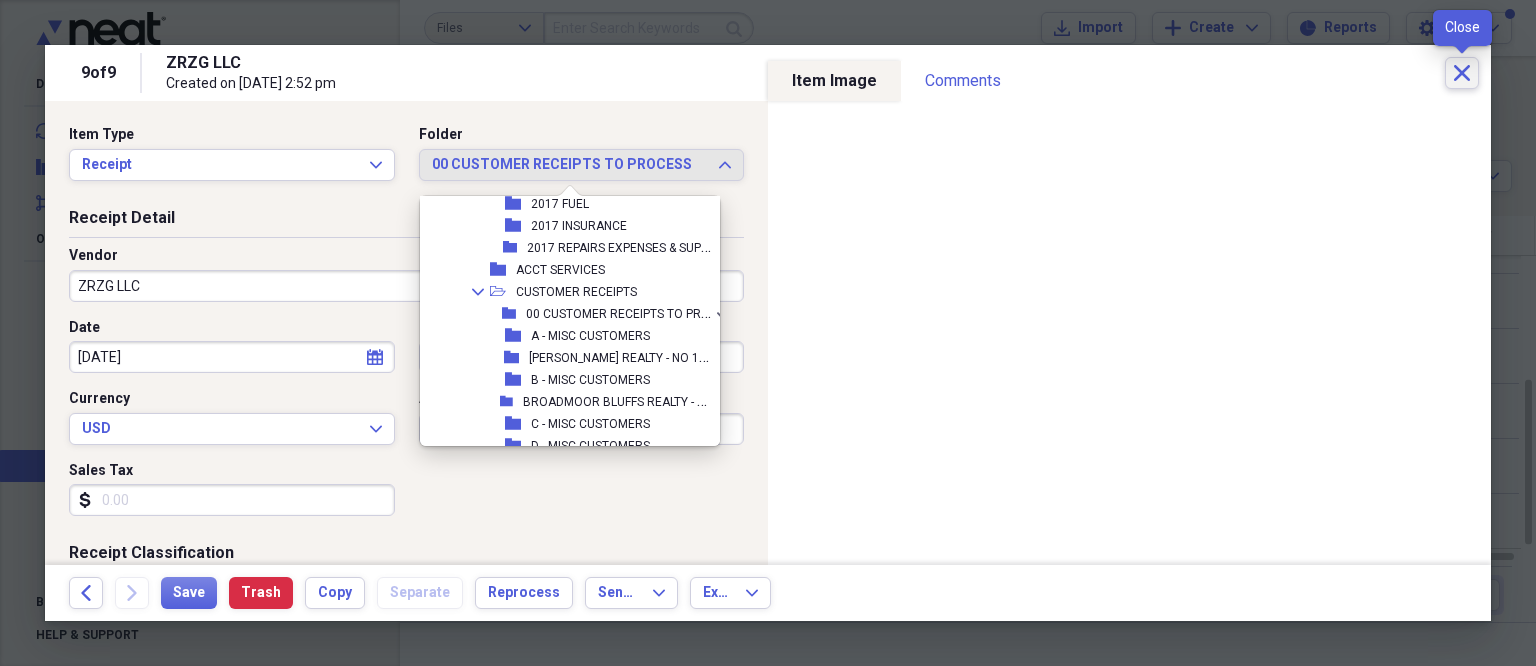 click on "Close" at bounding box center (1462, 73) 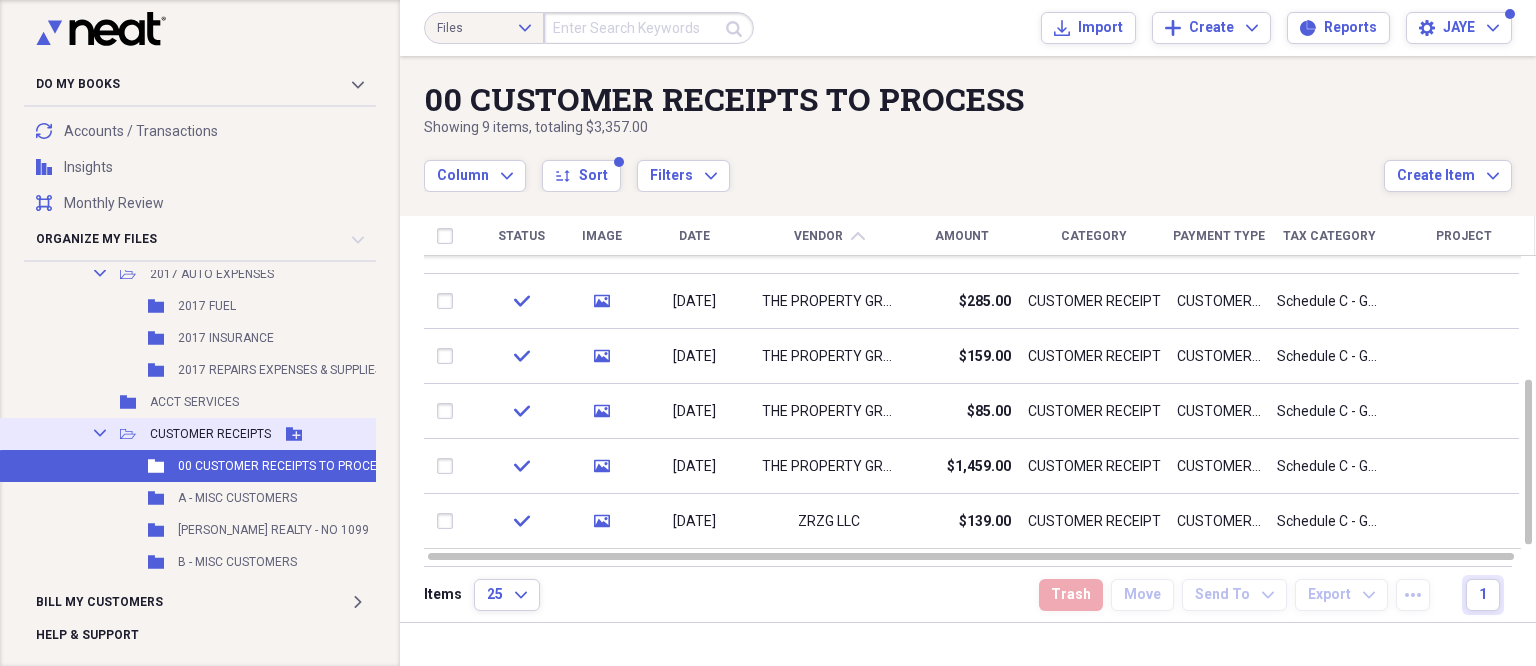 click 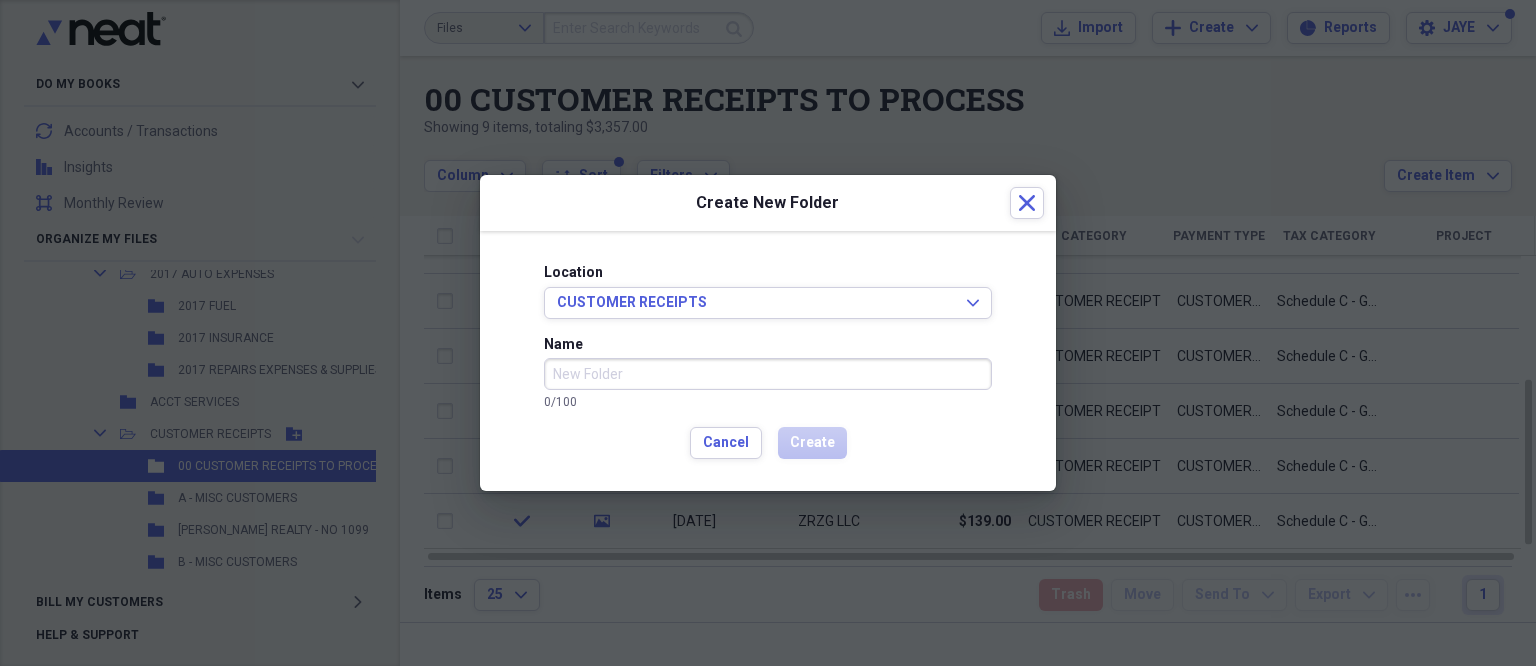 drag, startPoint x: 766, startPoint y: 368, endPoint x: 745, endPoint y: 219, distance: 150.4726 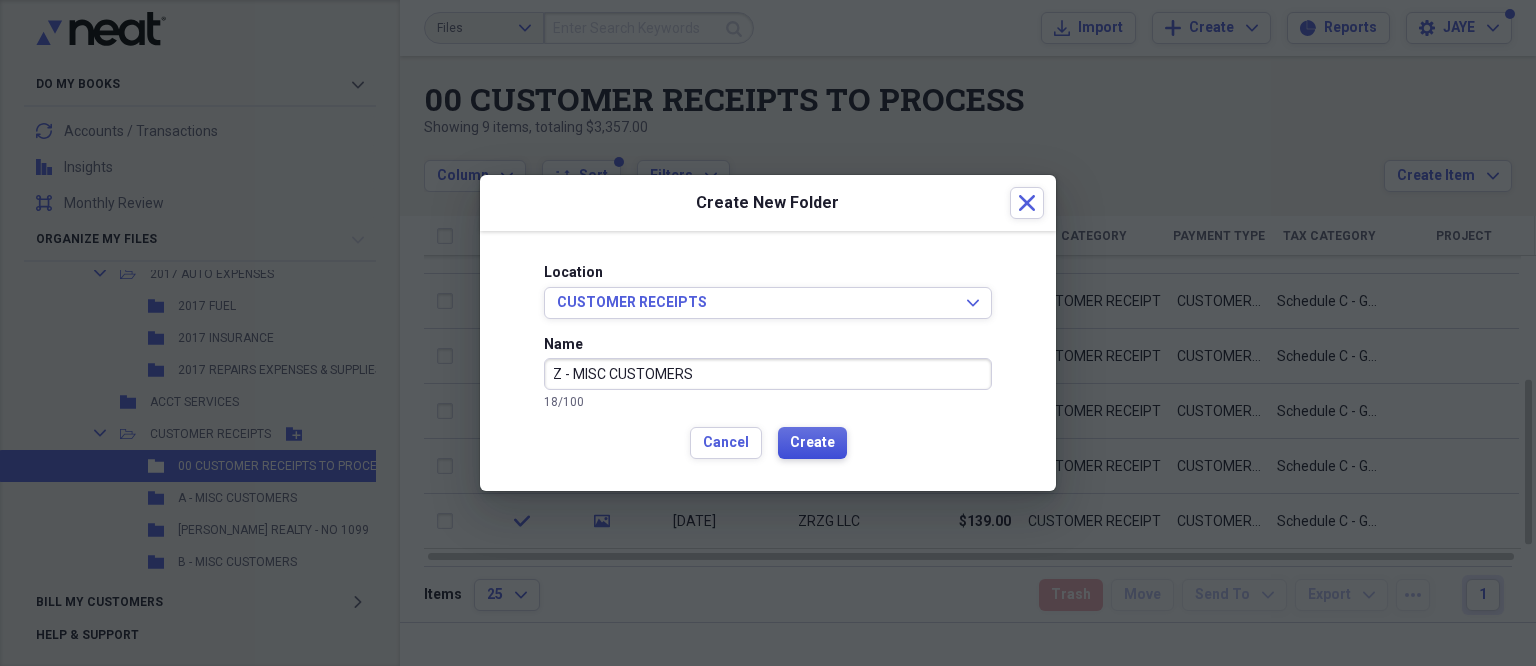 type on "Z - MISC CUSTOMERS" 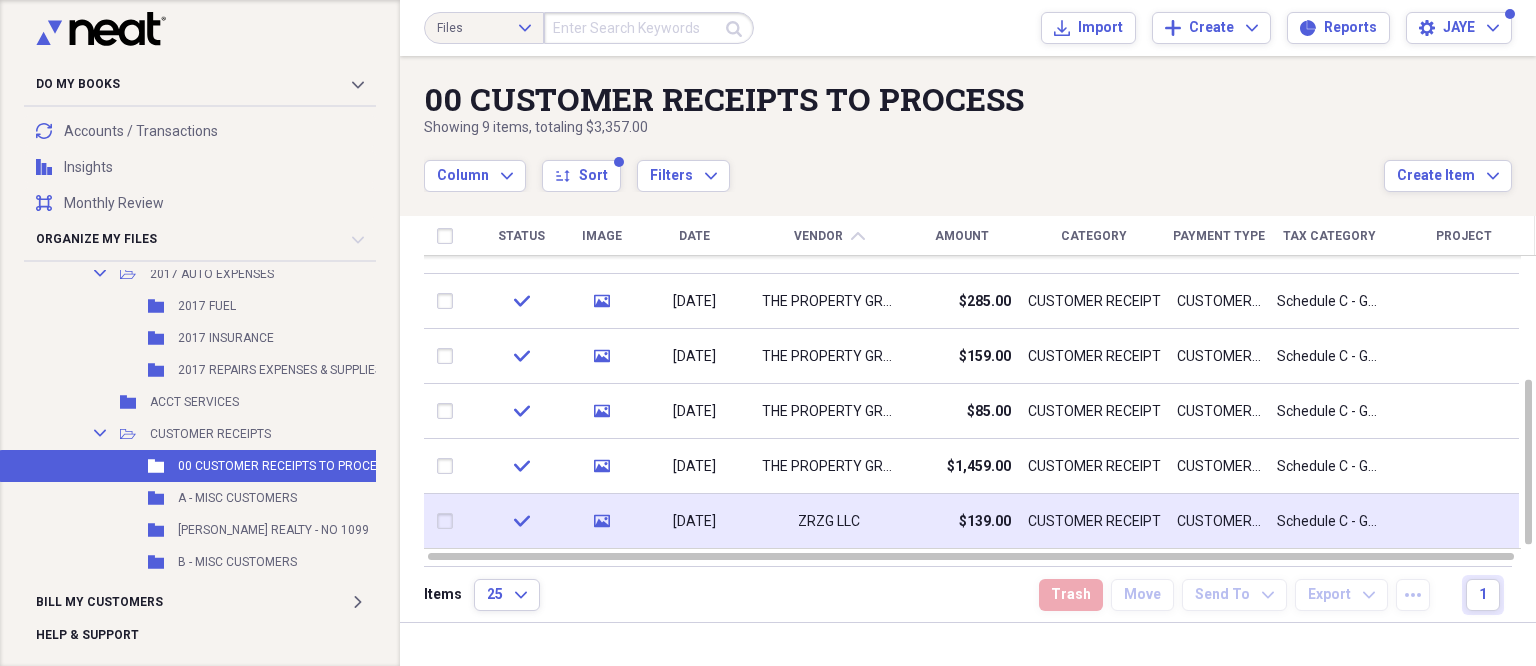 click on "ZRZG LLC" at bounding box center (829, 521) 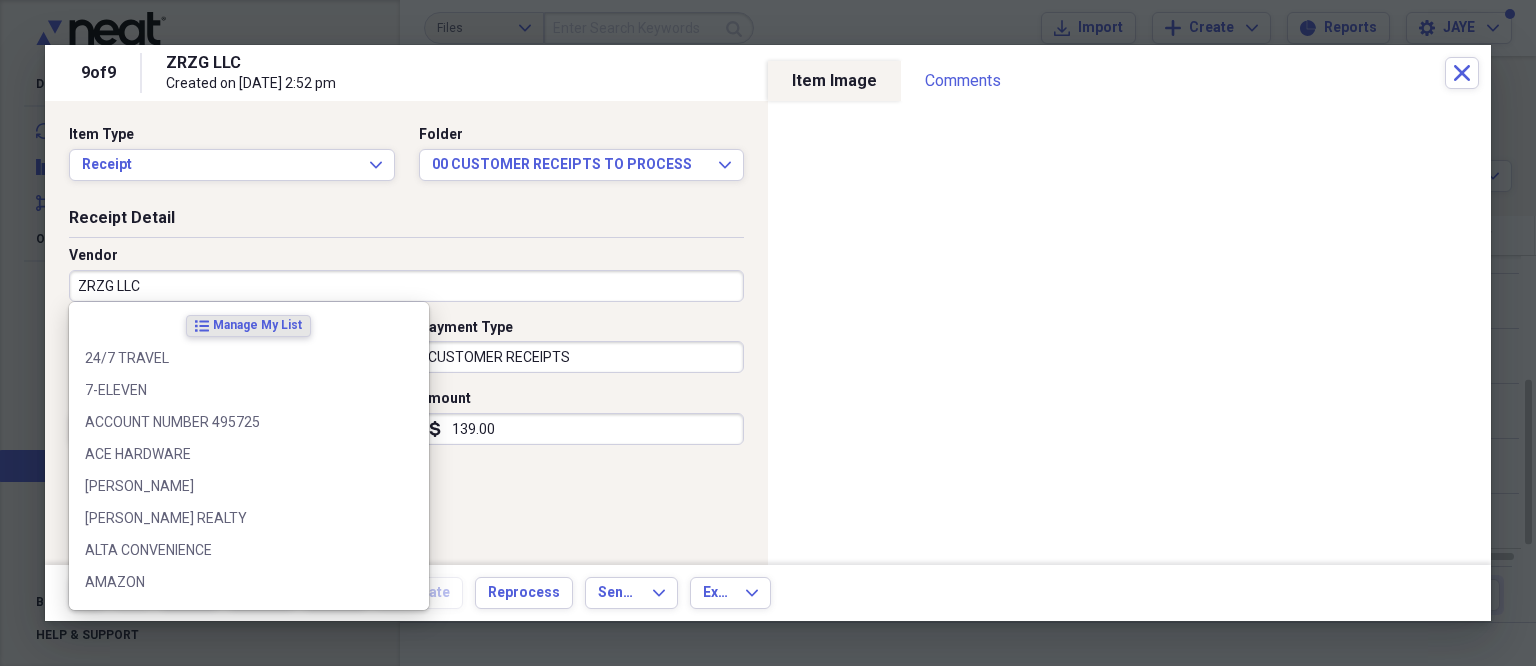 click on "ZRZG LLC" at bounding box center (406, 286) 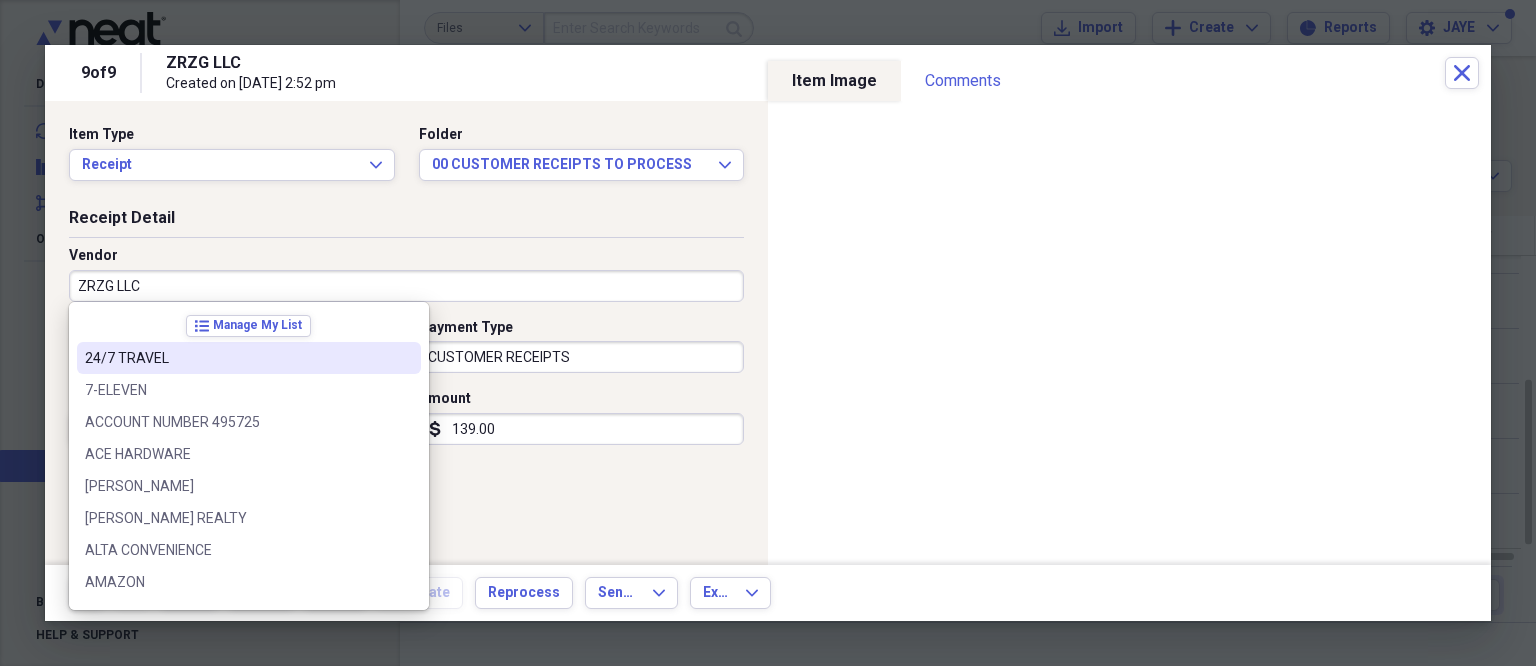 click on "Receipt Detail" at bounding box center [406, 222] 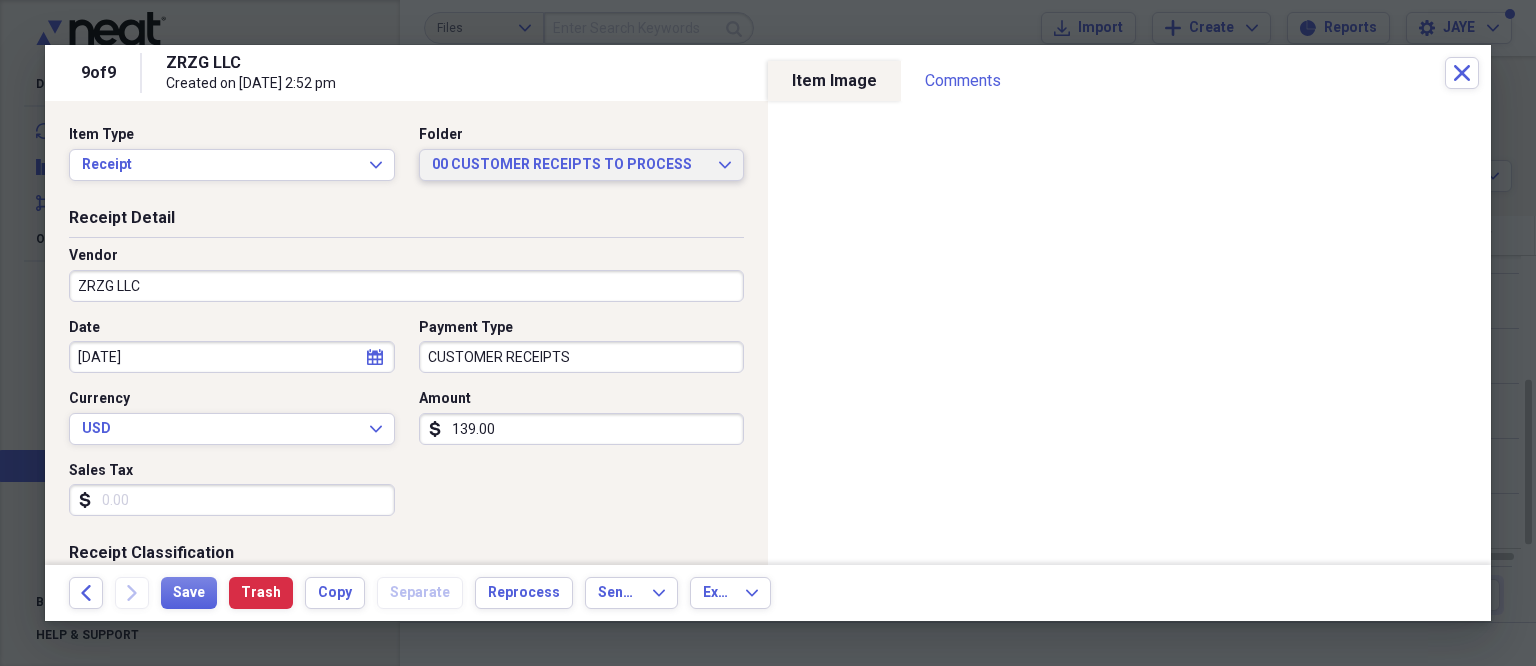 click on "00 CUSTOMER RECEIPTS TO PROCESS" at bounding box center [570, 165] 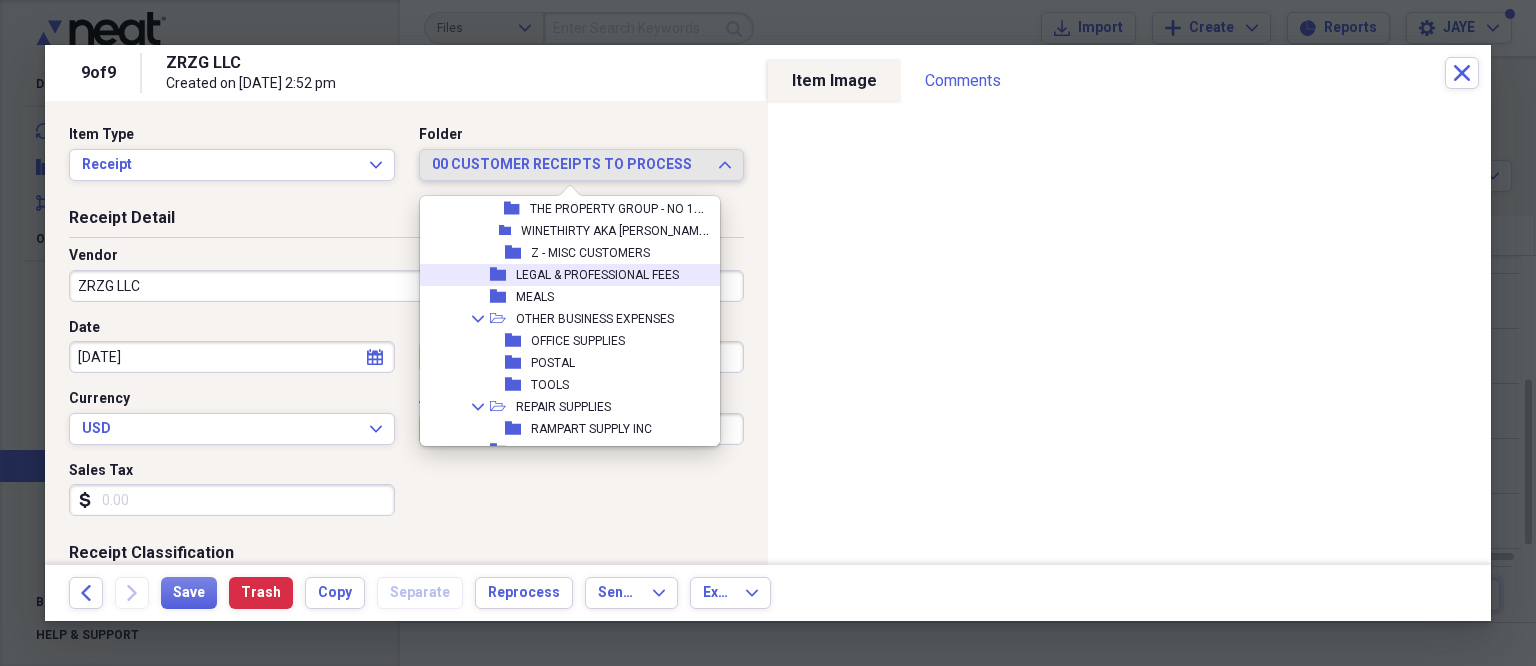 scroll, scrollTop: 872, scrollLeft: 0, axis: vertical 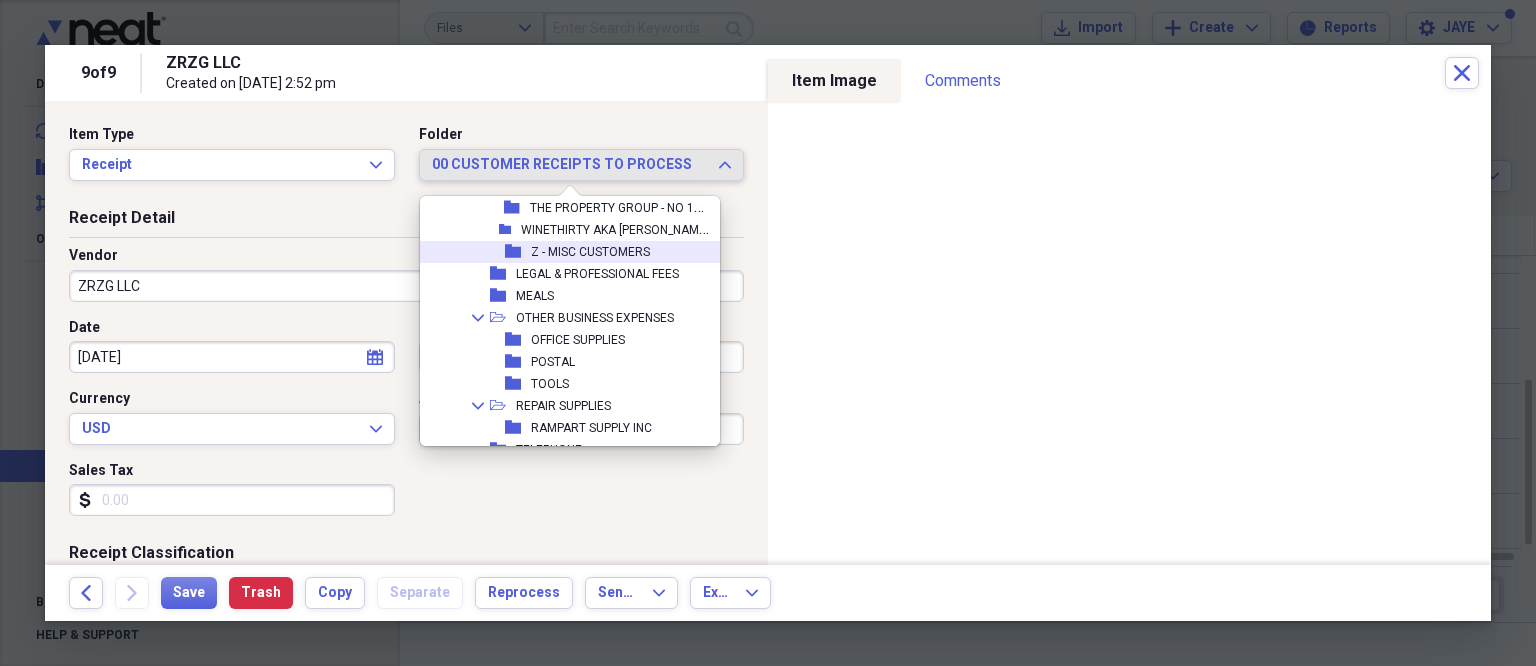 click on "Z - MISC CUSTOMERS" at bounding box center [590, 252] 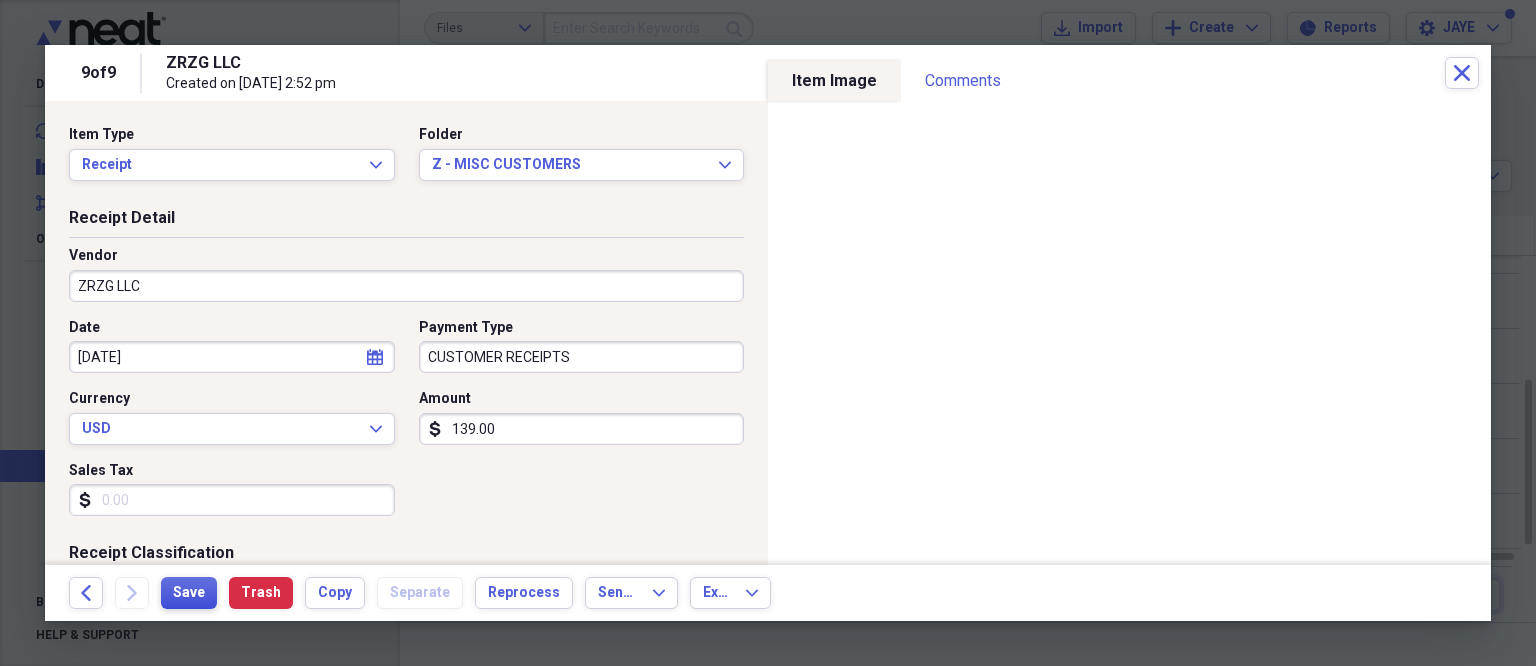 click on "Save" at bounding box center (189, 593) 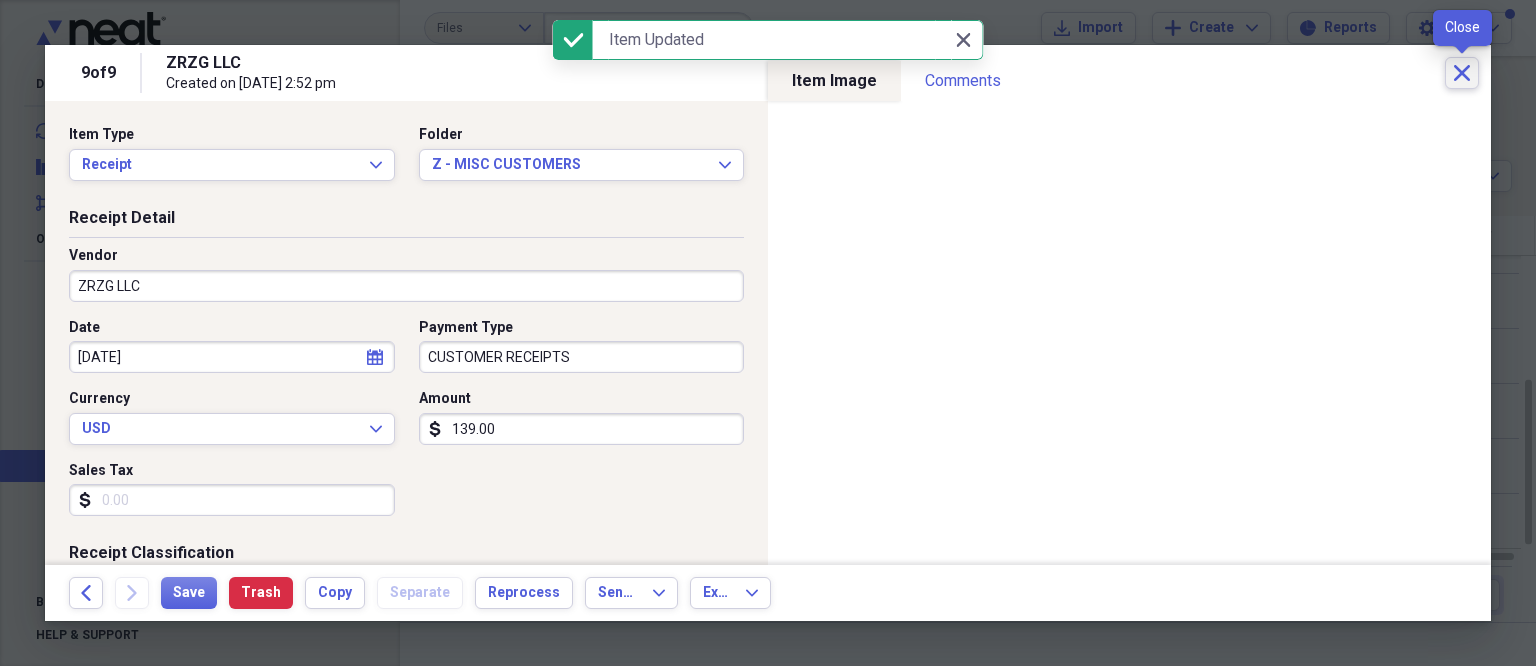 click on "Close" at bounding box center [1462, 73] 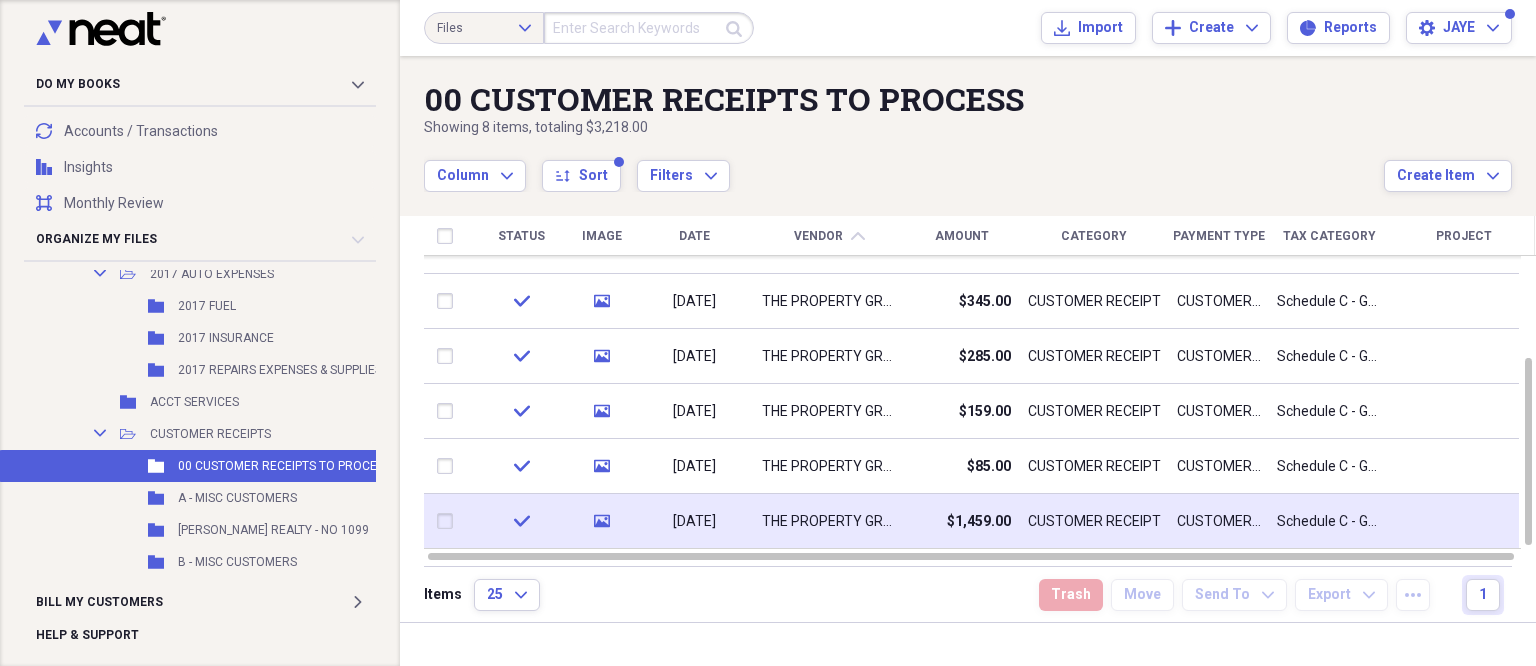click on "THE PROPERTY GROUP" at bounding box center (829, 522) 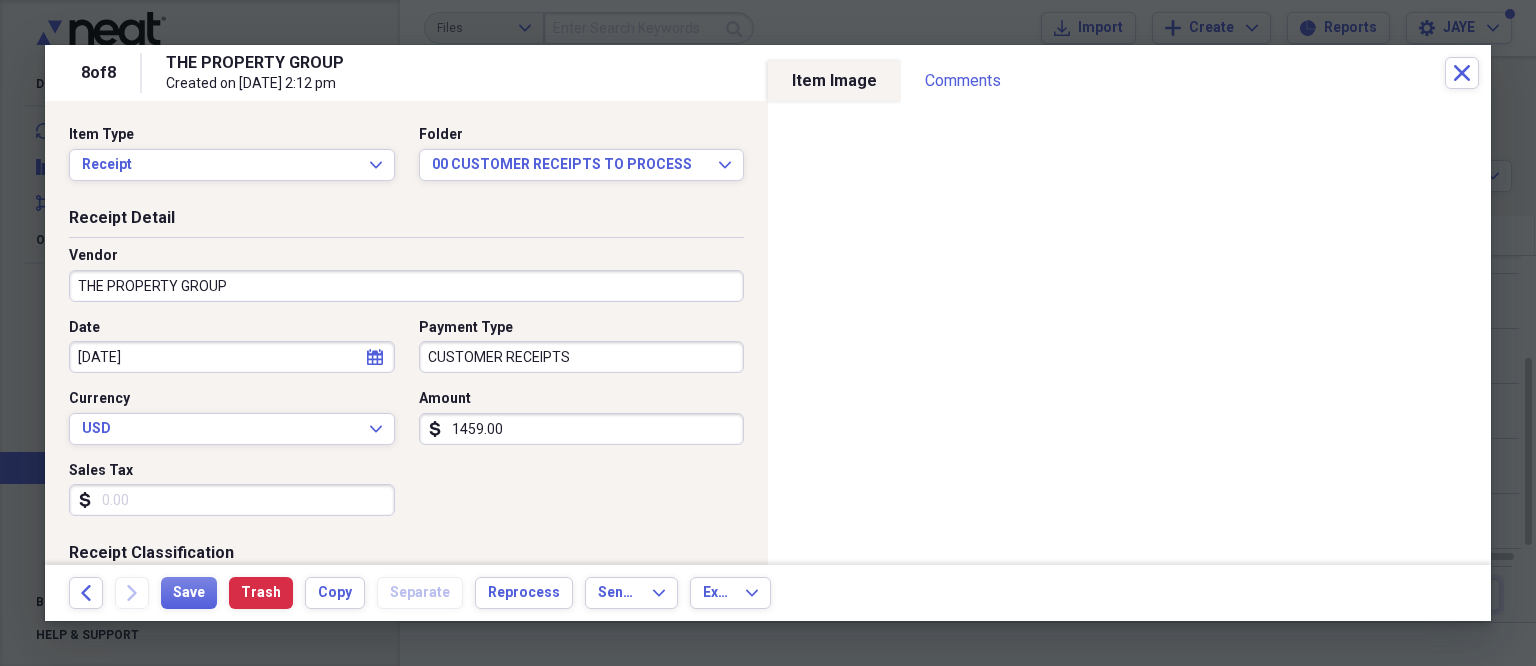 click on "1459.00" at bounding box center [582, 429] 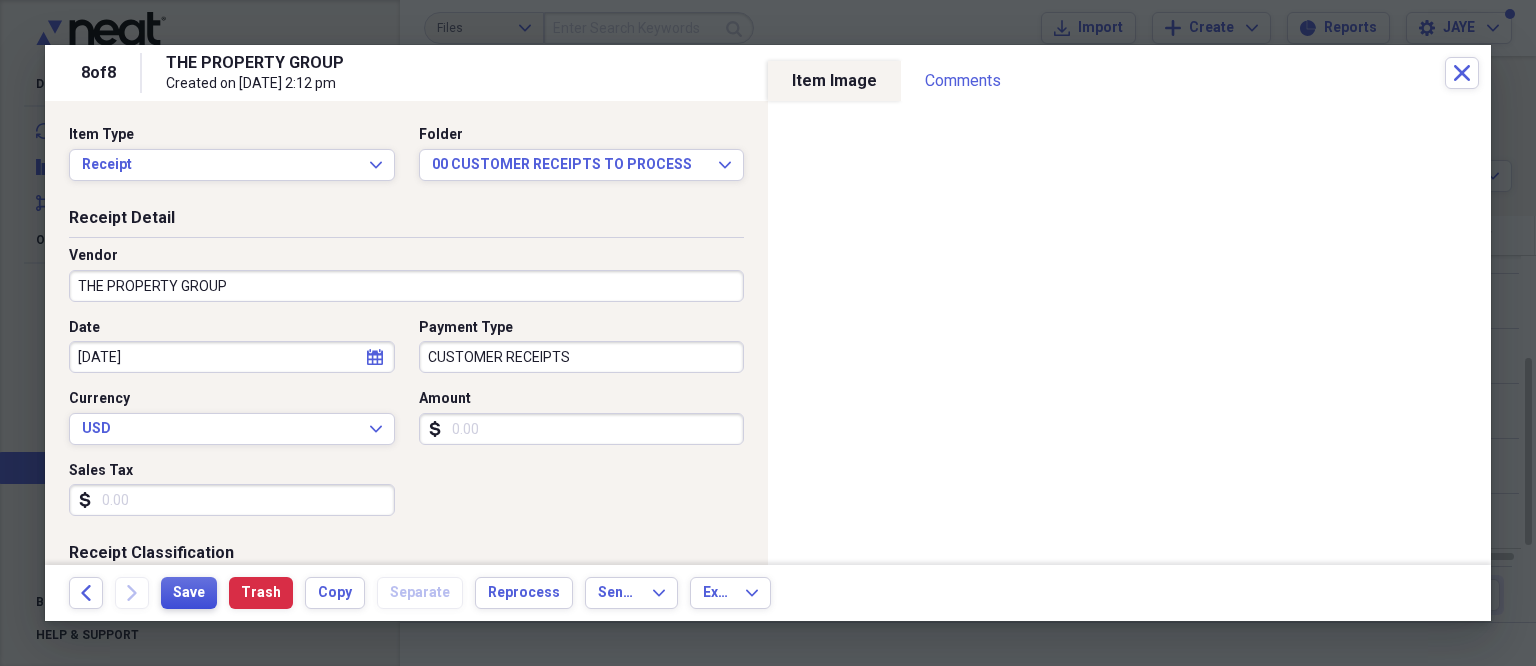 type 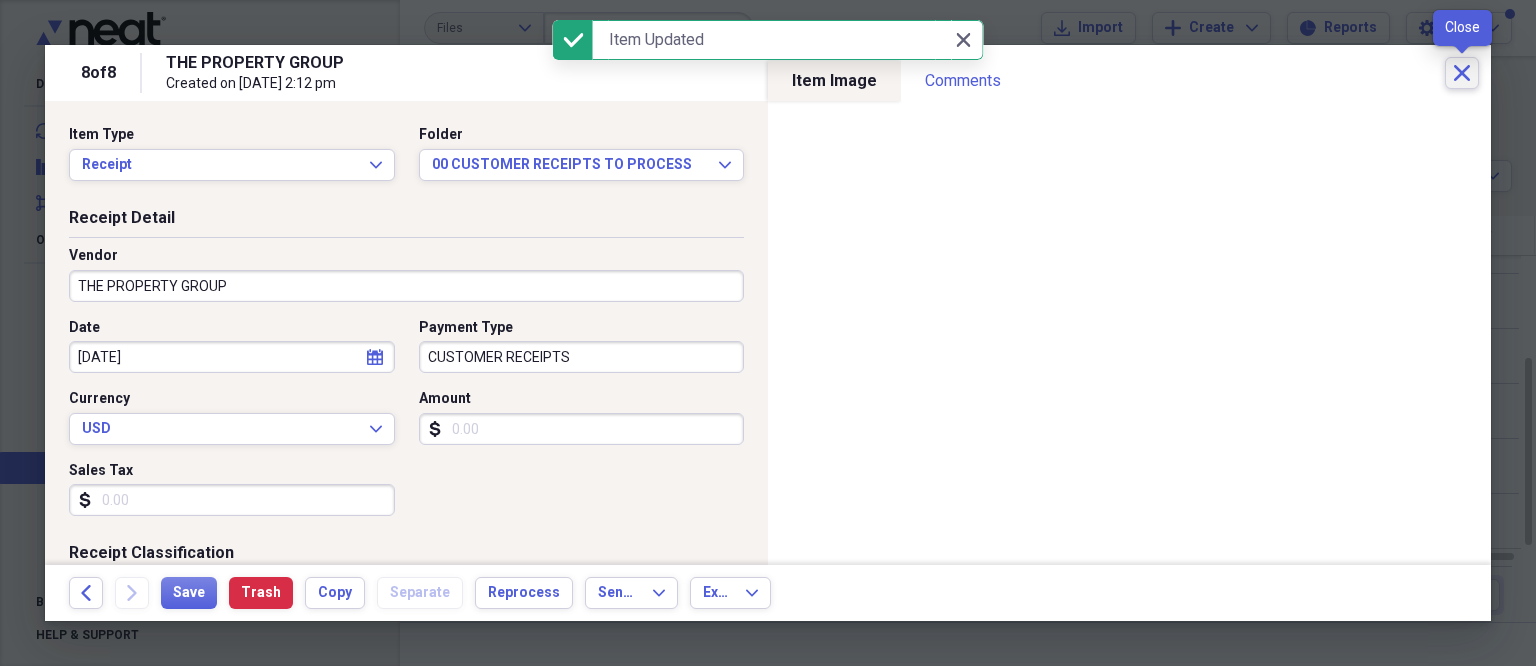 click 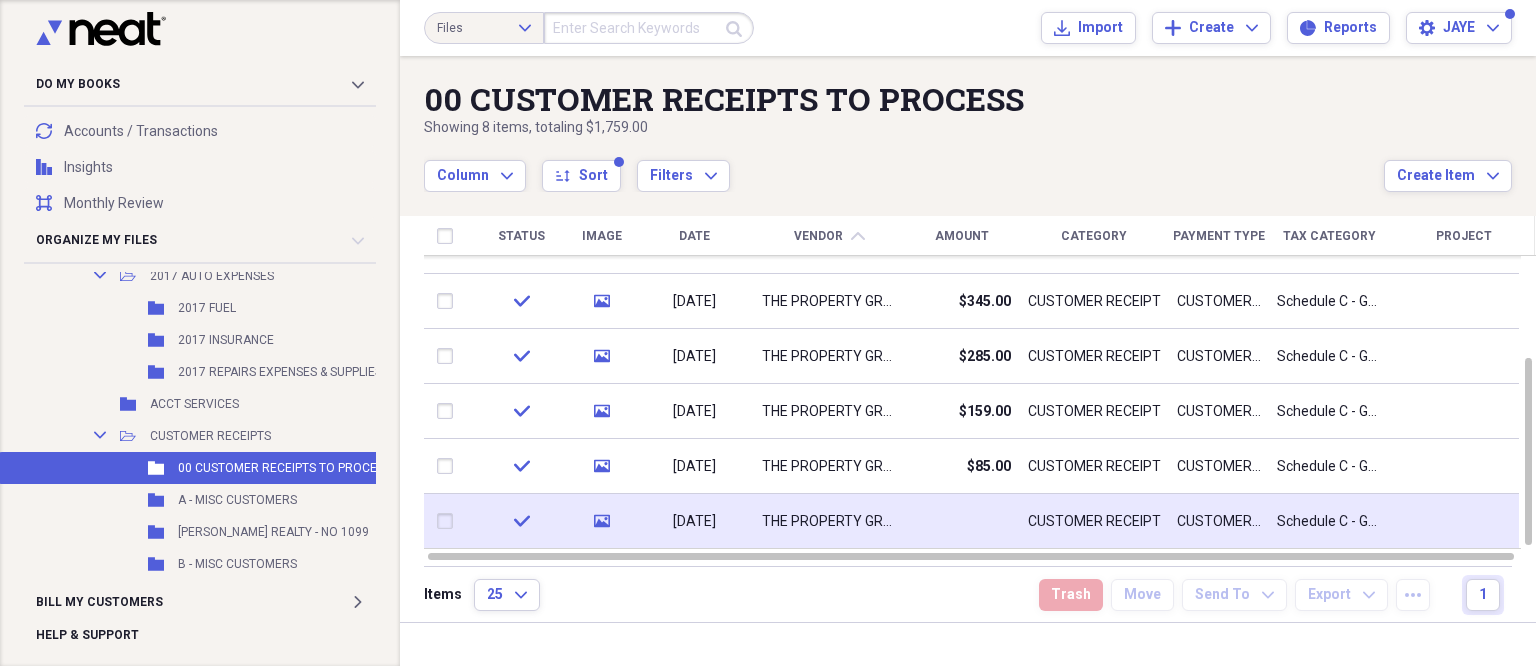 click on "Schedule C - Gross Receipts or Sales" at bounding box center [1329, 521] 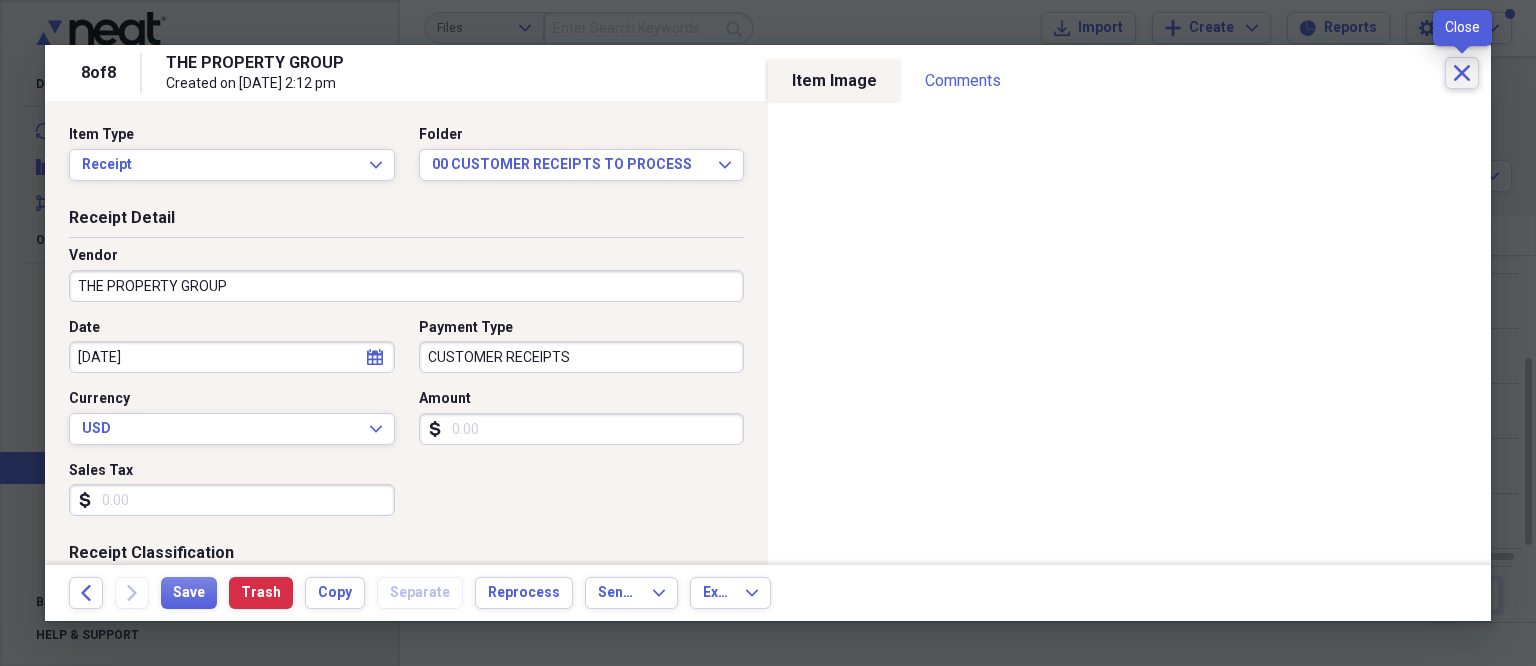 click 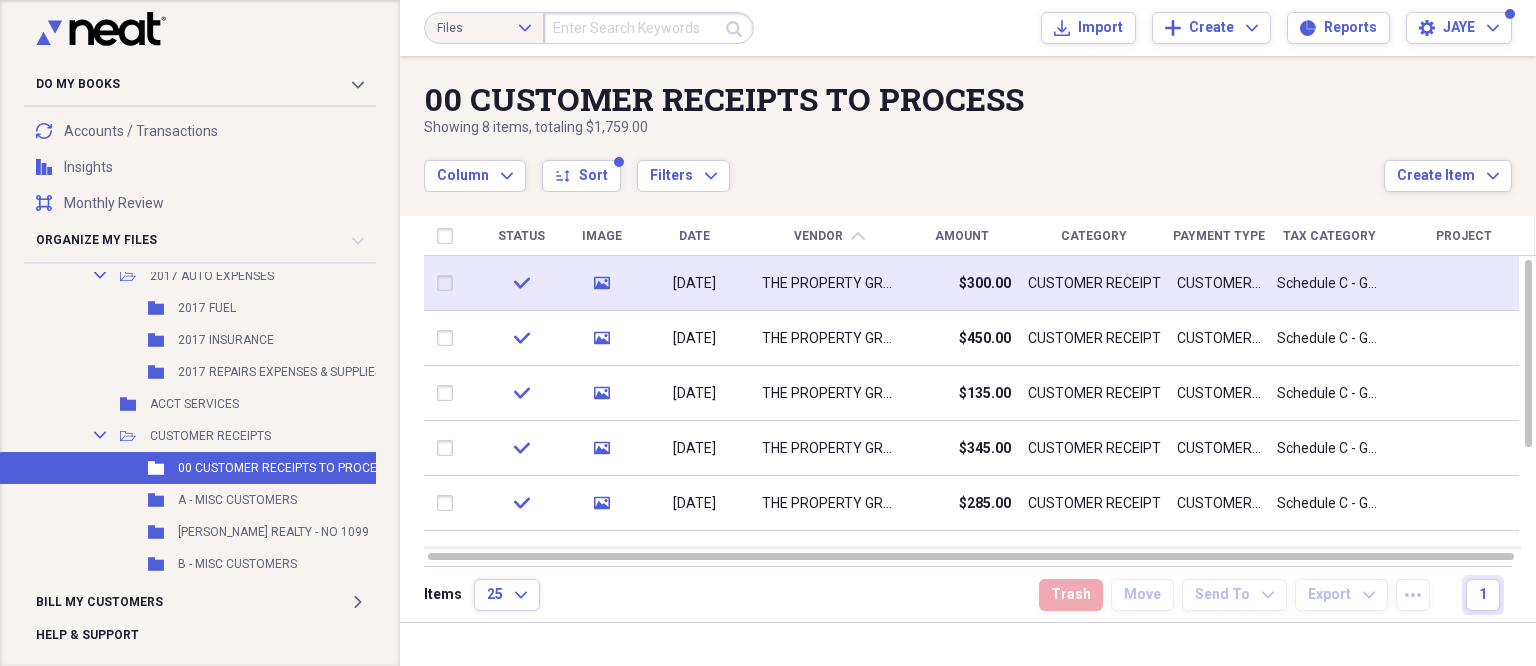click on "$300.00" at bounding box center [961, 283] 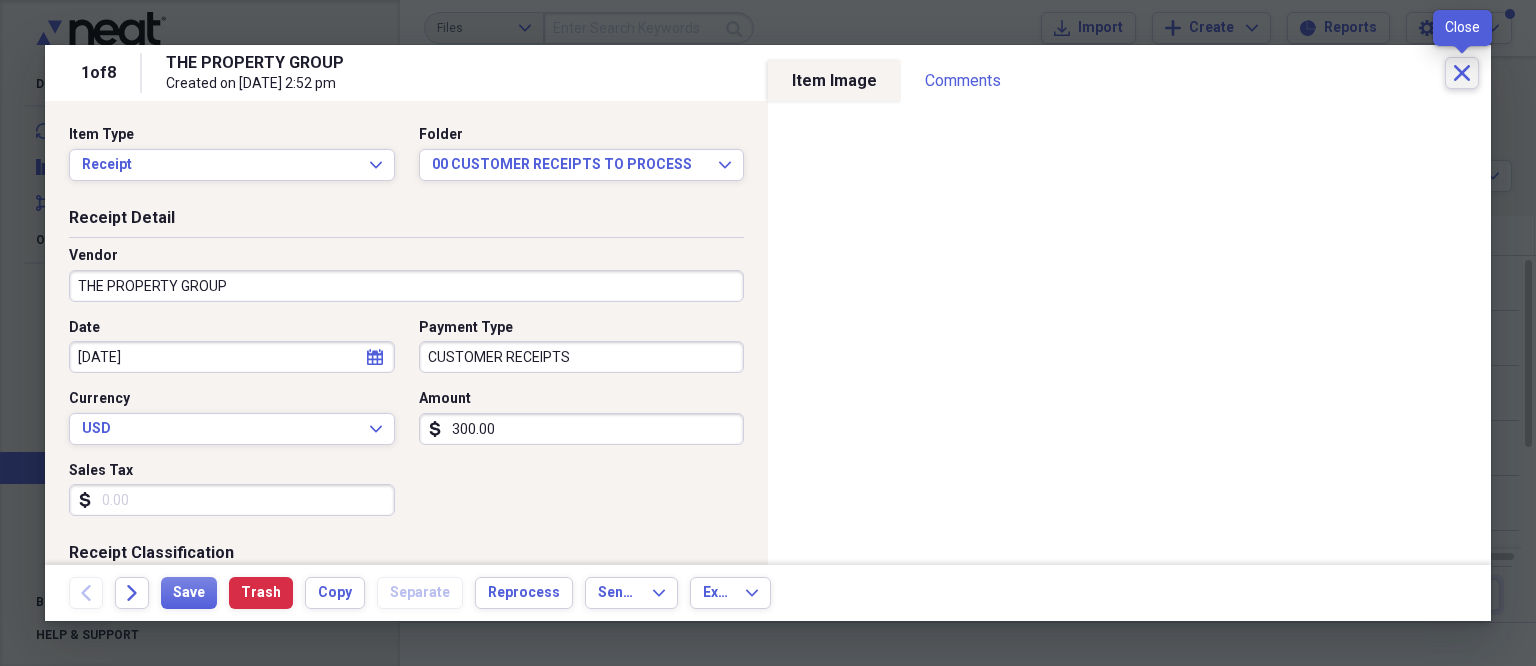 click 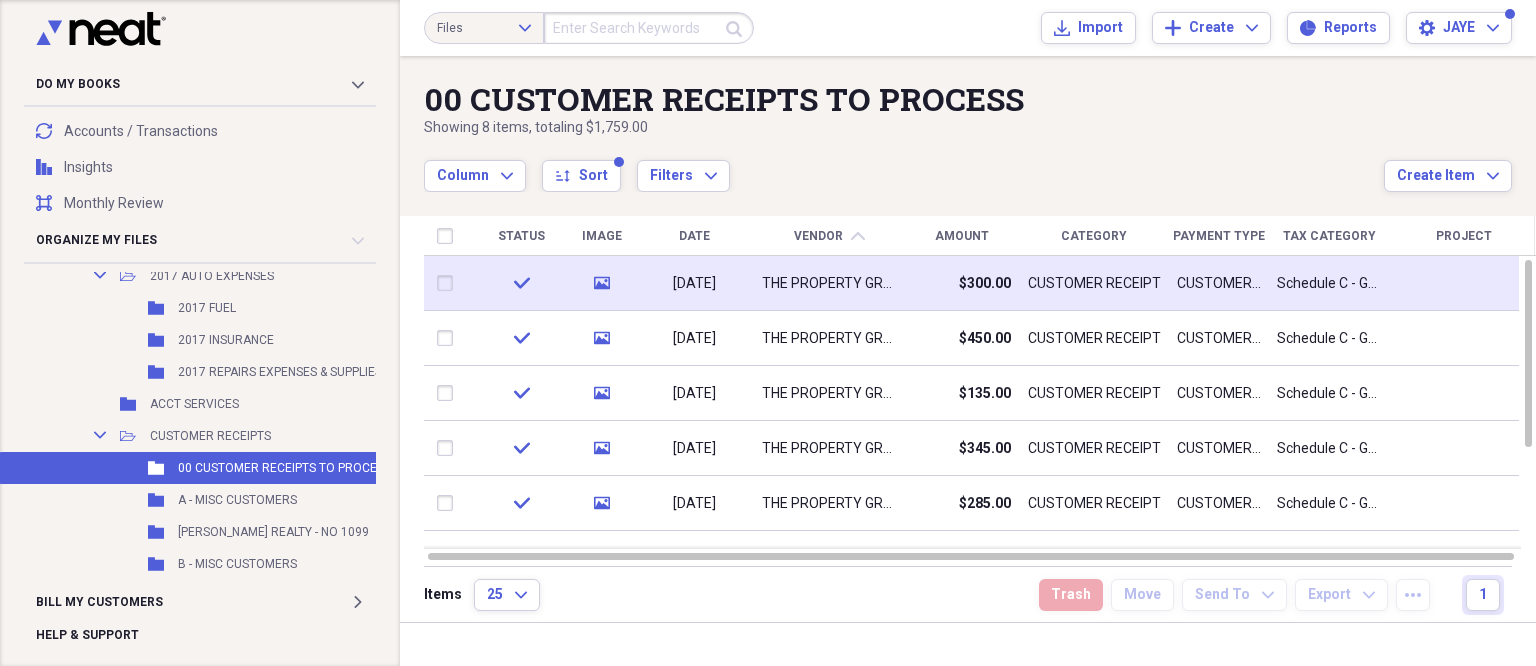 click on "$300.00" at bounding box center (961, 283) 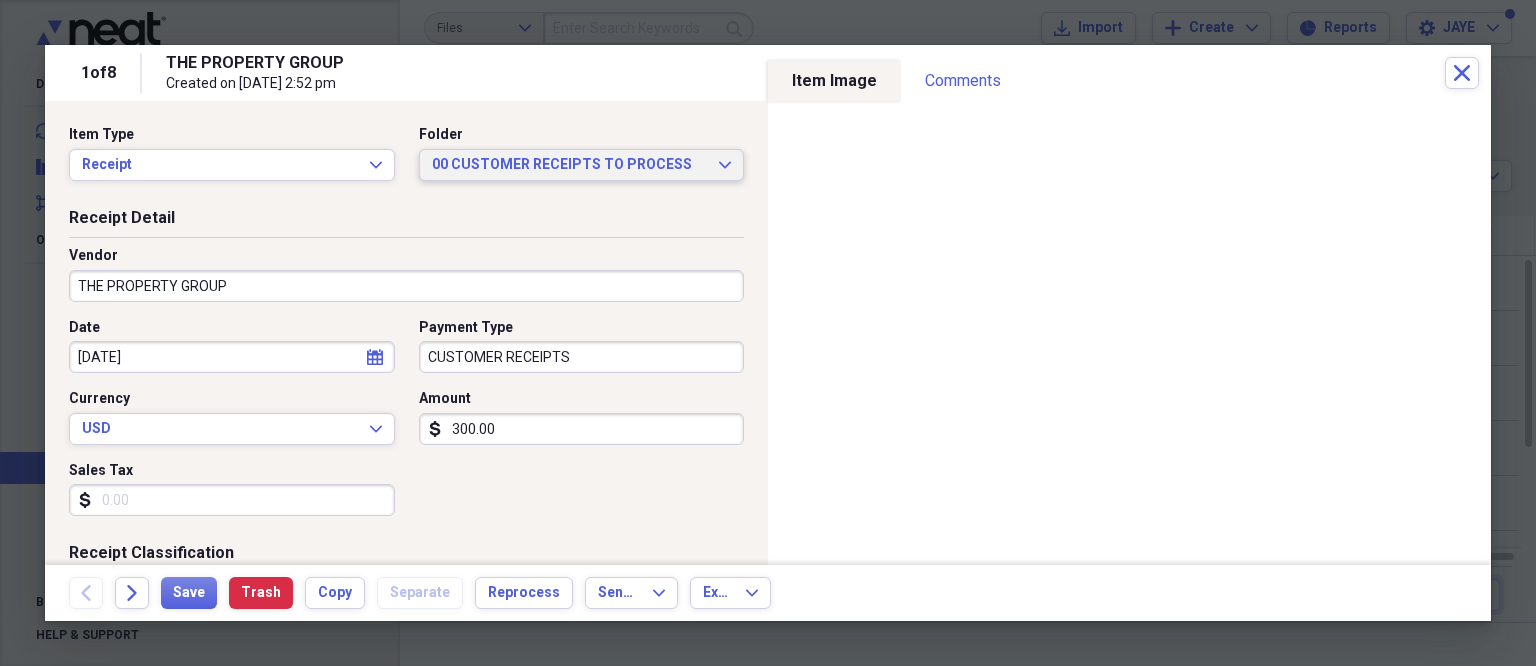click on "Expand" 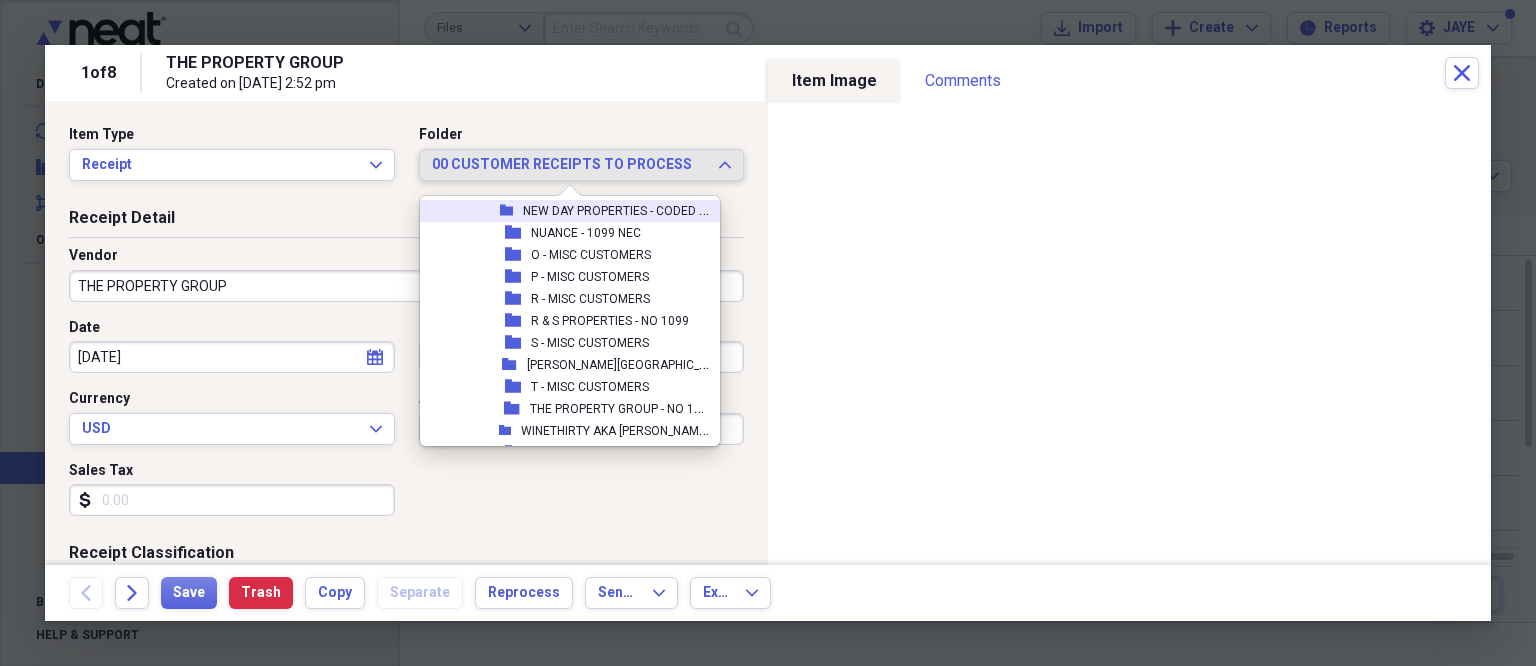 scroll, scrollTop: 672, scrollLeft: 0, axis: vertical 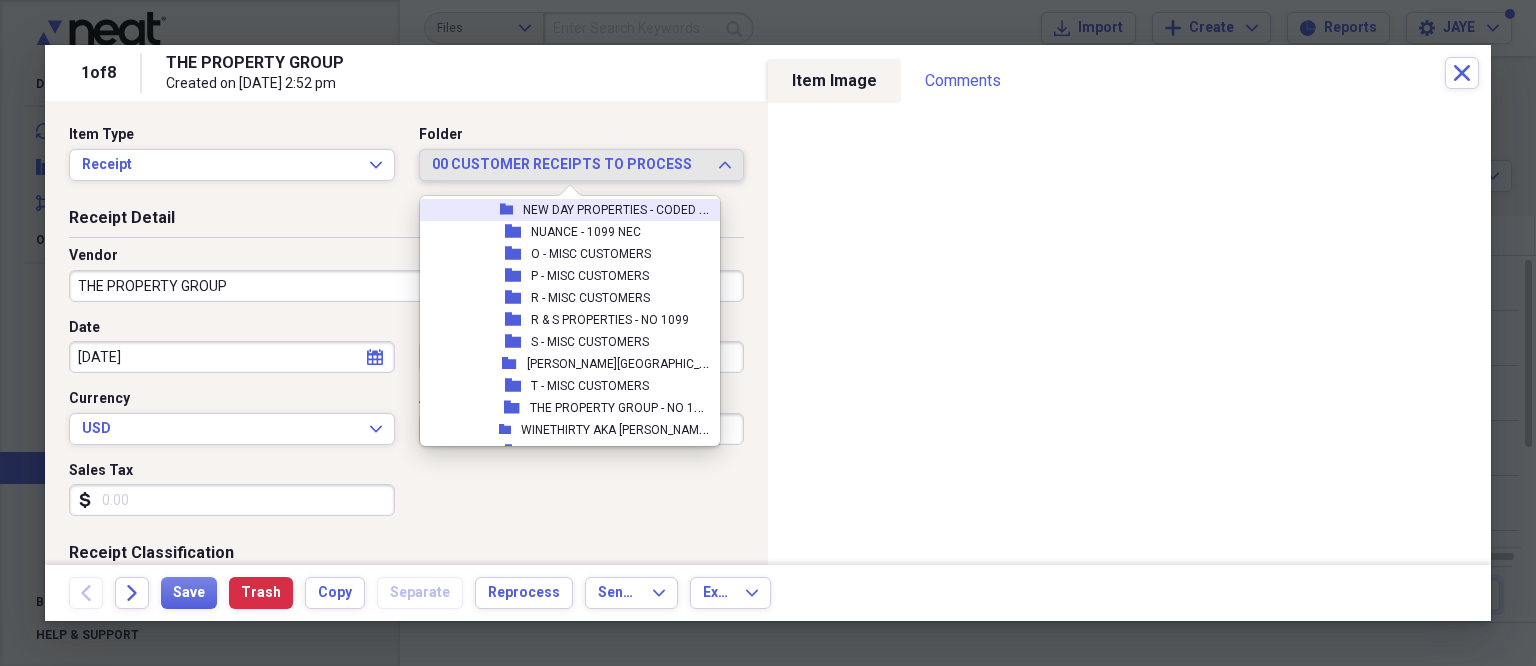click on "THE PROPERTY GROUP - NO 1099" at bounding box center (622, 406) 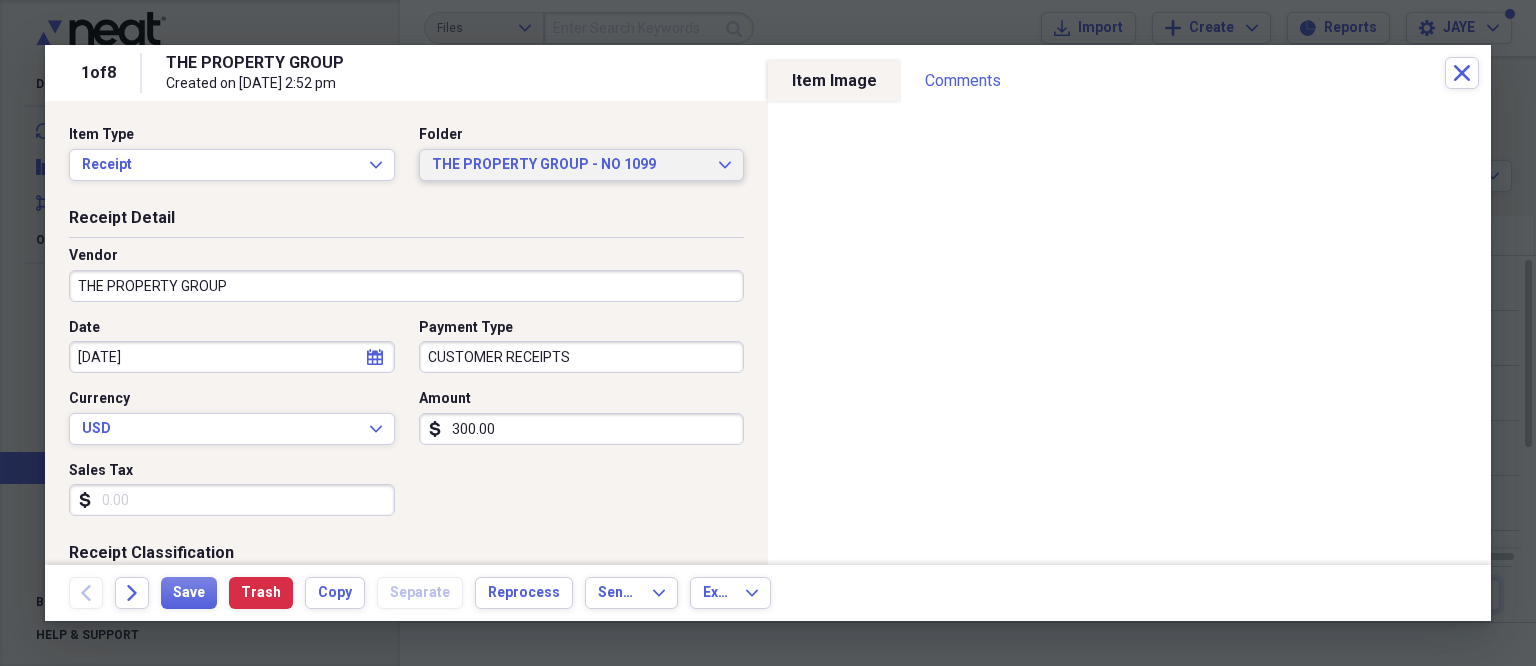 type 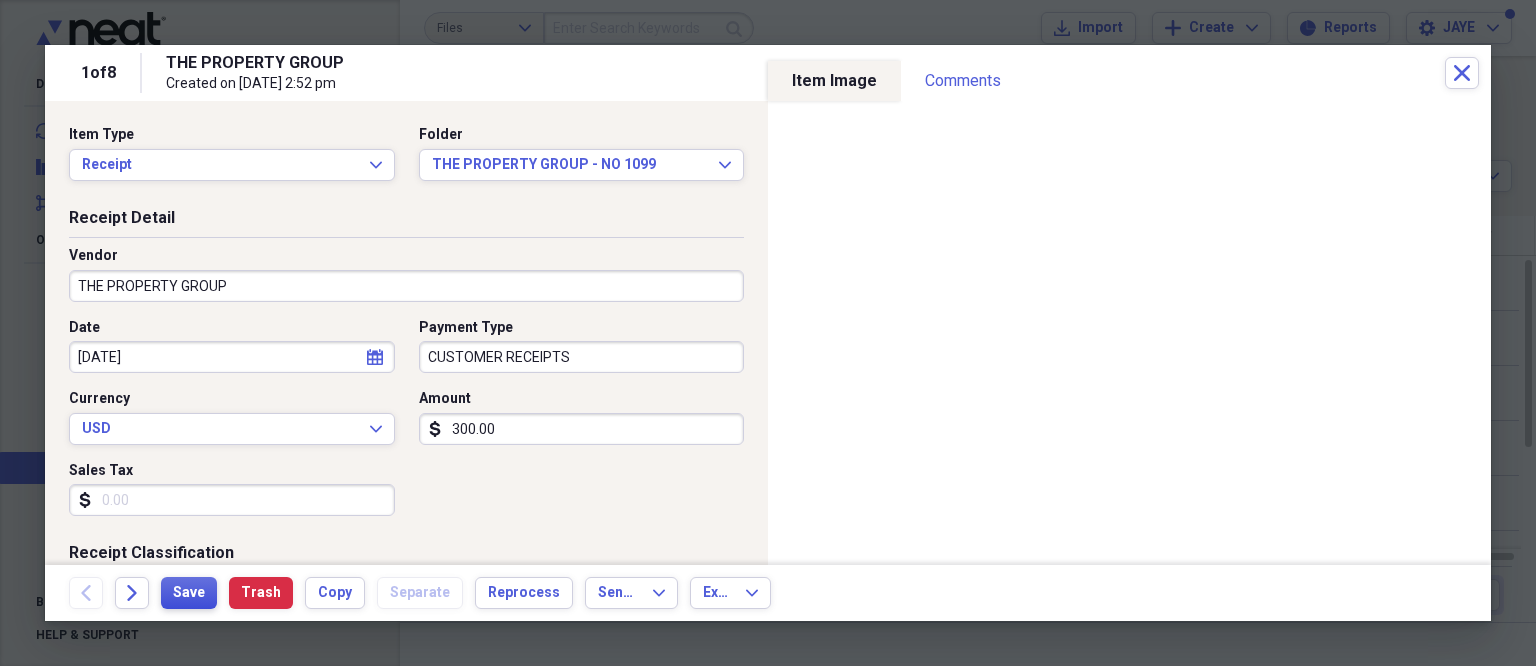 click on "Save" at bounding box center (189, 593) 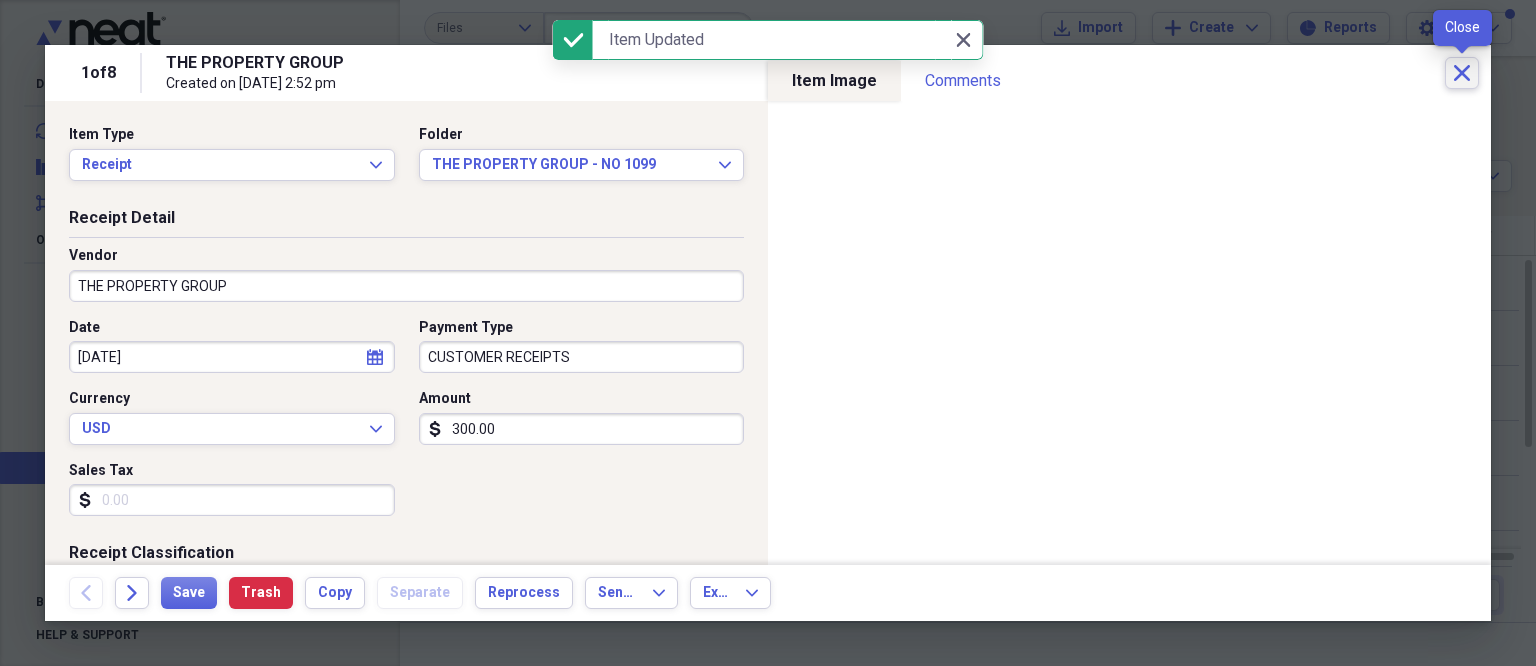 click 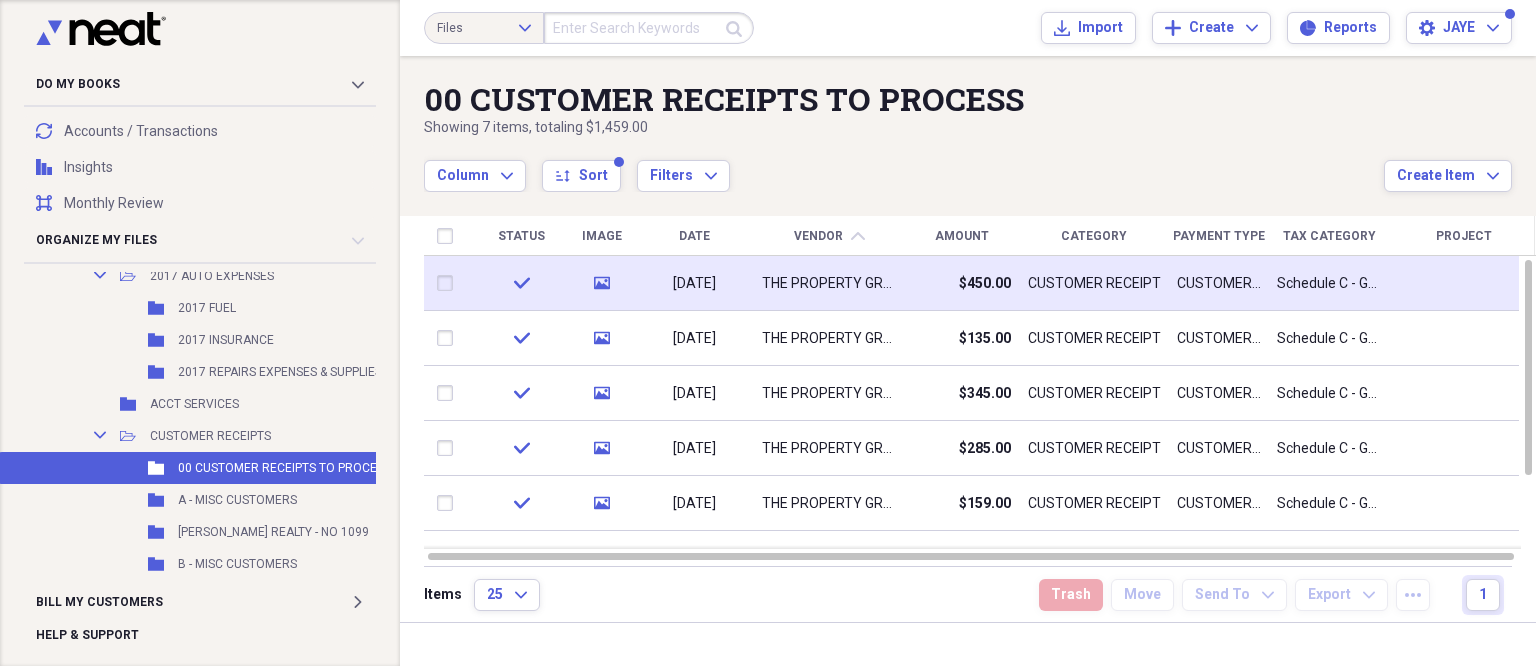 click at bounding box center [449, 283] 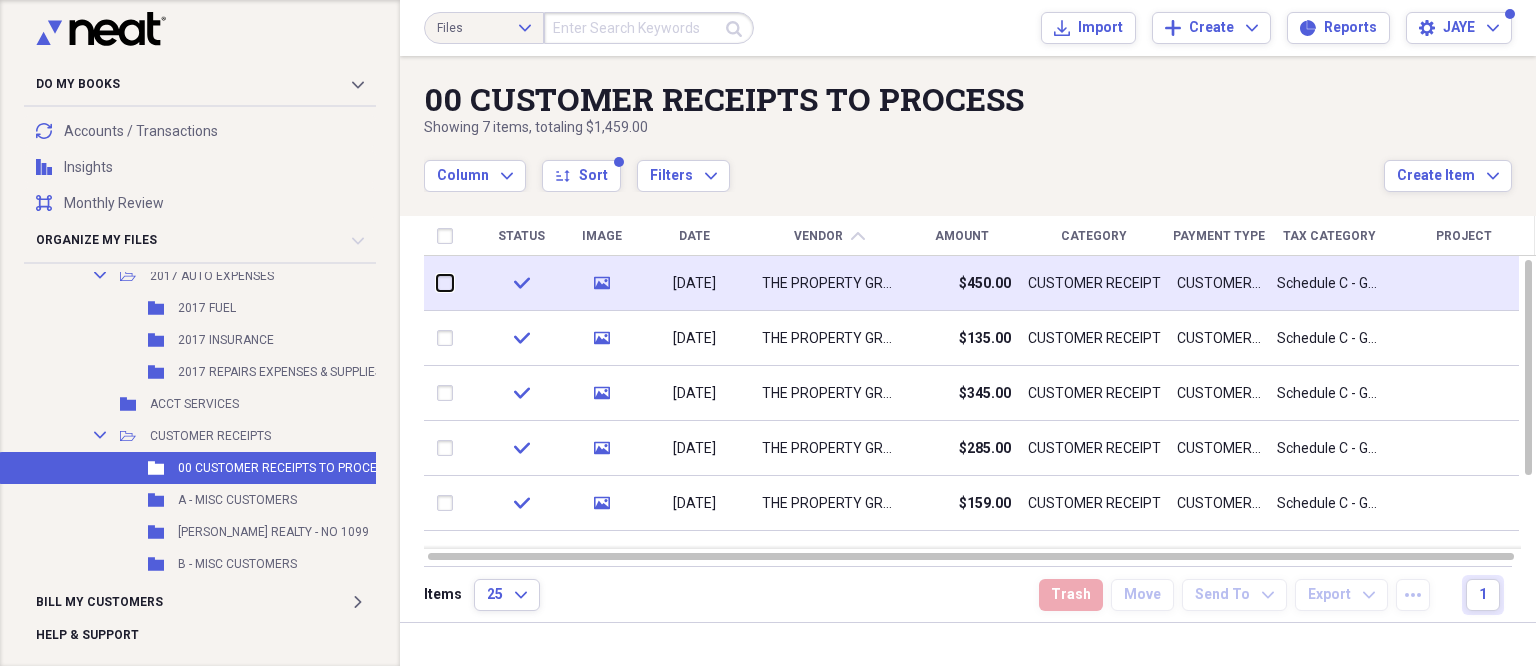 click at bounding box center (437, 283) 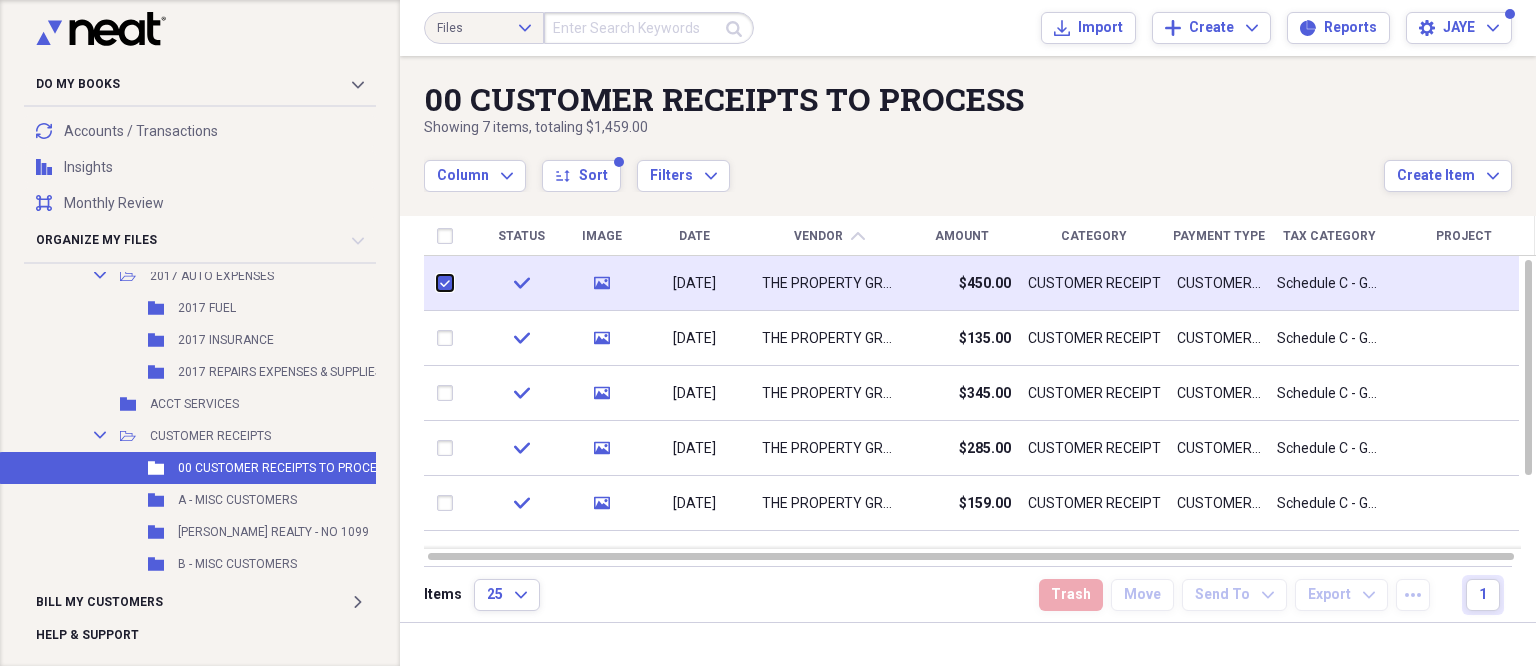 checkbox on "true" 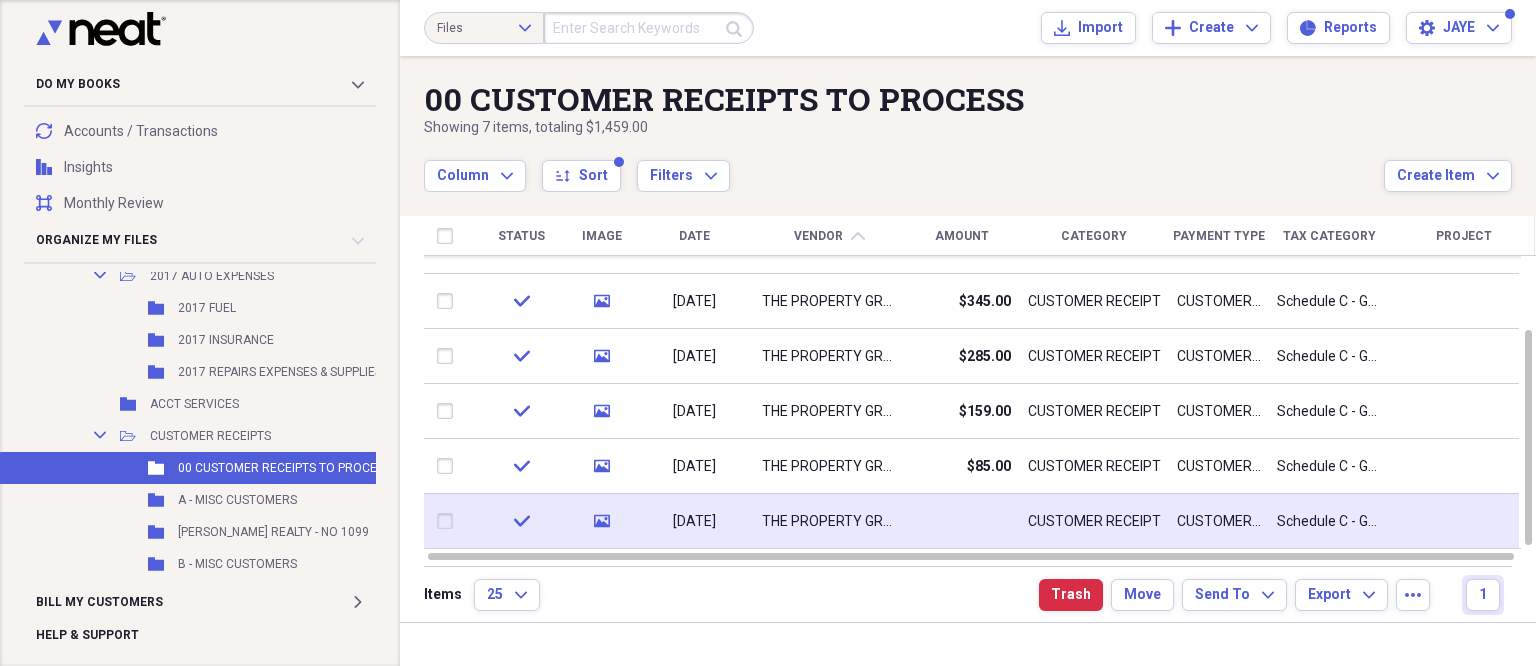 click at bounding box center [449, 521] 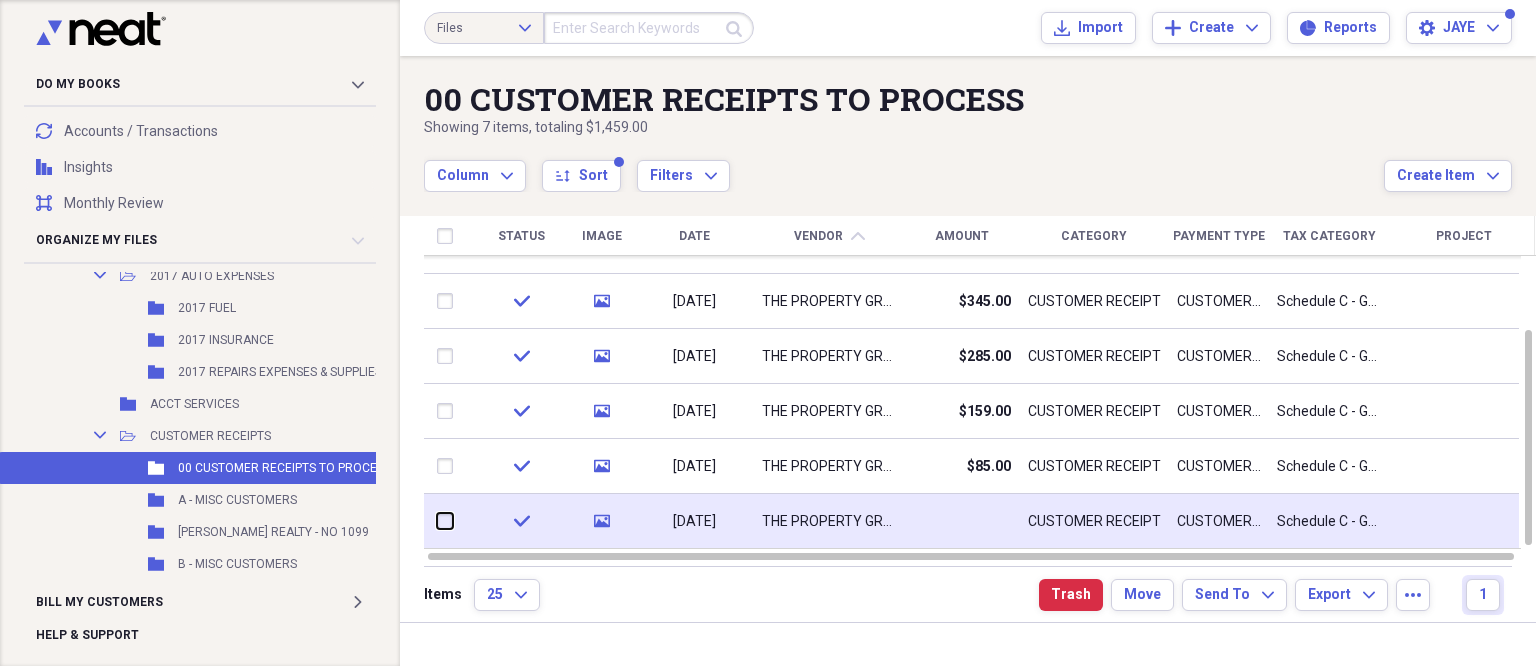 click at bounding box center [437, 521] 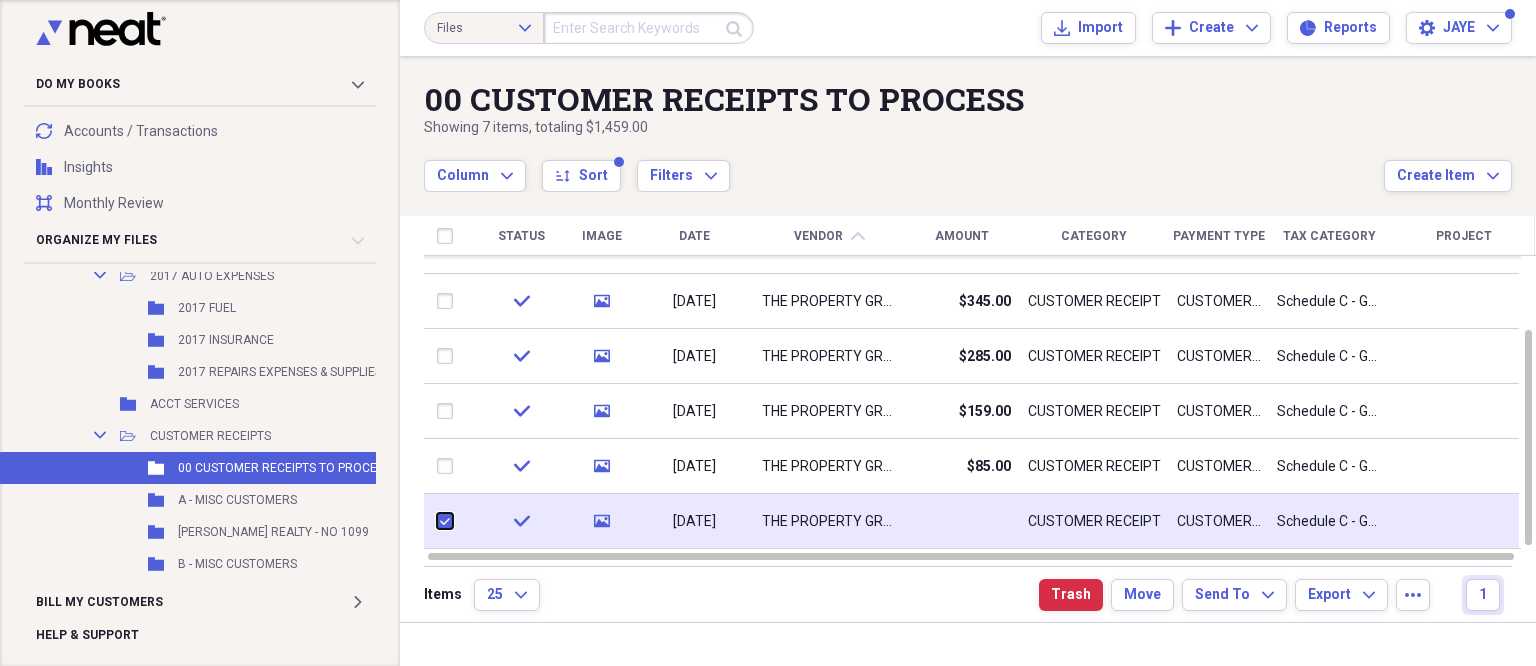 checkbox on "true" 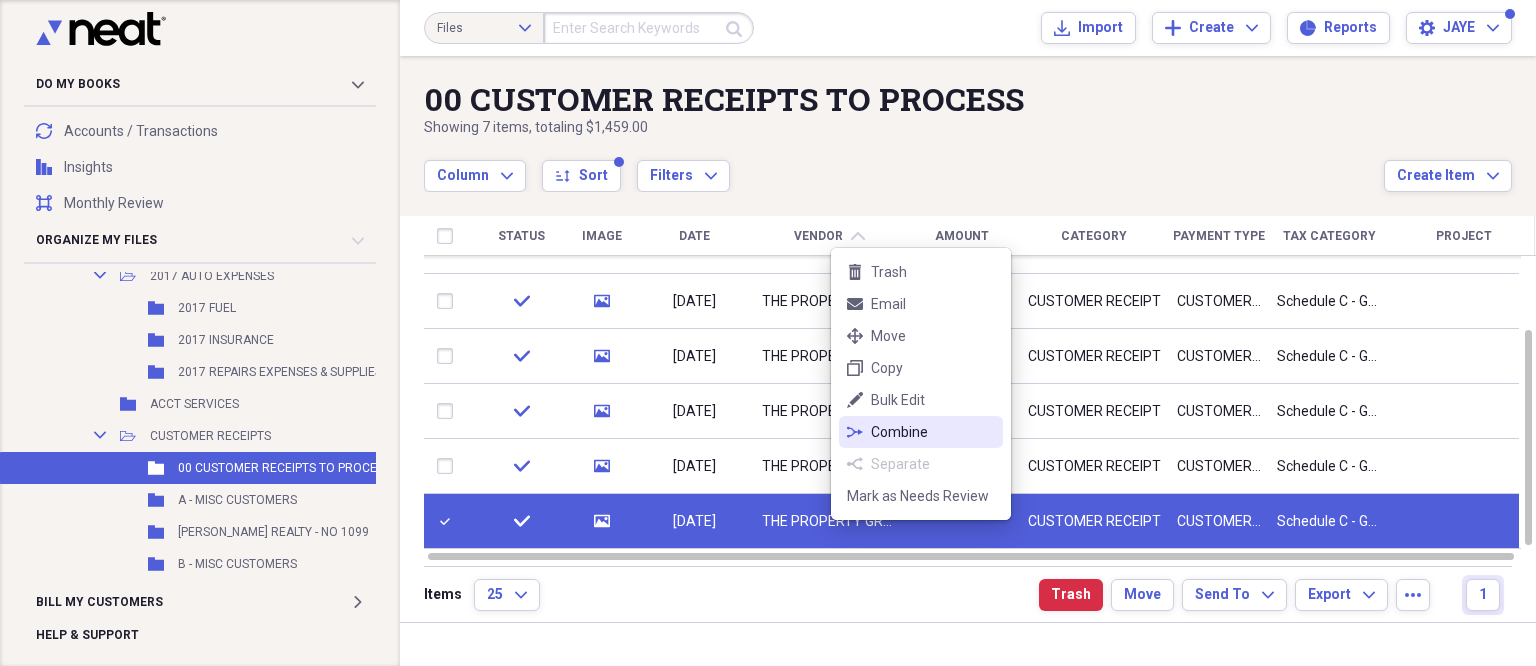 click on "Combine" at bounding box center (933, 432) 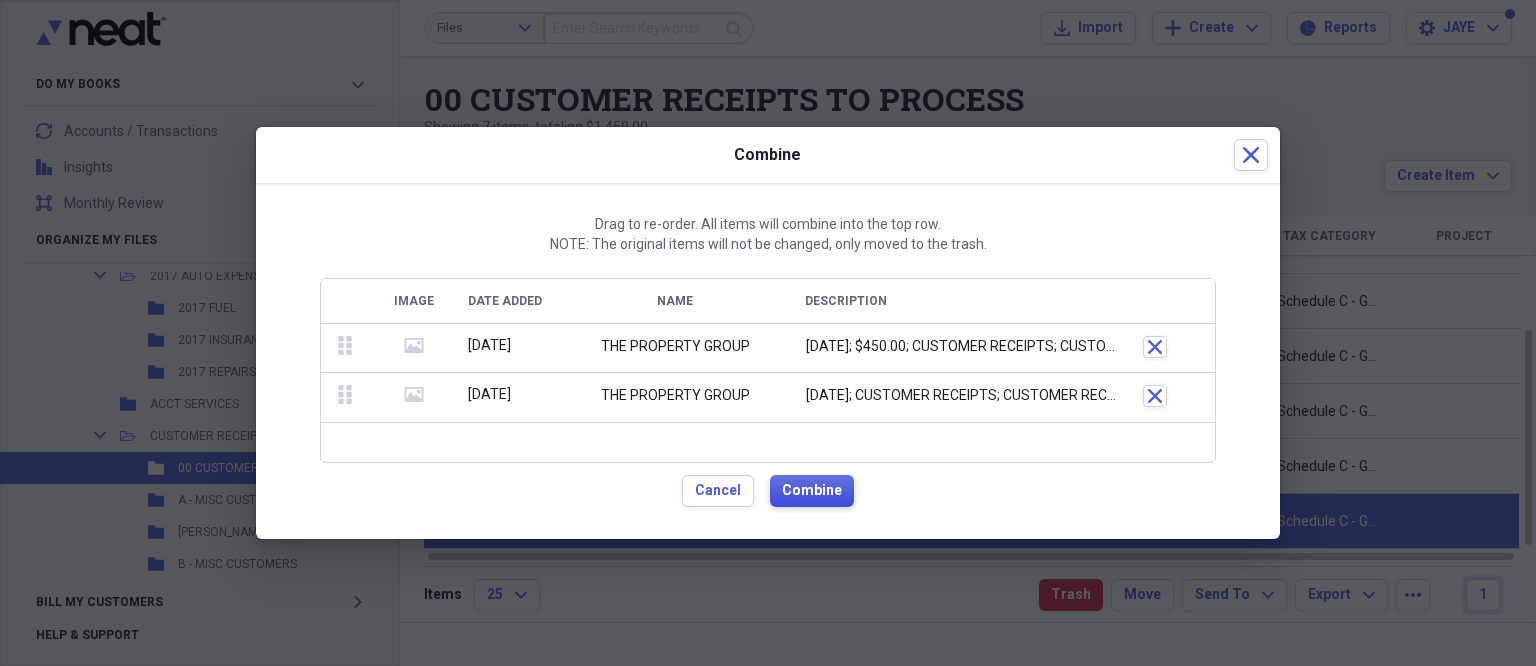 click on "Combine" at bounding box center (812, 491) 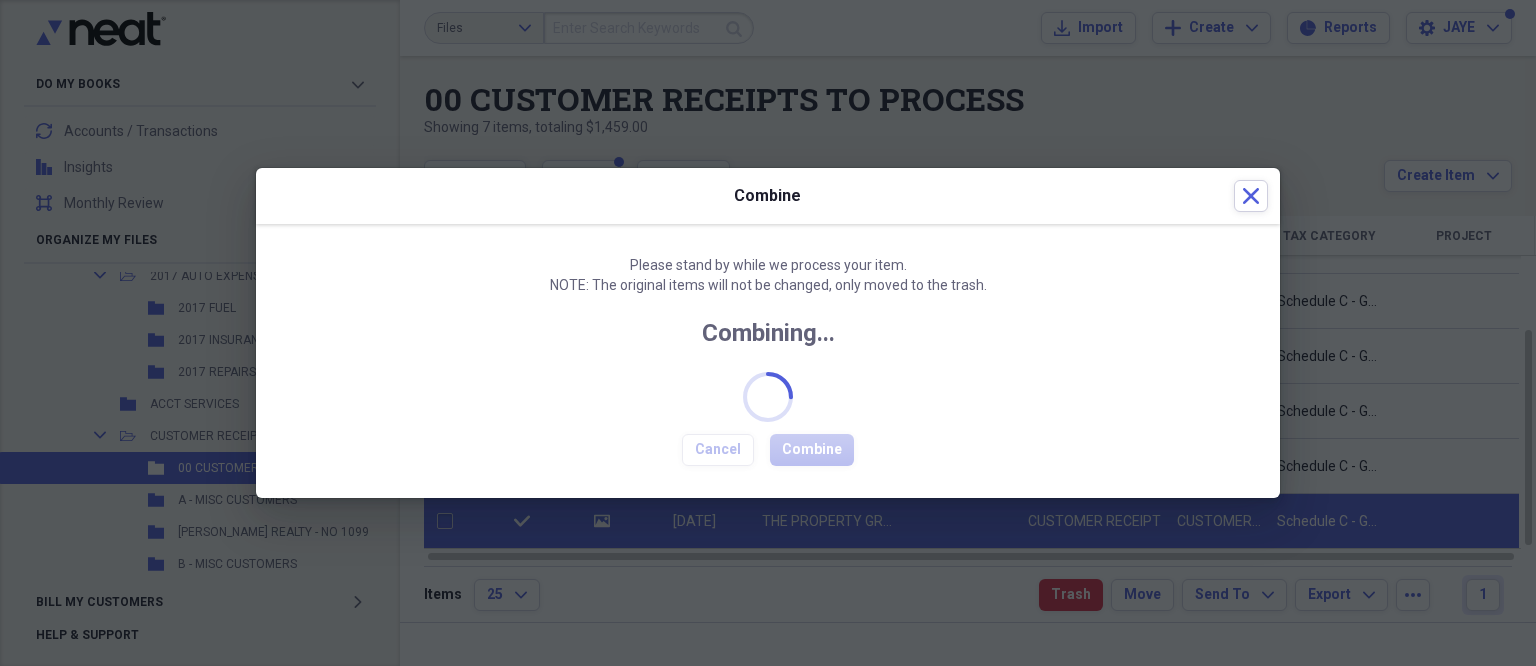 checkbox on "false" 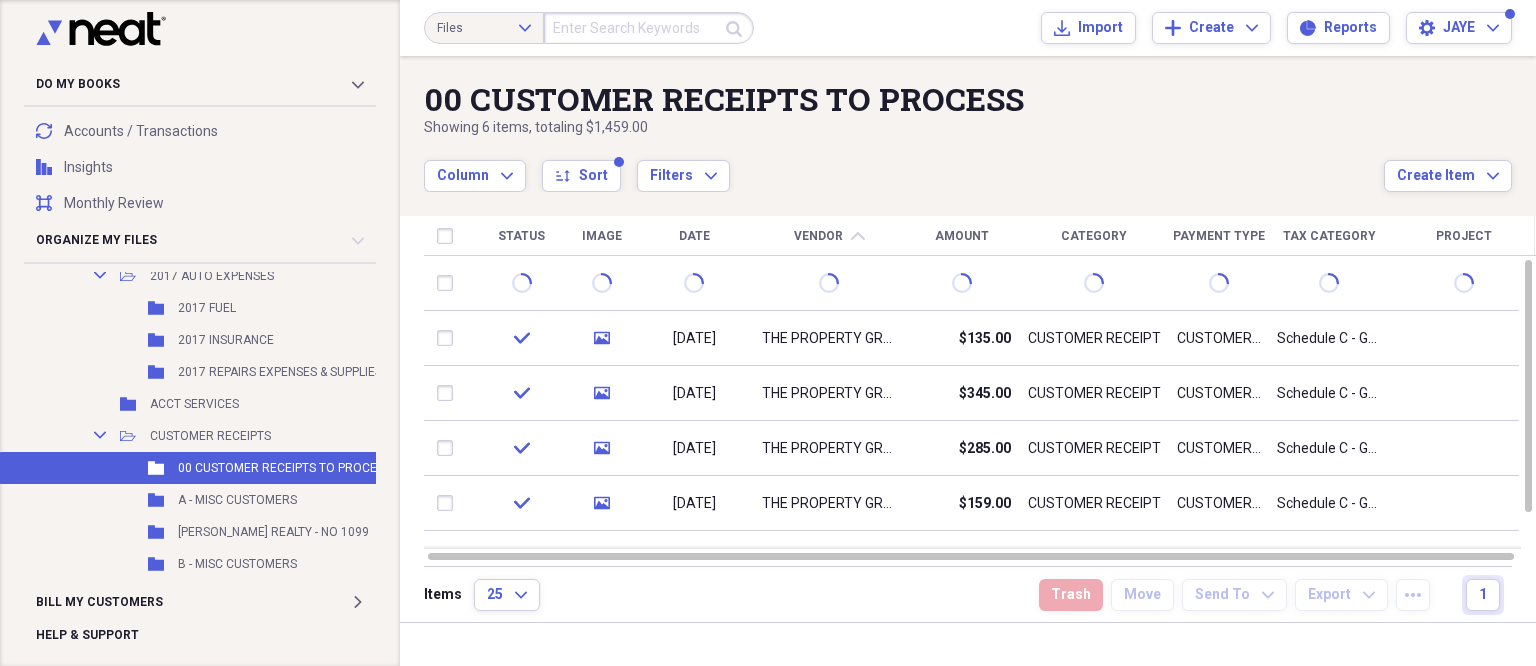 click on "Date" at bounding box center [694, 236] 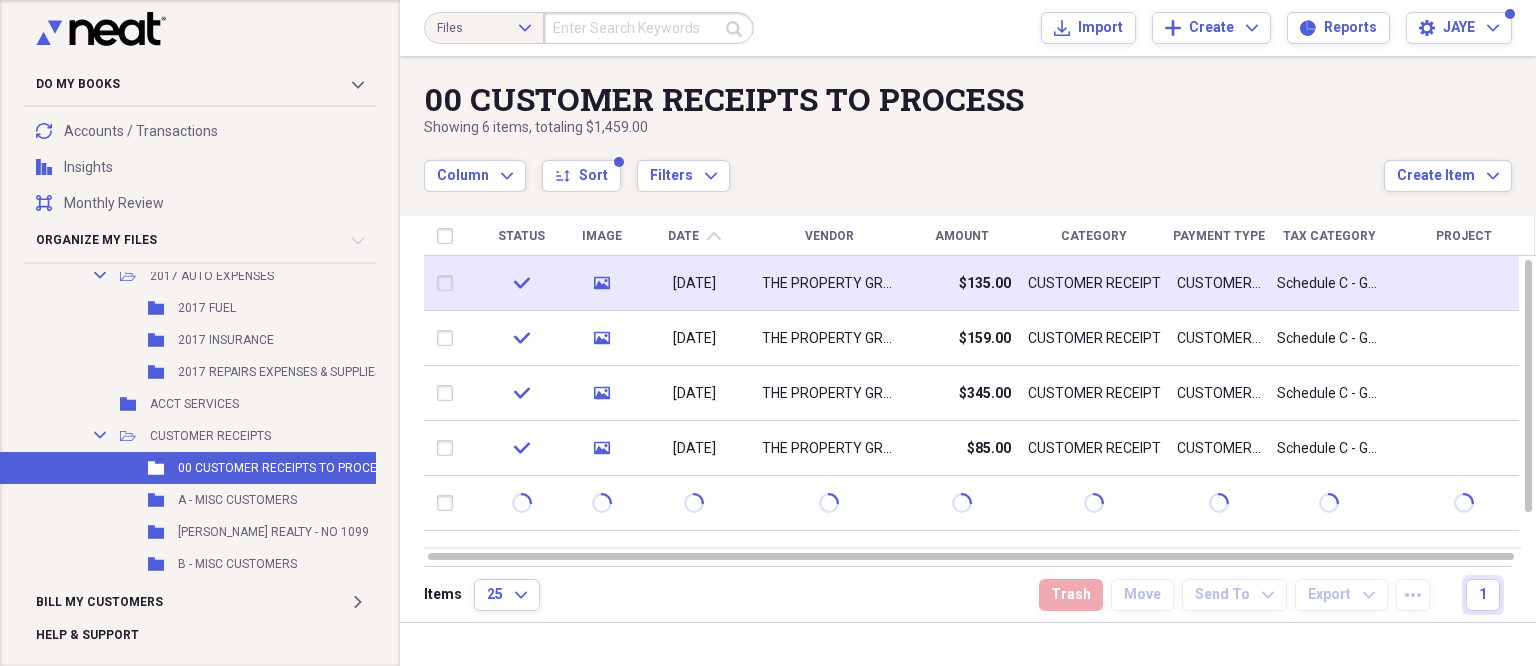 type 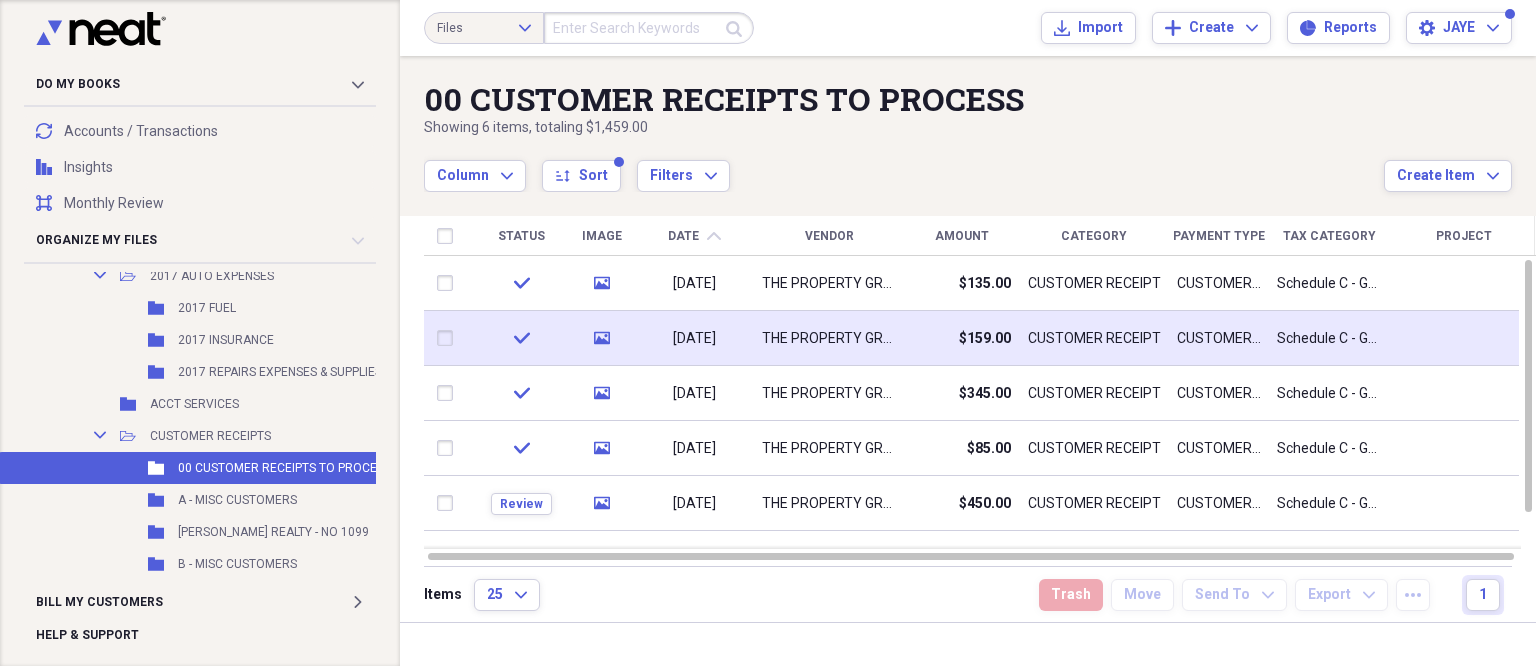 click at bounding box center [449, 338] 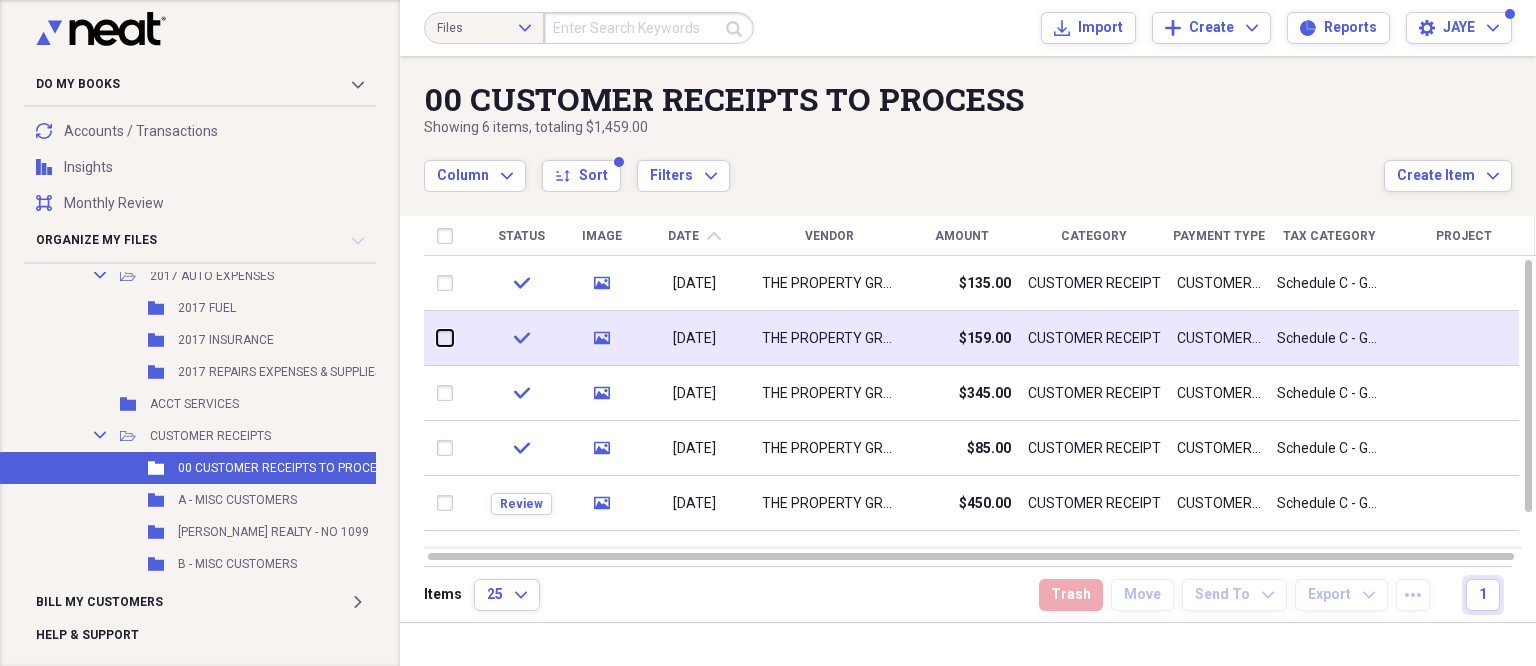 click at bounding box center [437, 338] 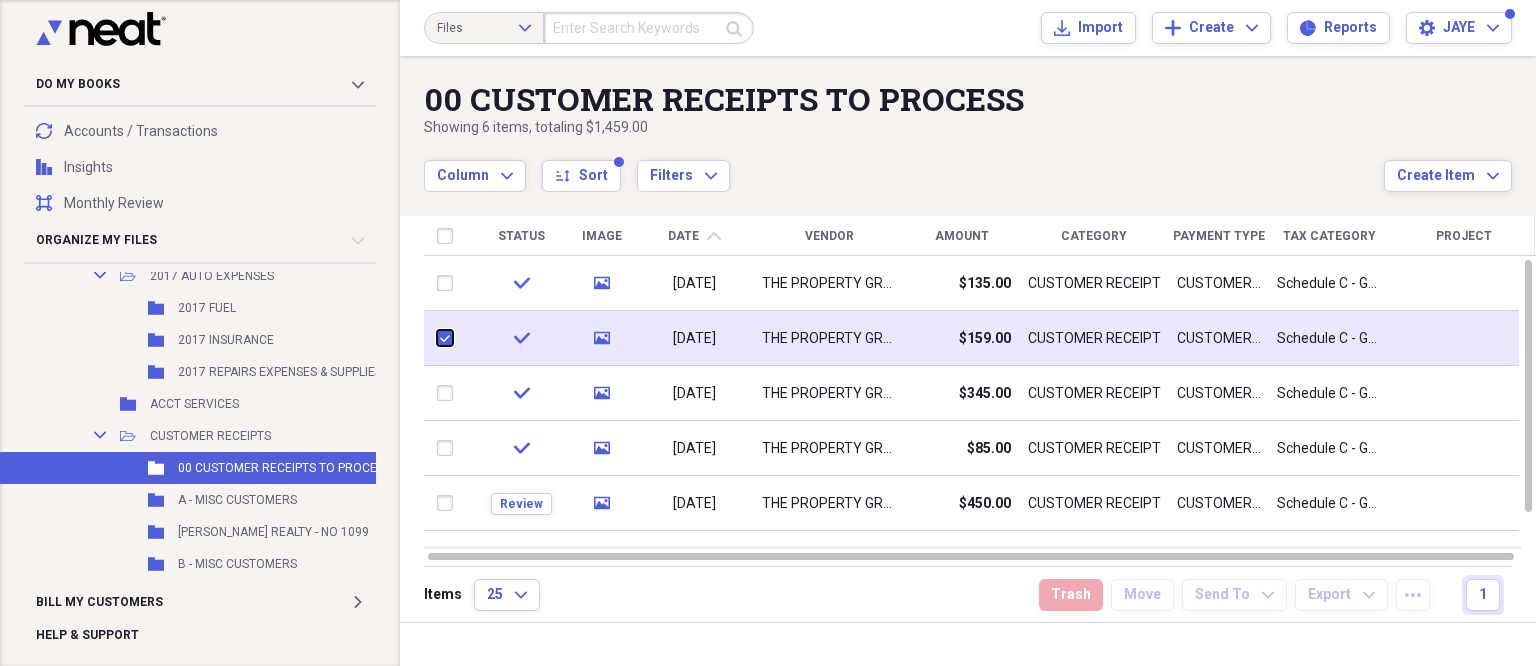 checkbox on "true" 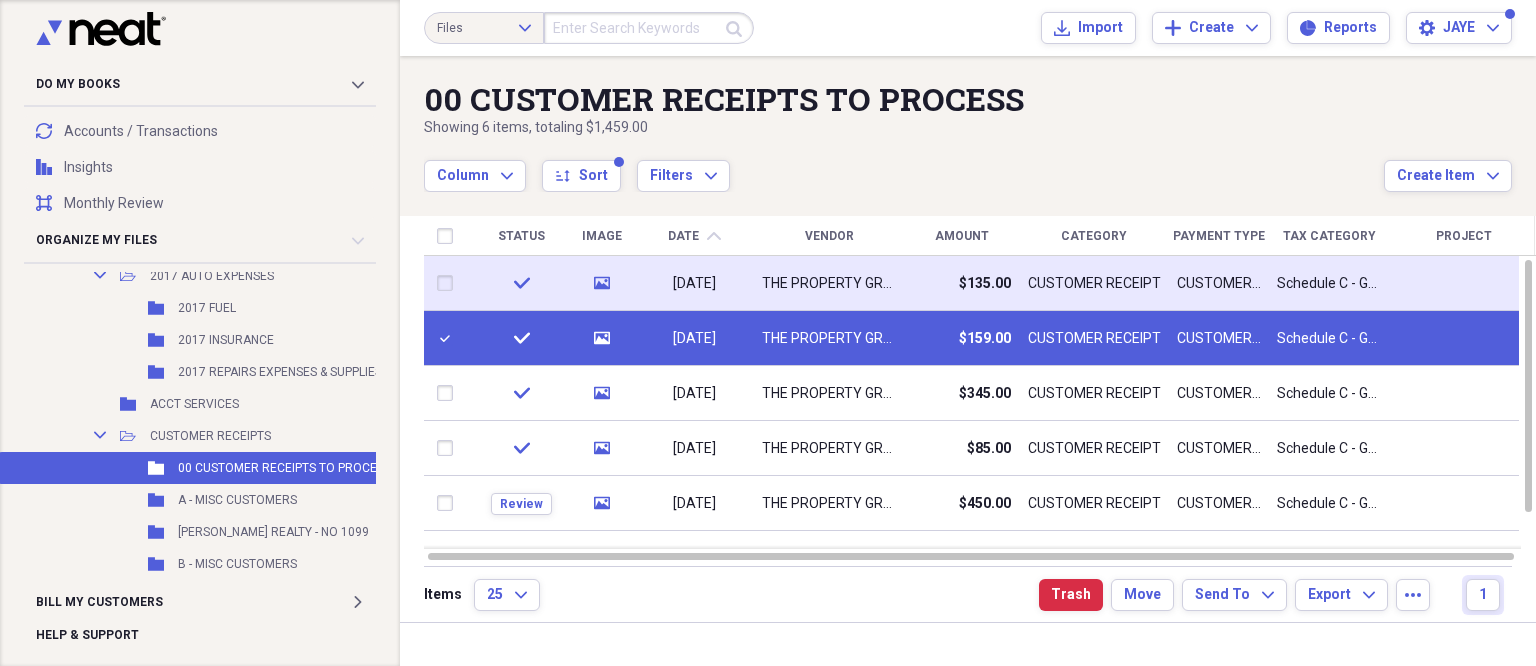 click at bounding box center (449, 283) 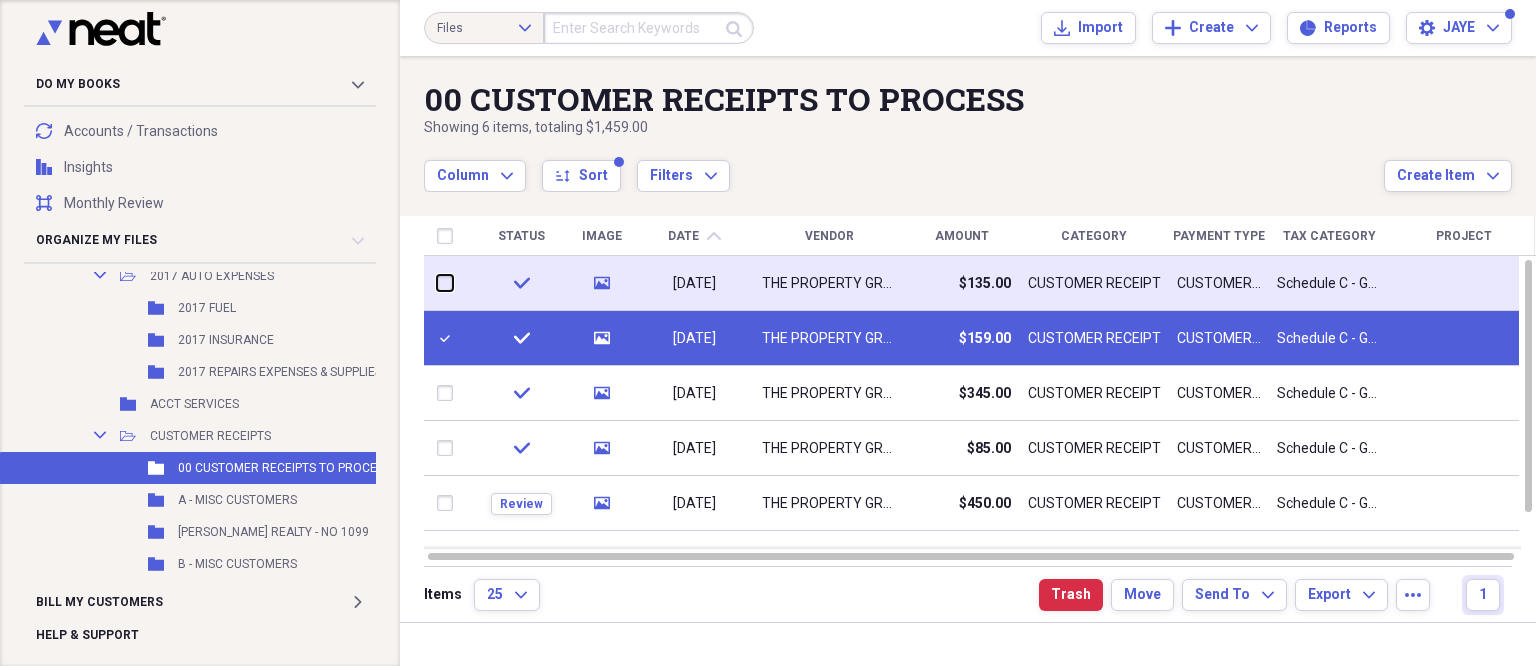 click at bounding box center (437, 283) 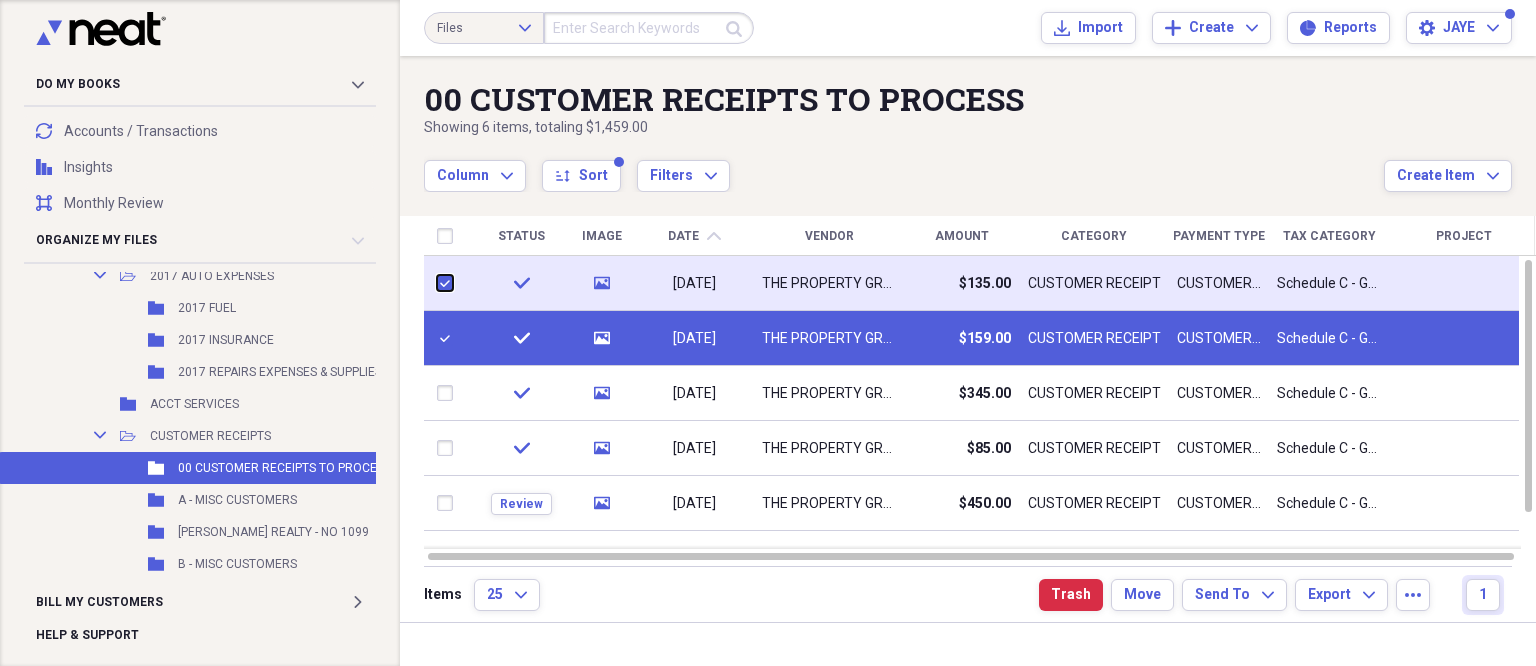 checkbox on "true" 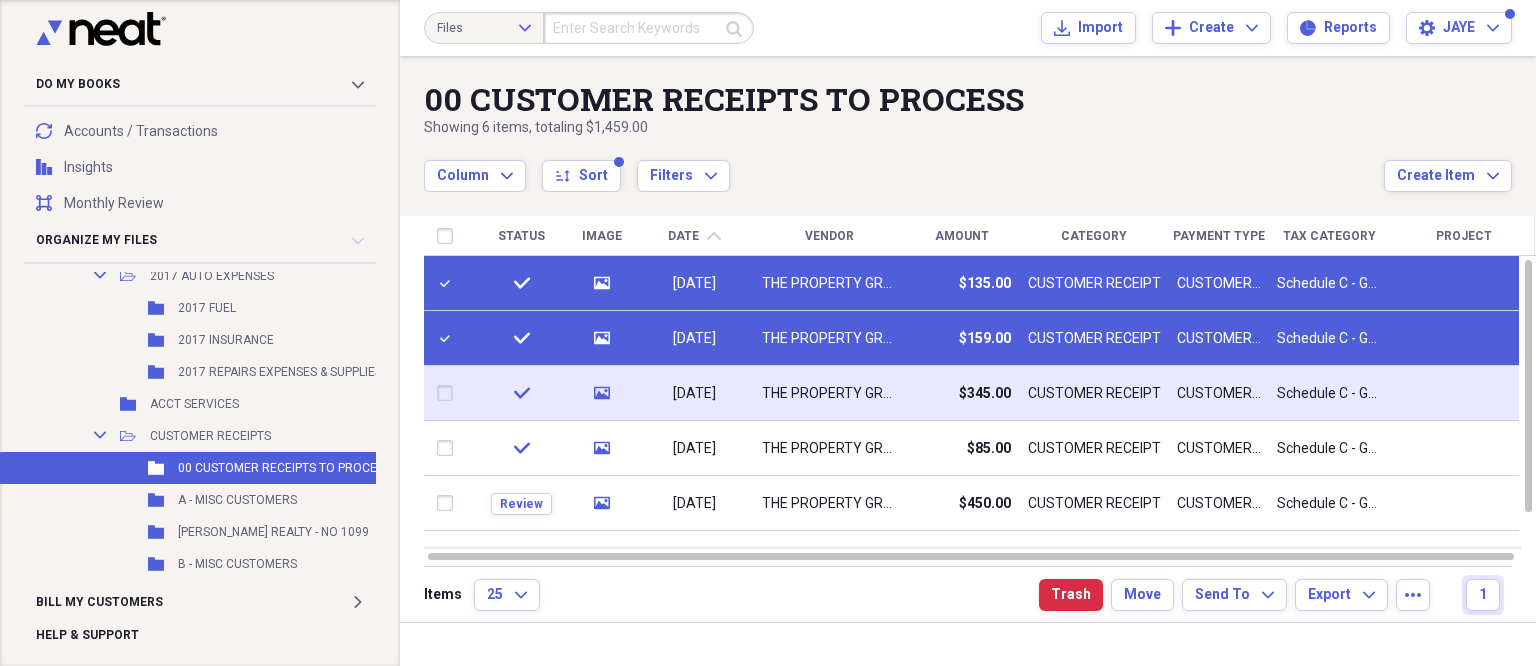 click at bounding box center (449, 393) 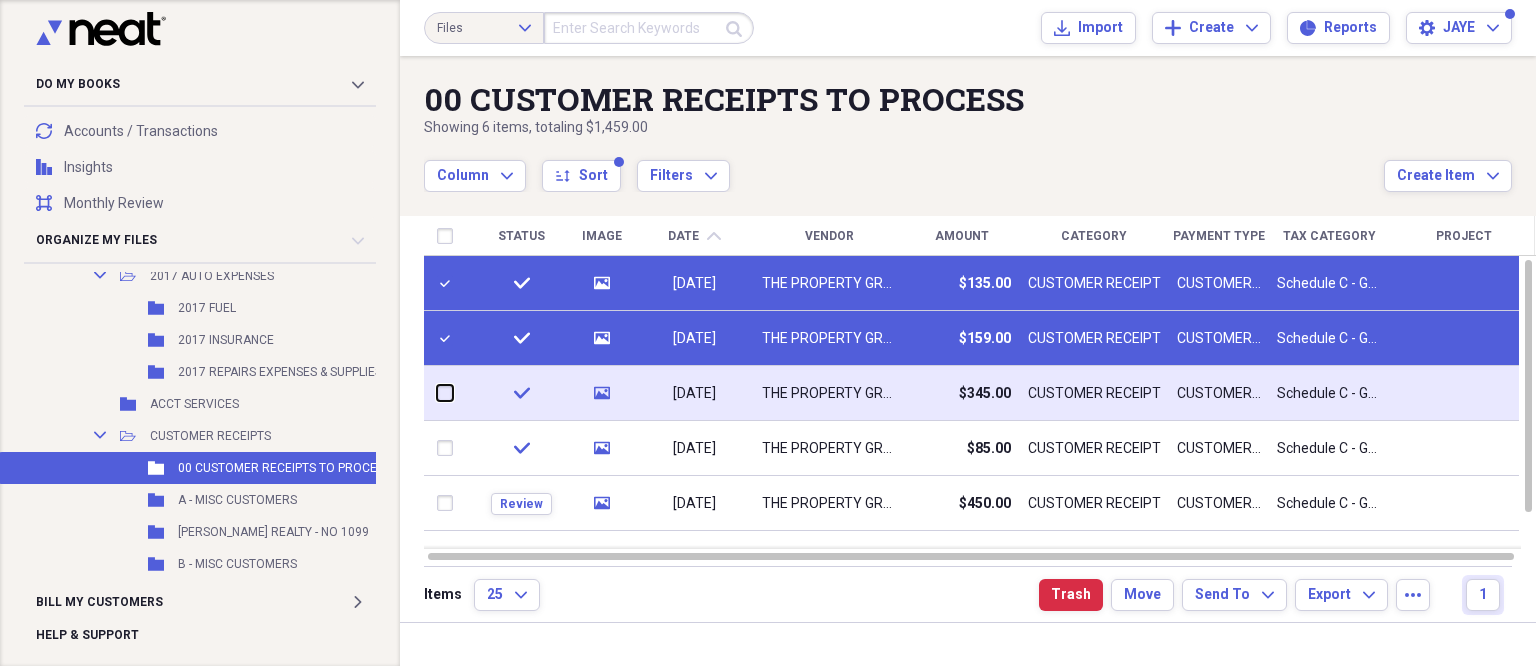 click at bounding box center (437, 393) 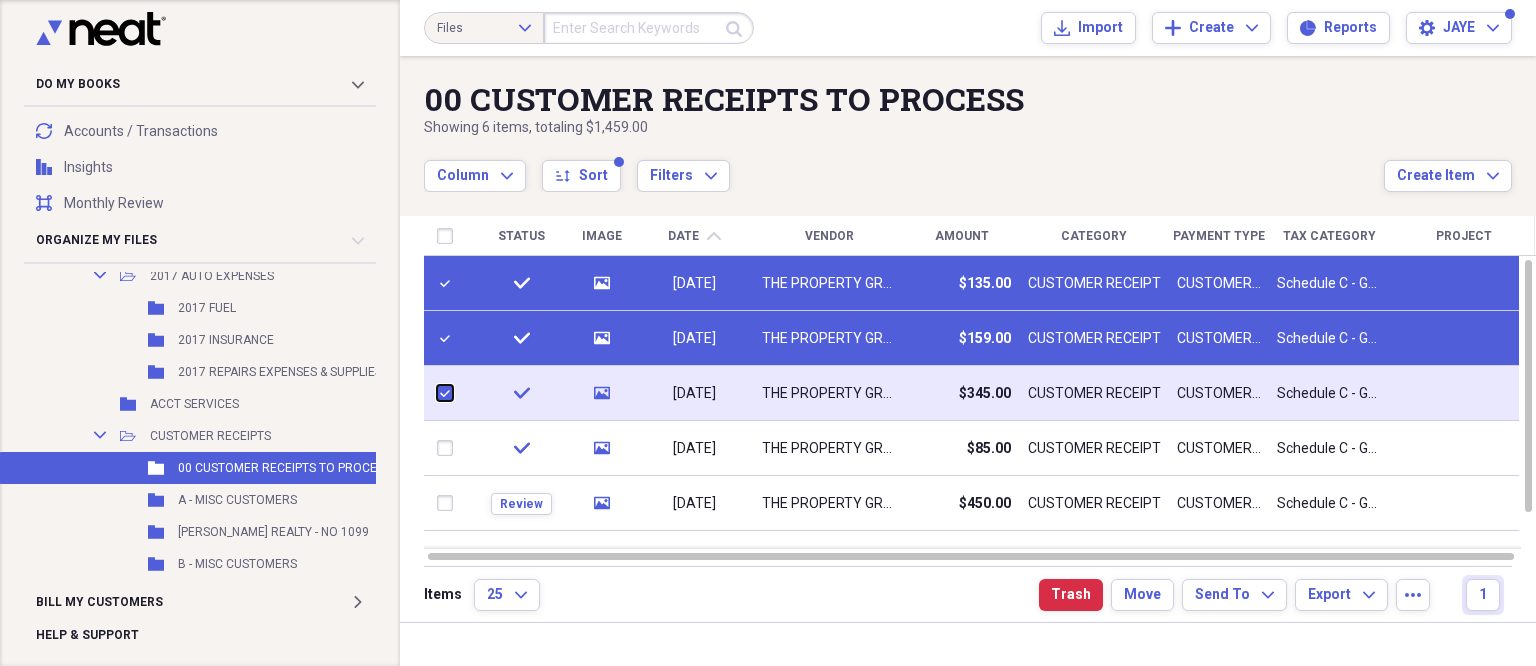 checkbox on "true" 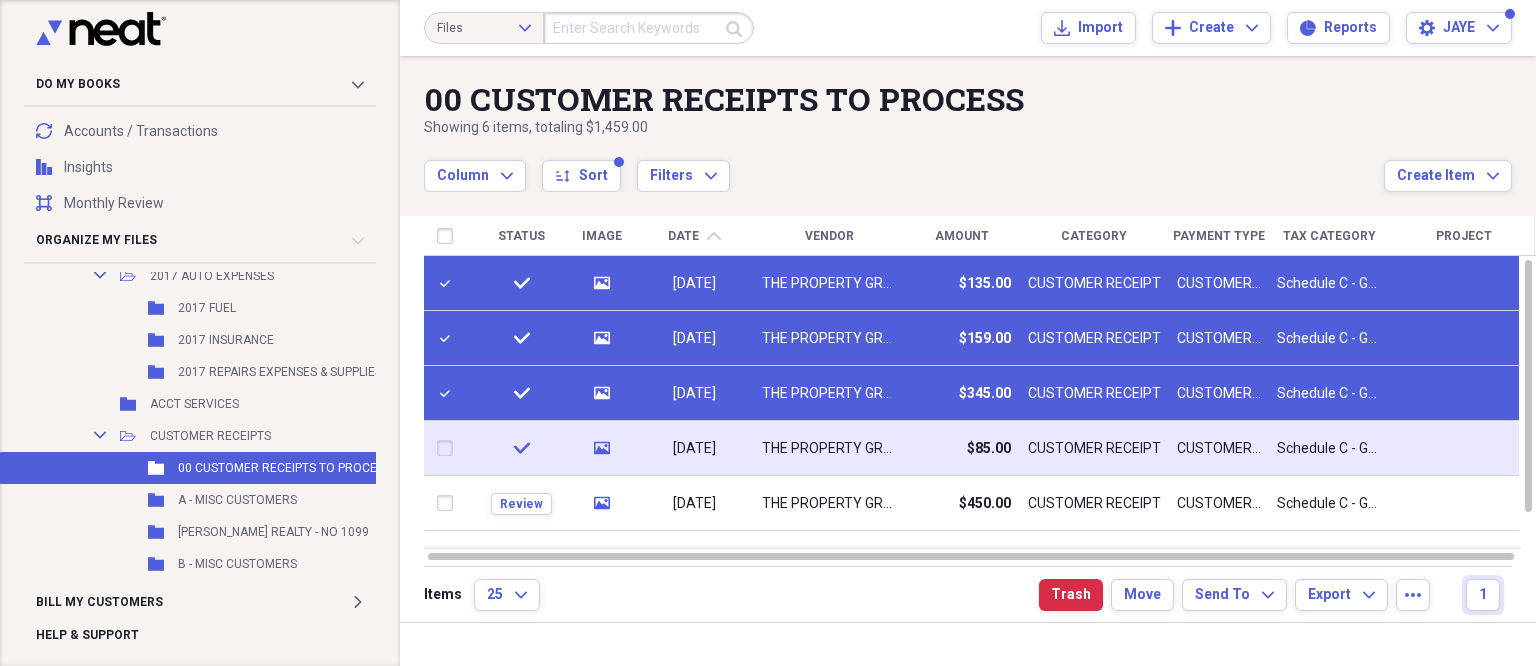 click at bounding box center [449, 448] 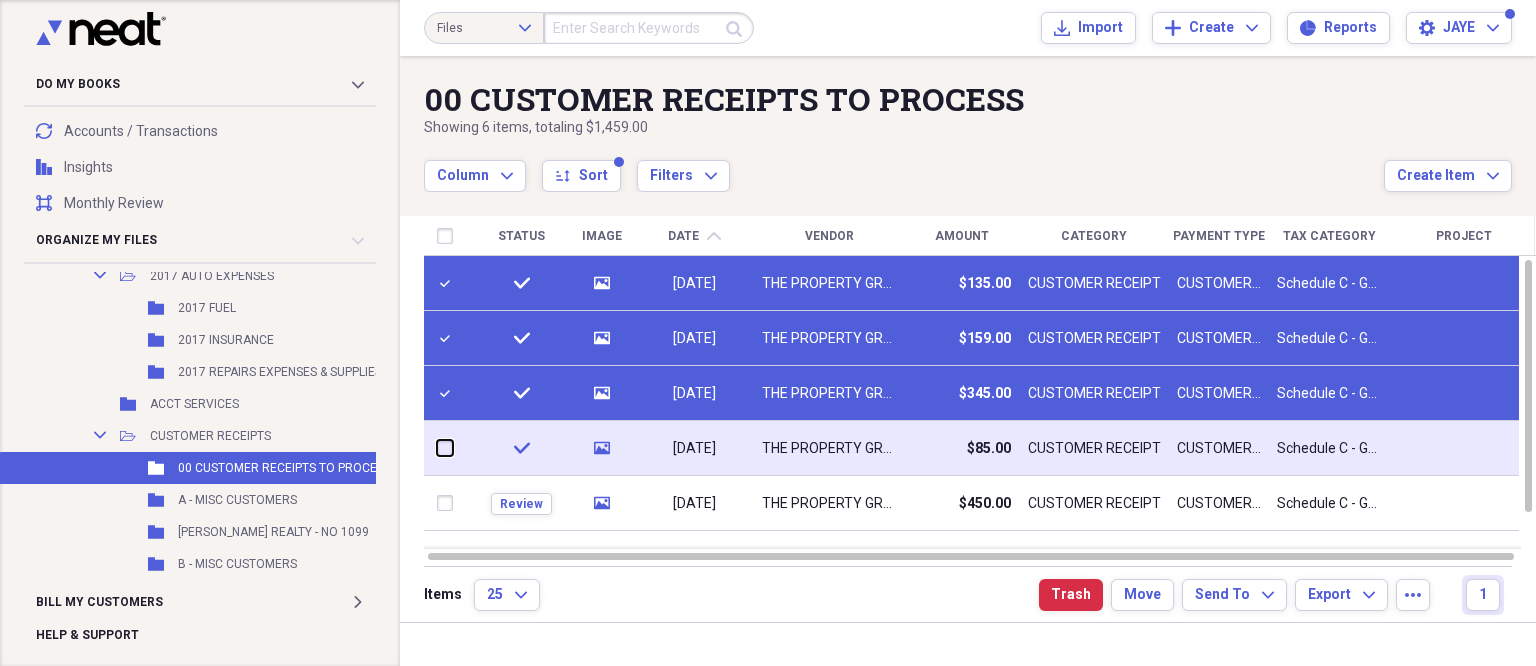 click at bounding box center (437, 448) 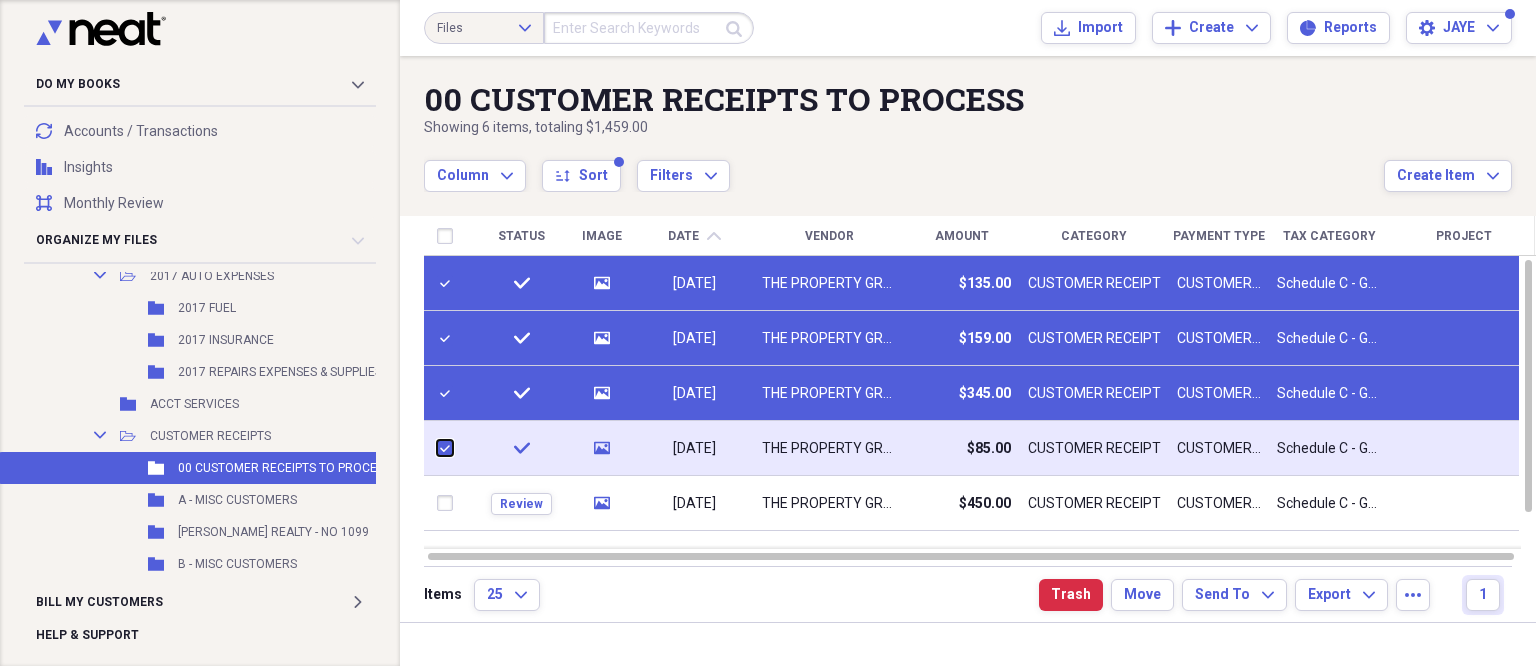 checkbox on "true" 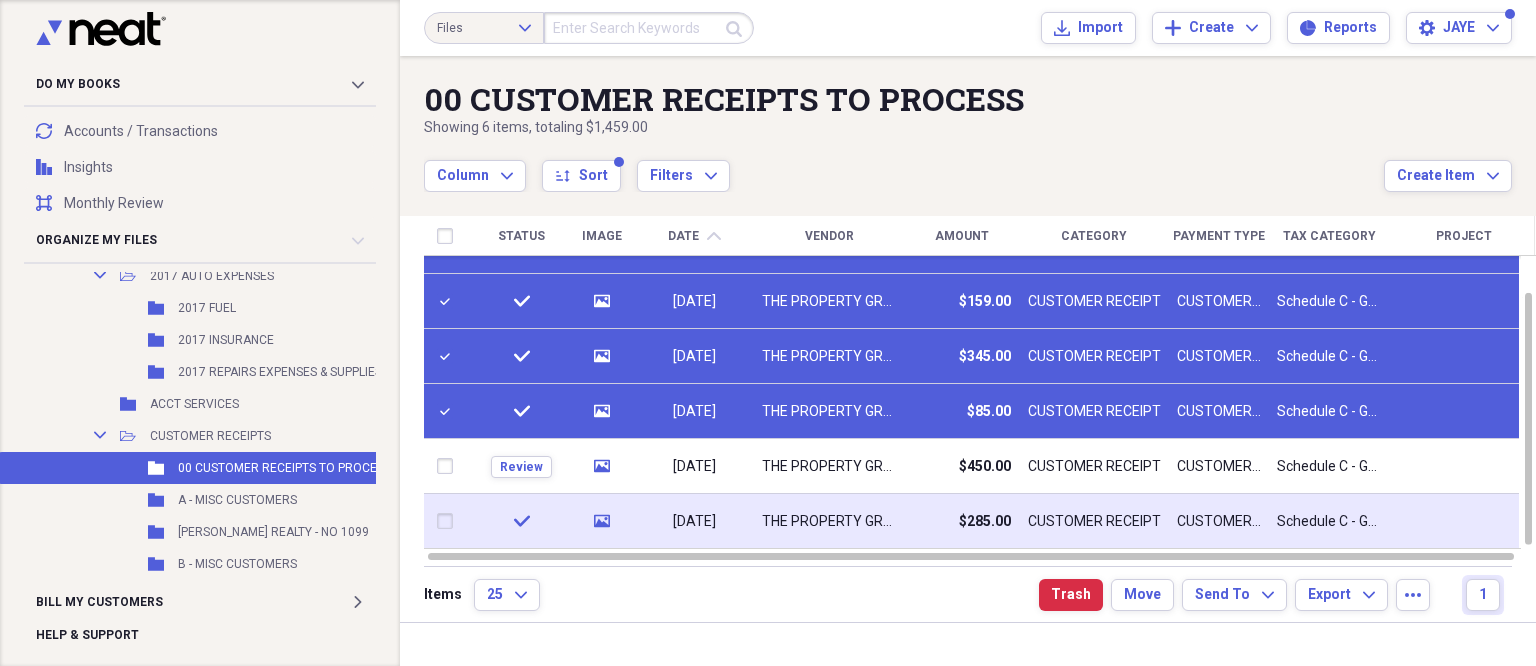 click at bounding box center [449, 521] 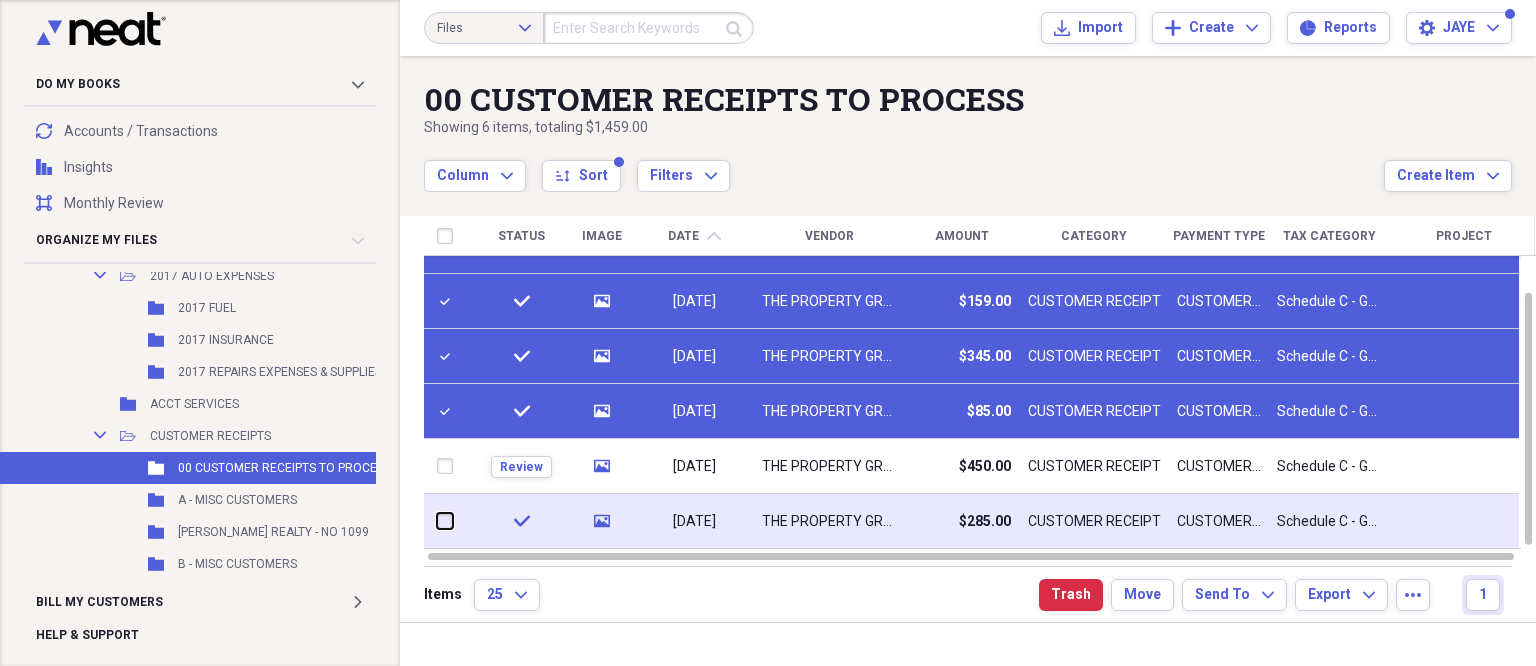 click at bounding box center (437, 521) 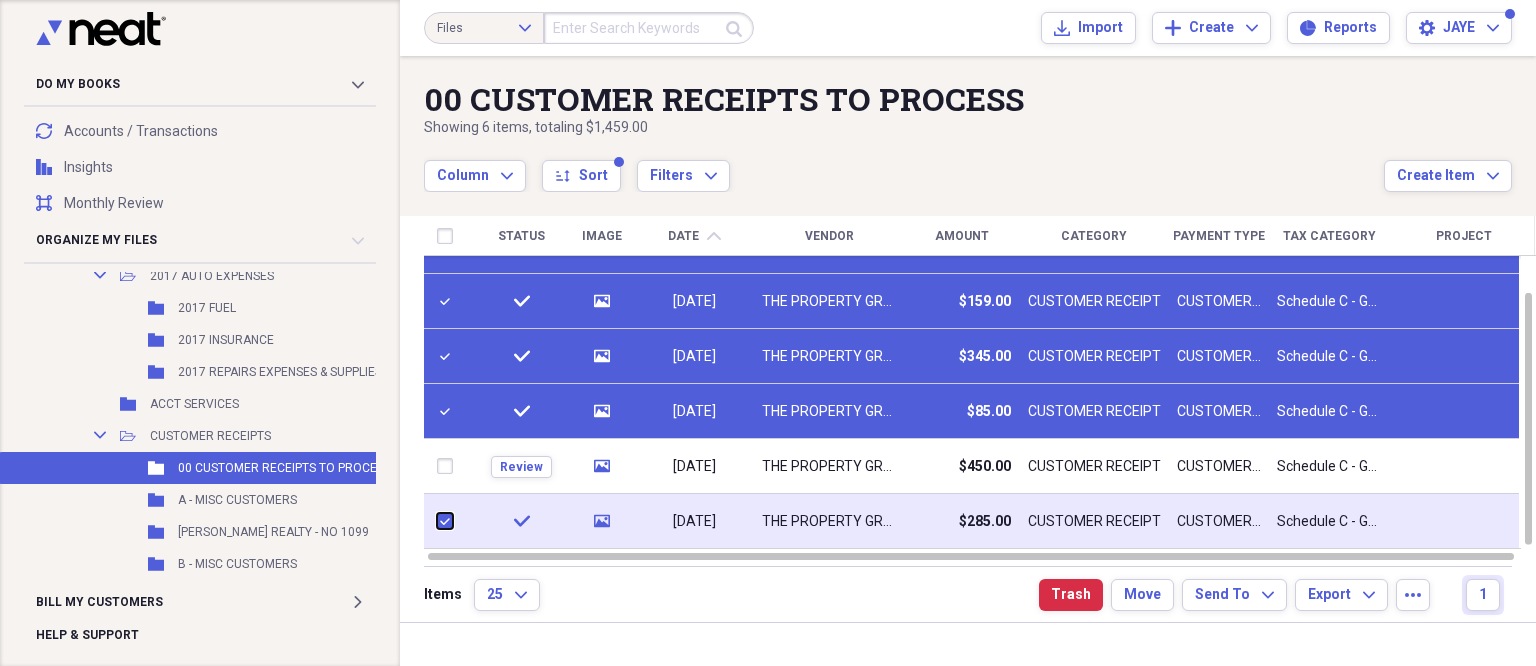 checkbox on "true" 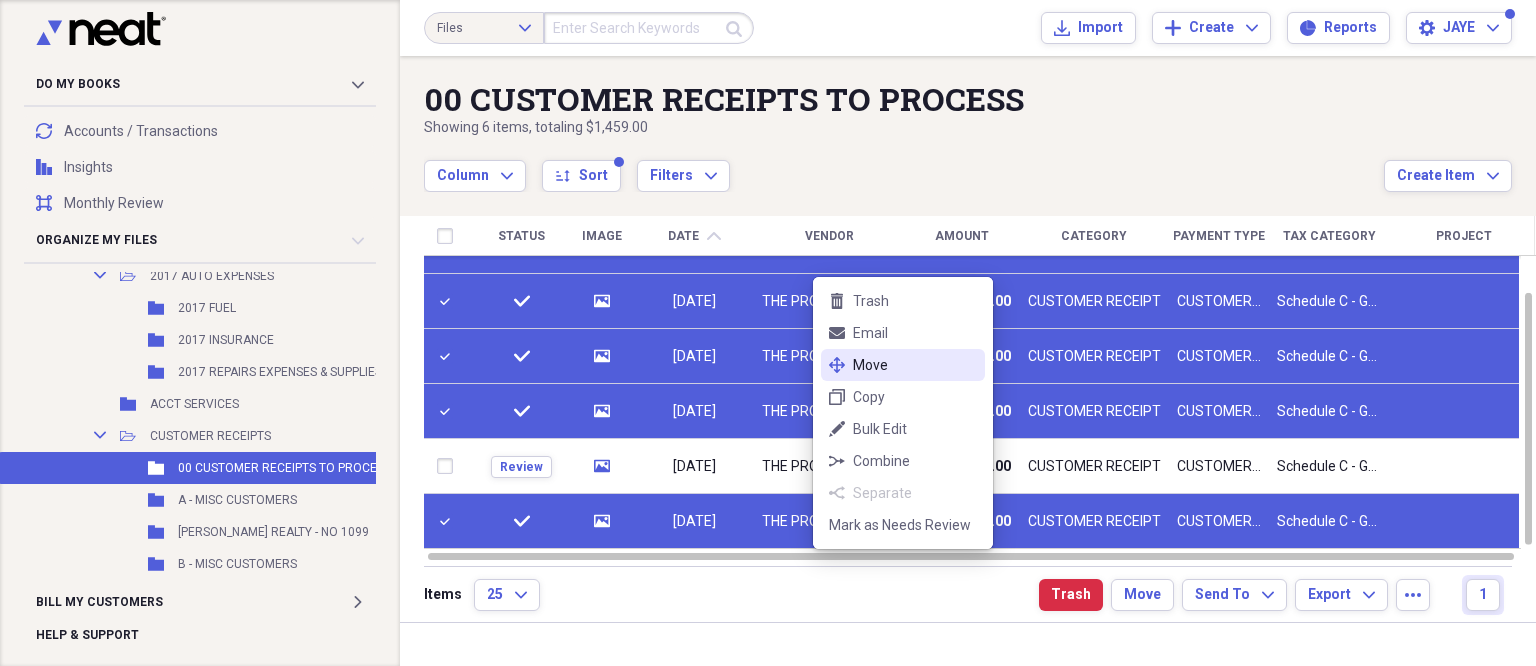 click on "move Move" at bounding box center [903, 365] 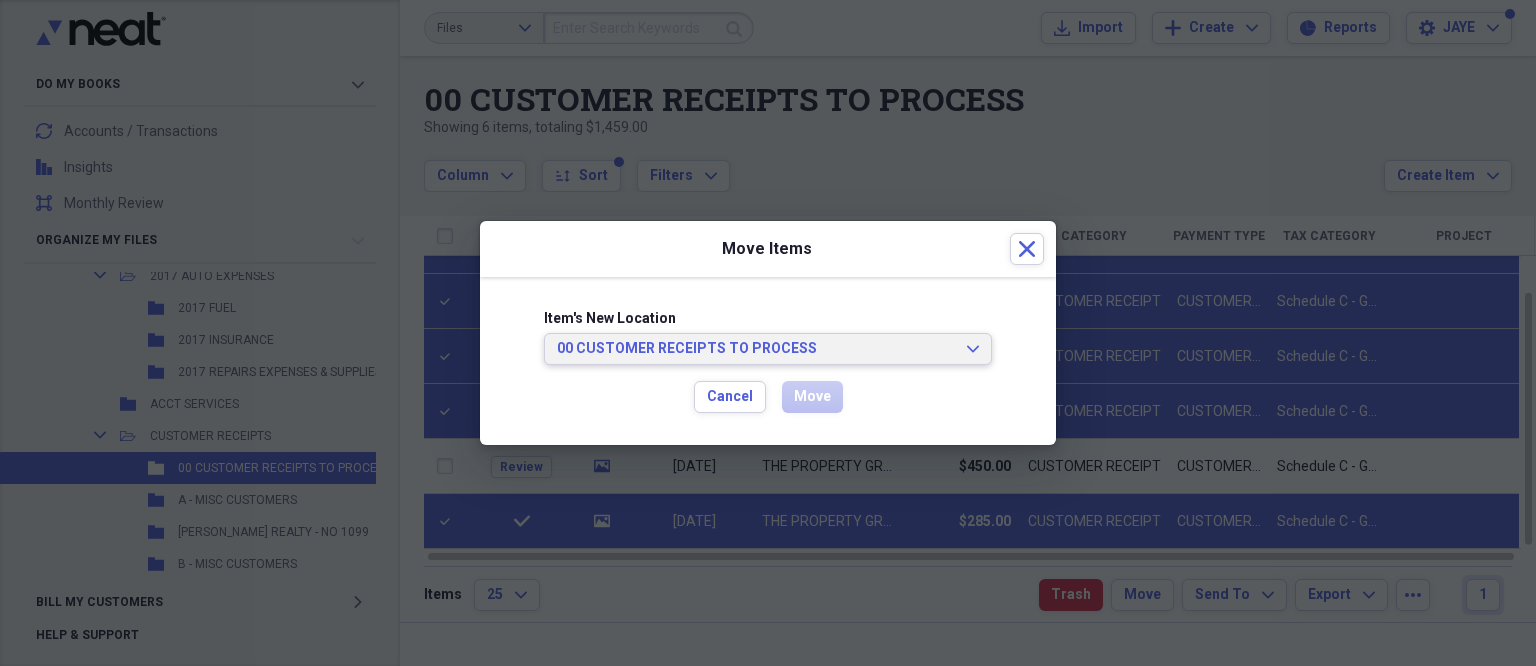 click on "00 CUSTOMER RECEIPTS TO PROCESS Expand" at bounding box center [768, 349] 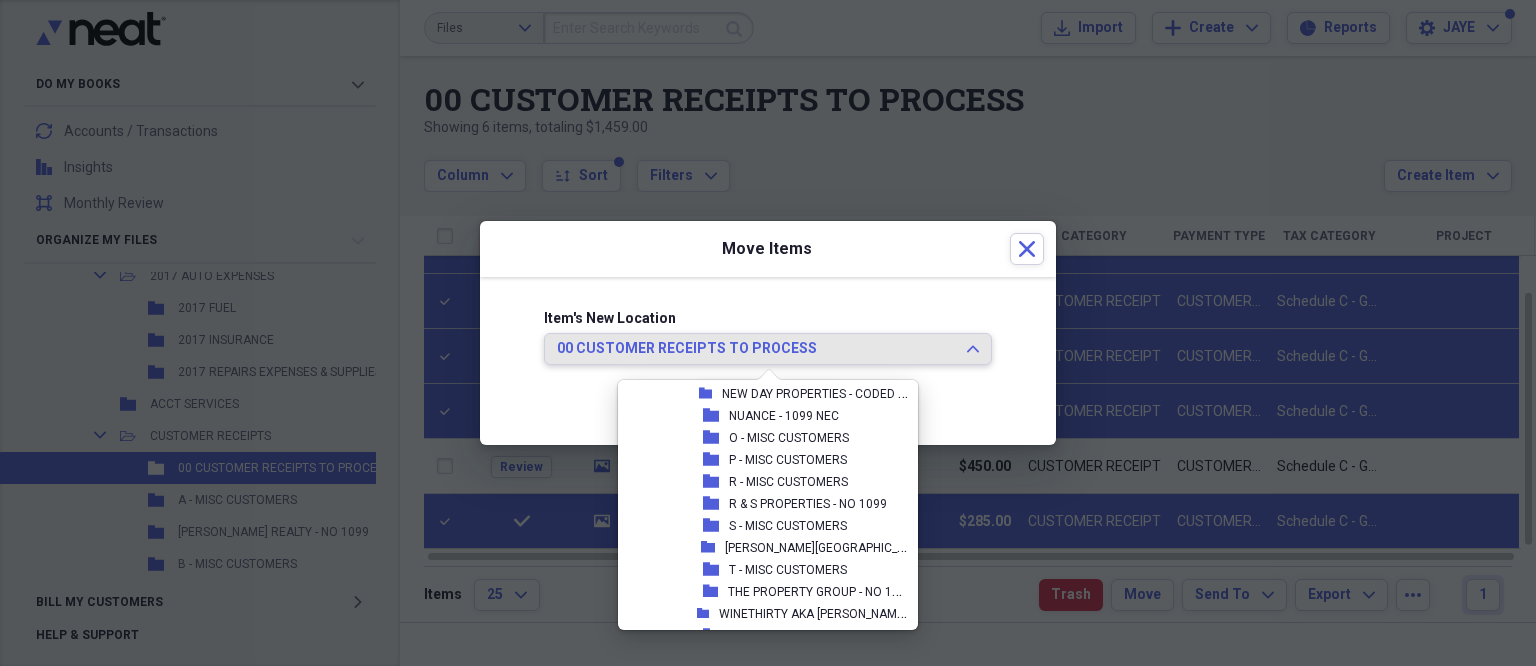 scroll, scrollTop: 872, scrollLeft: 0, axis: vertical 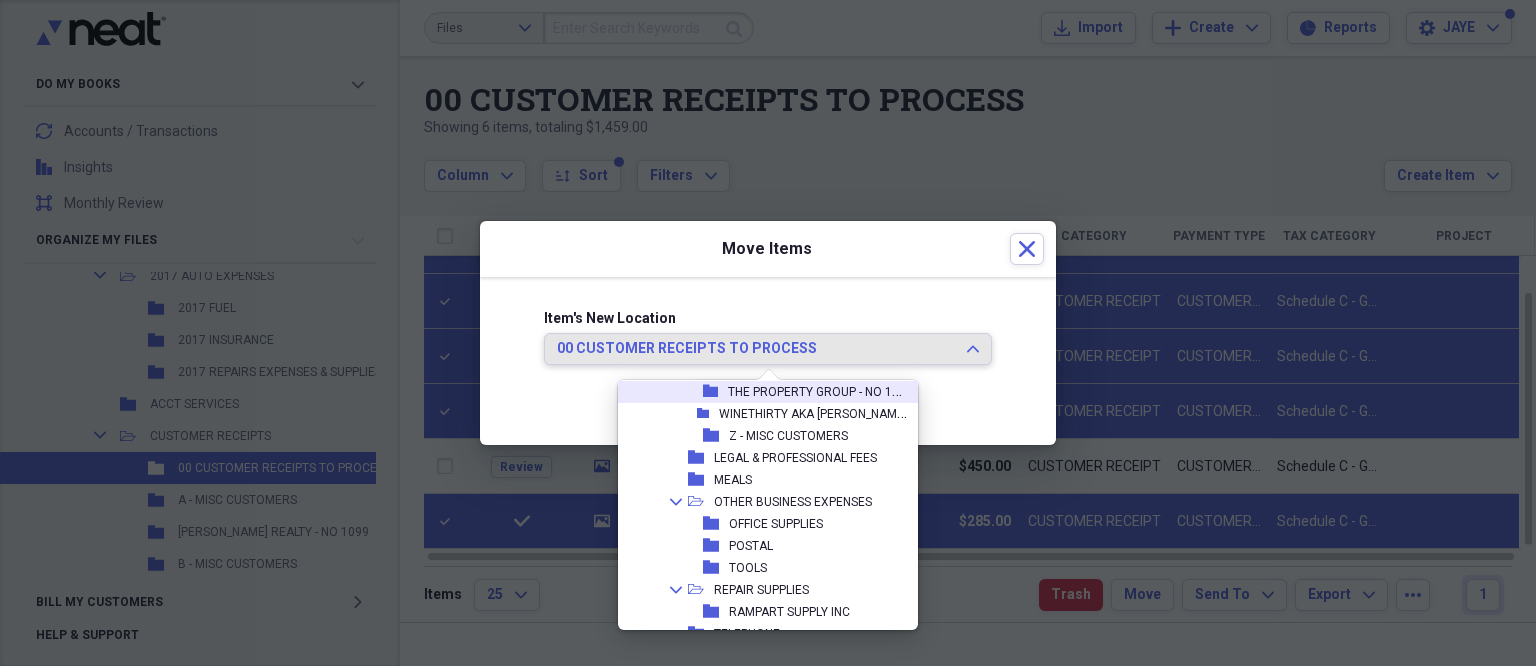 click on "THE PROPERTY GROUP - NO 1099" at bounding box center (820, 390) 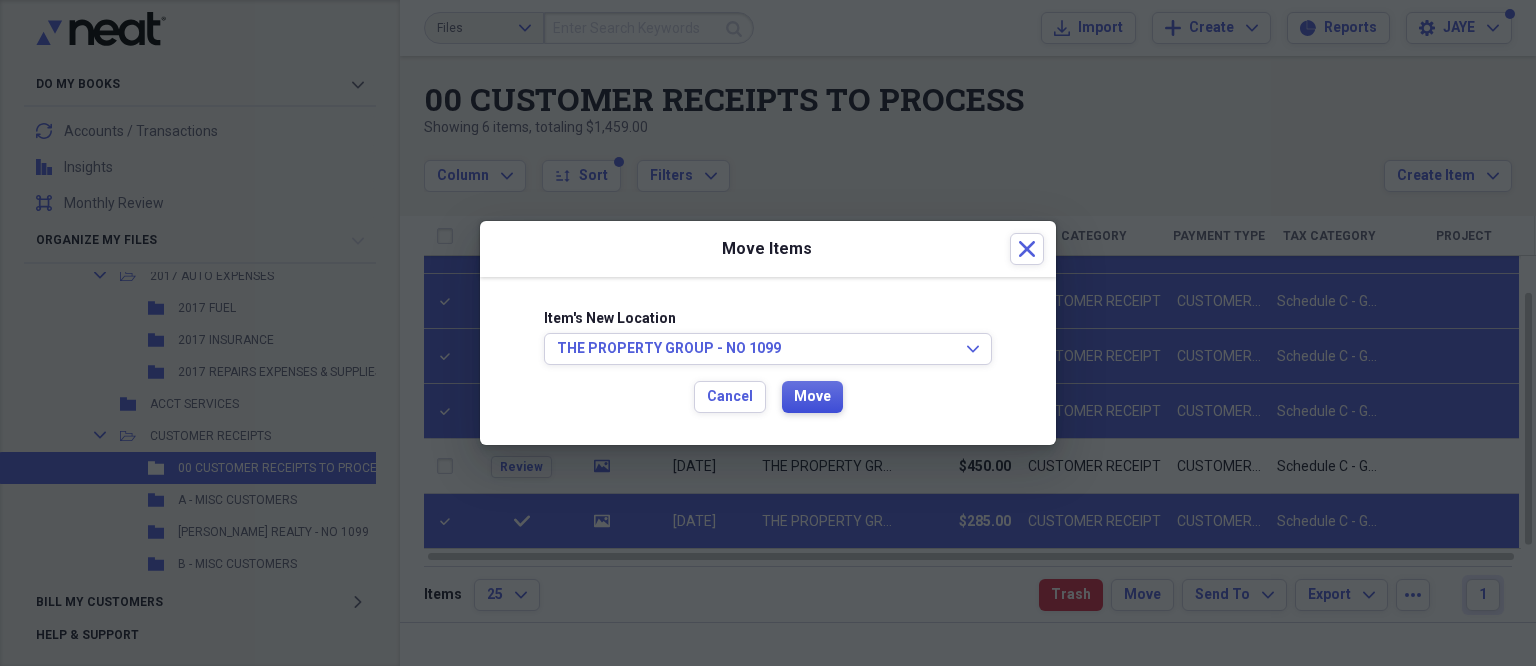 click on "Move" at bounding box center [812, 397] 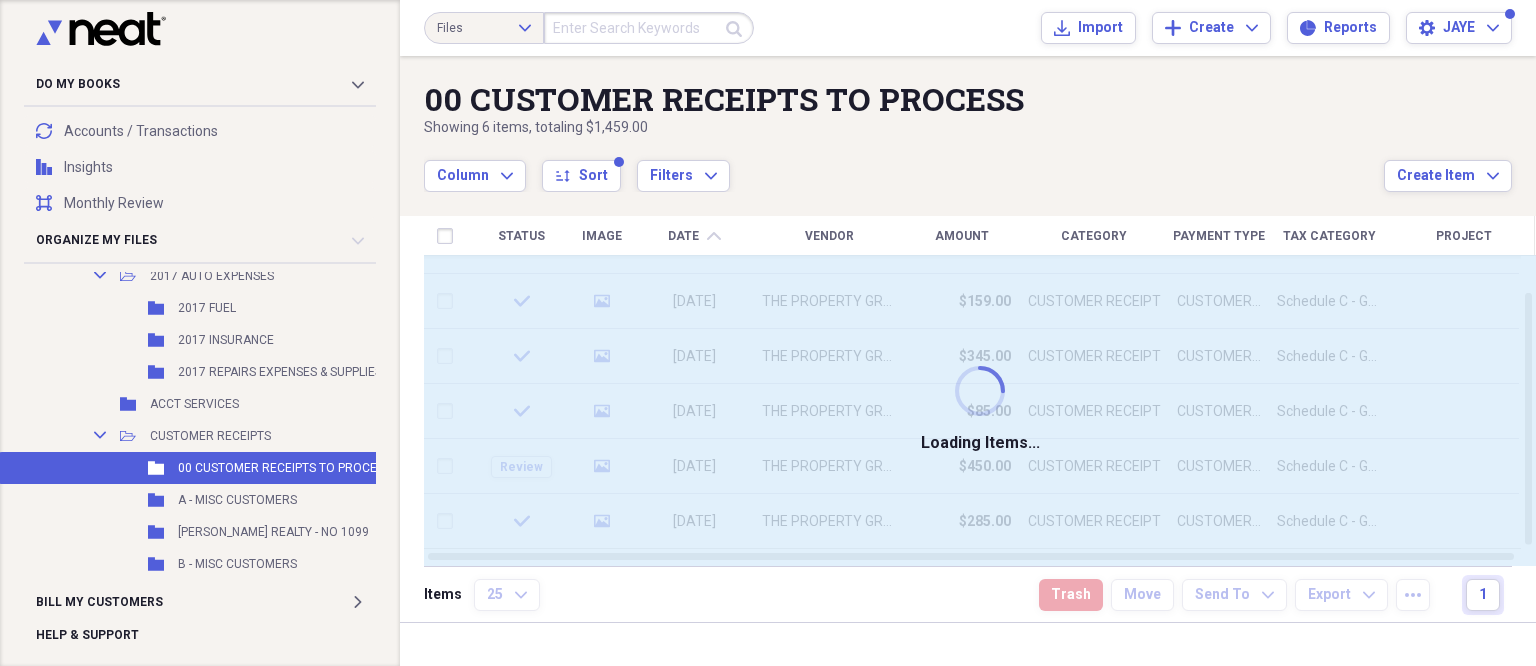 checkbox on "false" 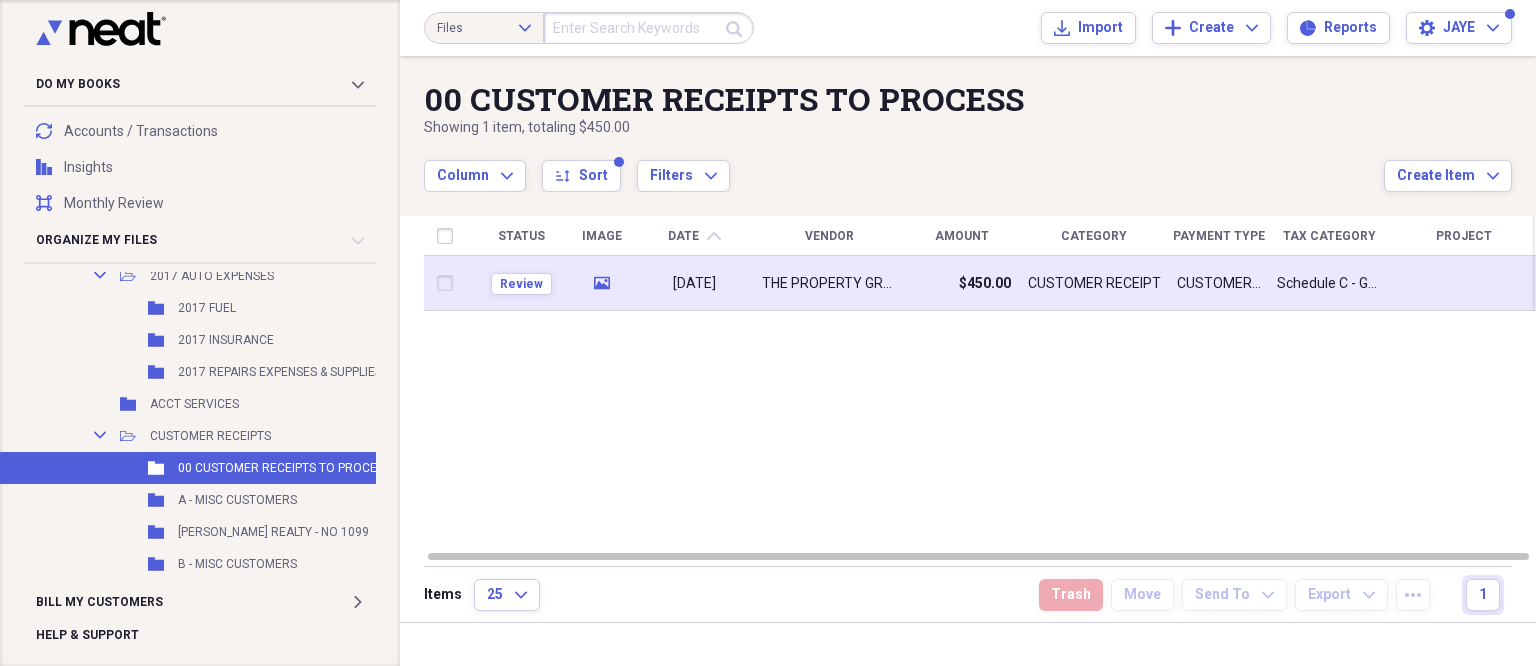 click on "THE PROPERTY GROUP" at bounding box center (829, 284) 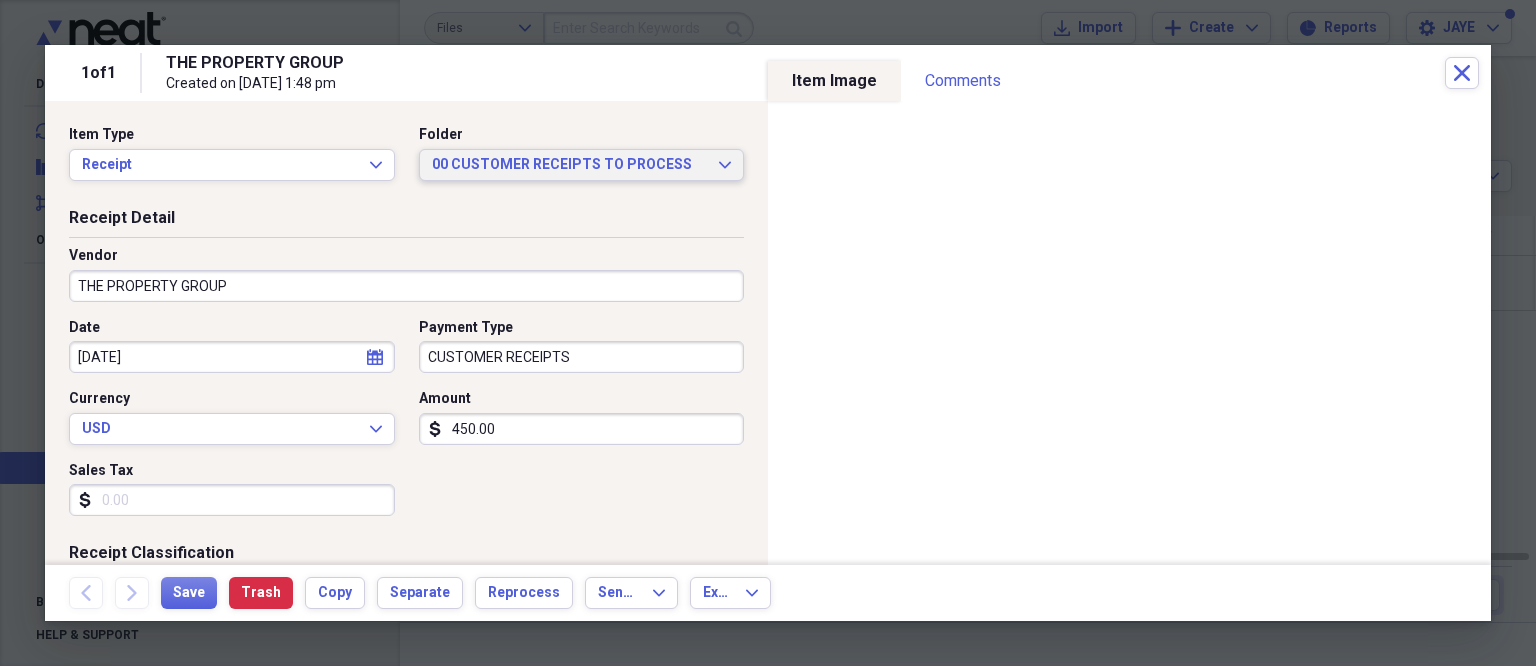 click on "00 CUSTOMER RECEIPTS TO PROCESS" at bounding box center [570, 165] 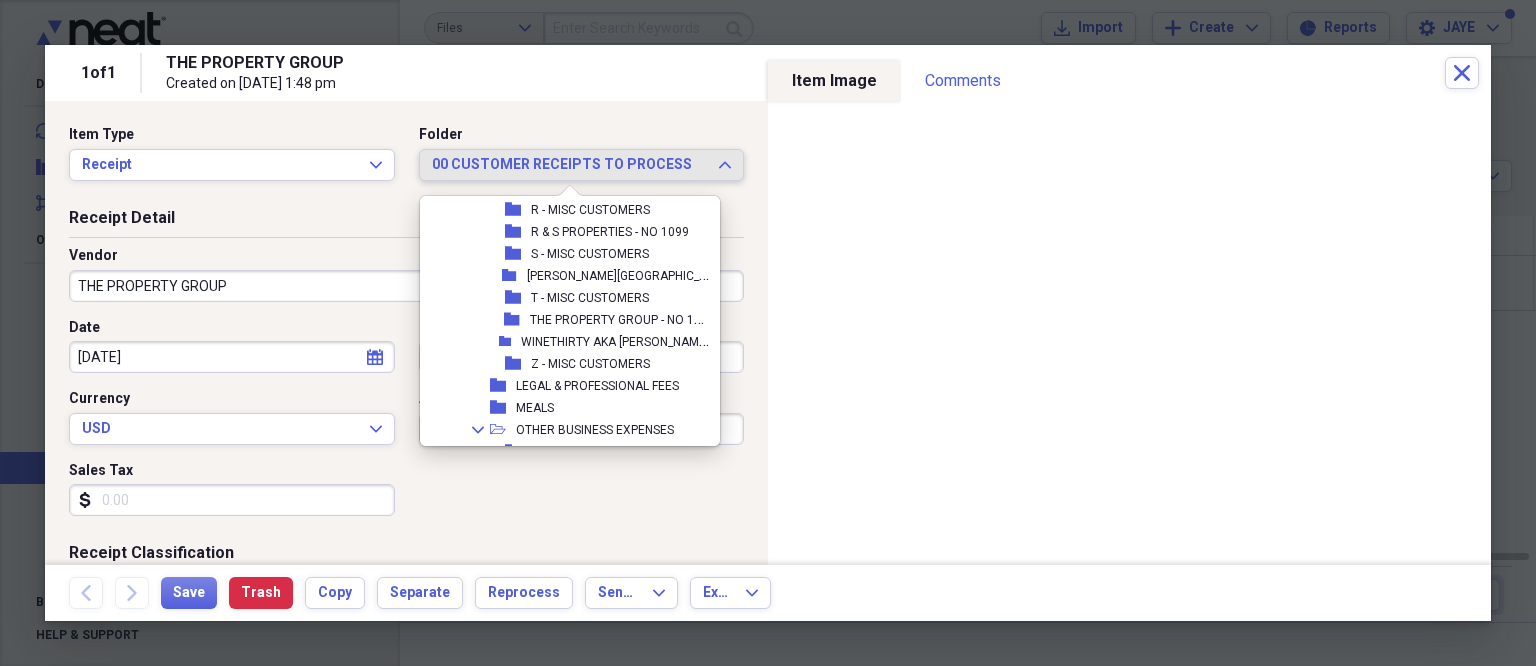 scroll, scrollTop: 772, scrollLeft: 0, axis: vertical 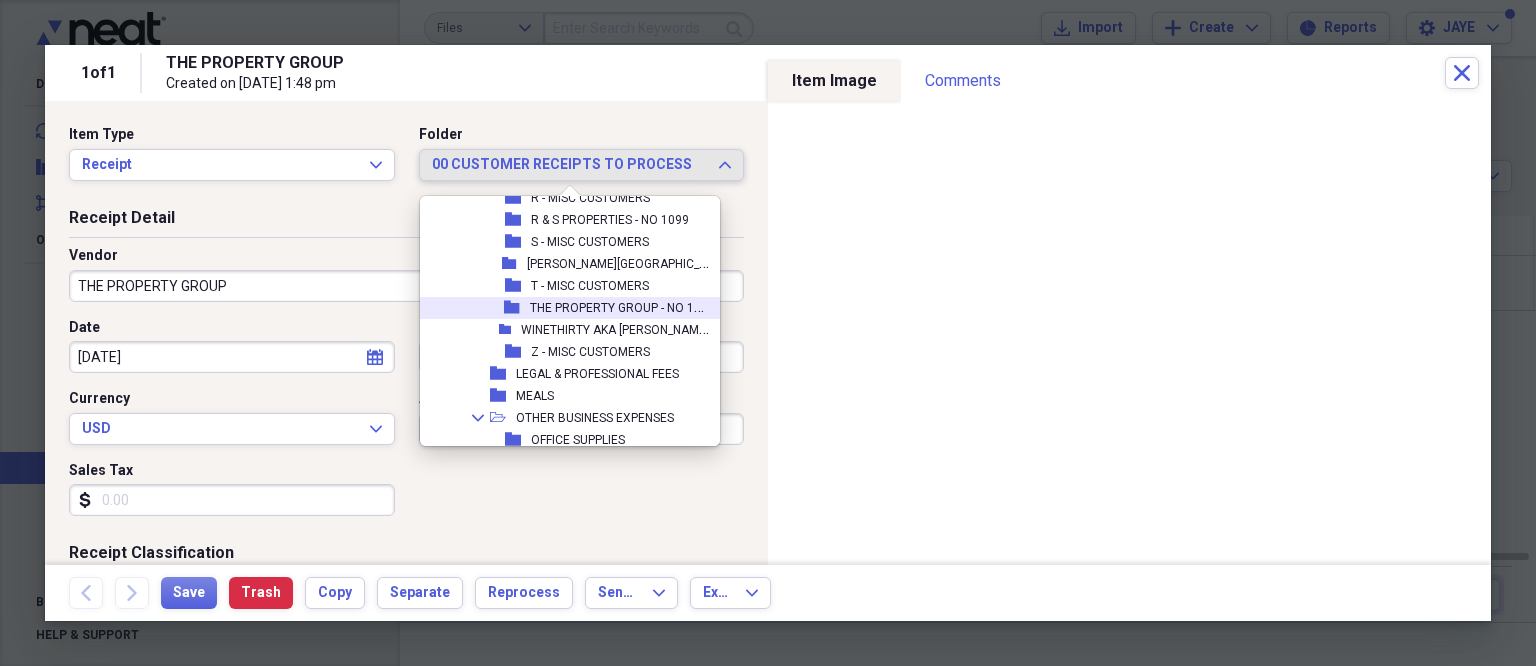 click on "THE PROPERTY GROUP - NO 1099" at bounding box center [622, 306] 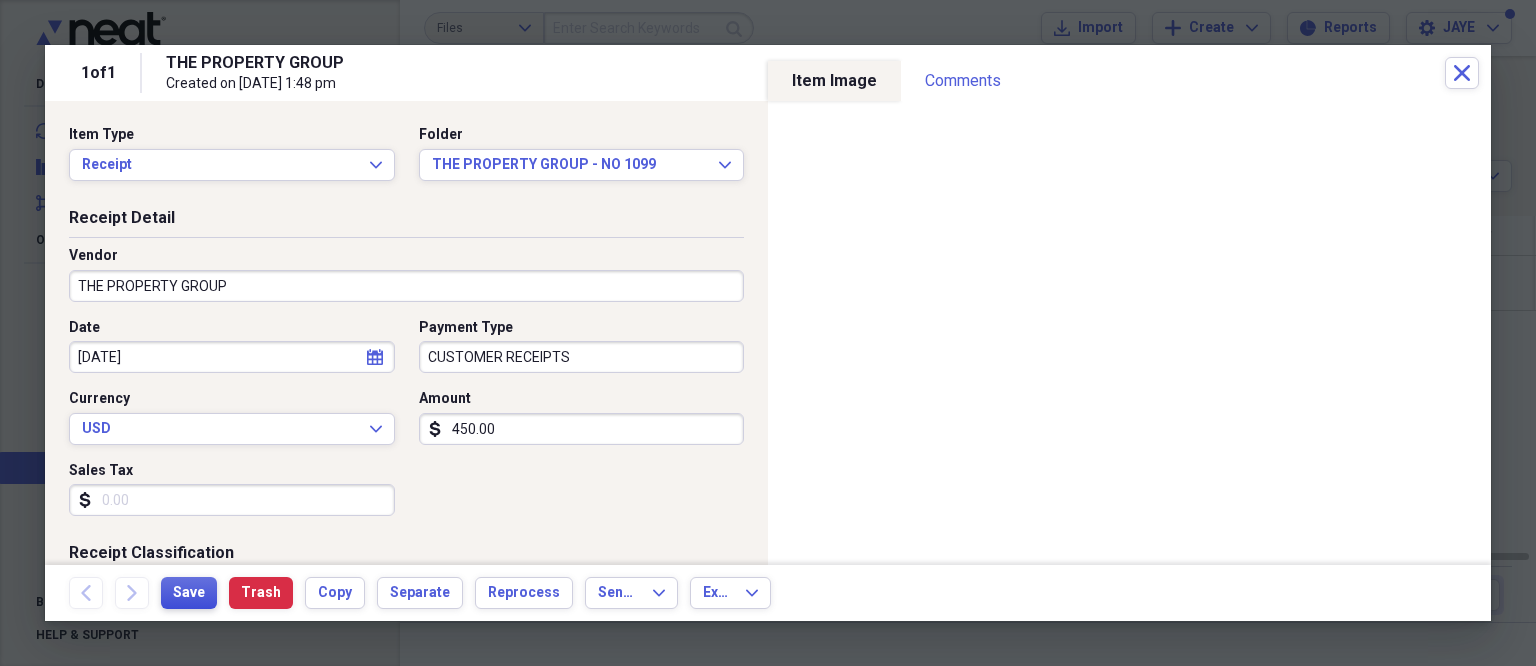 click on "Save" at bounding box center [189, 593] 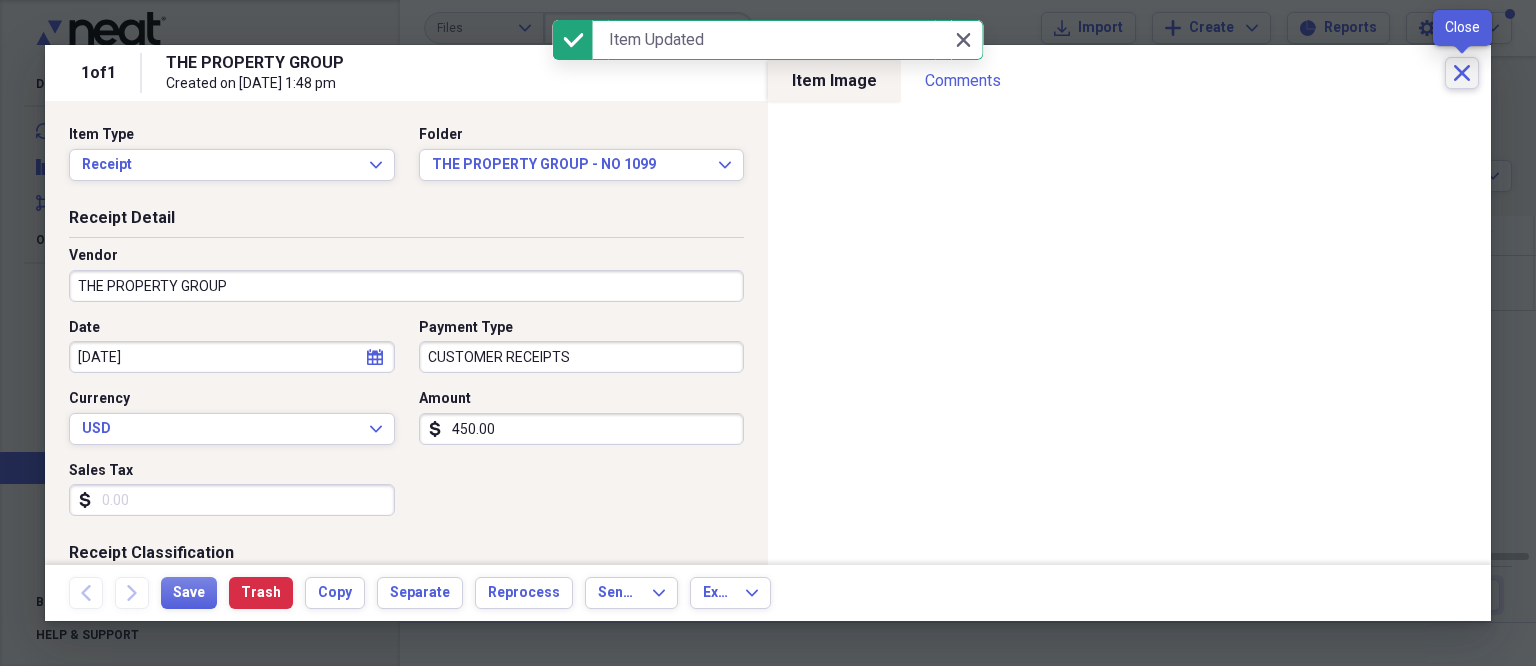 click on "Close" at bounding box center (1462, 73) 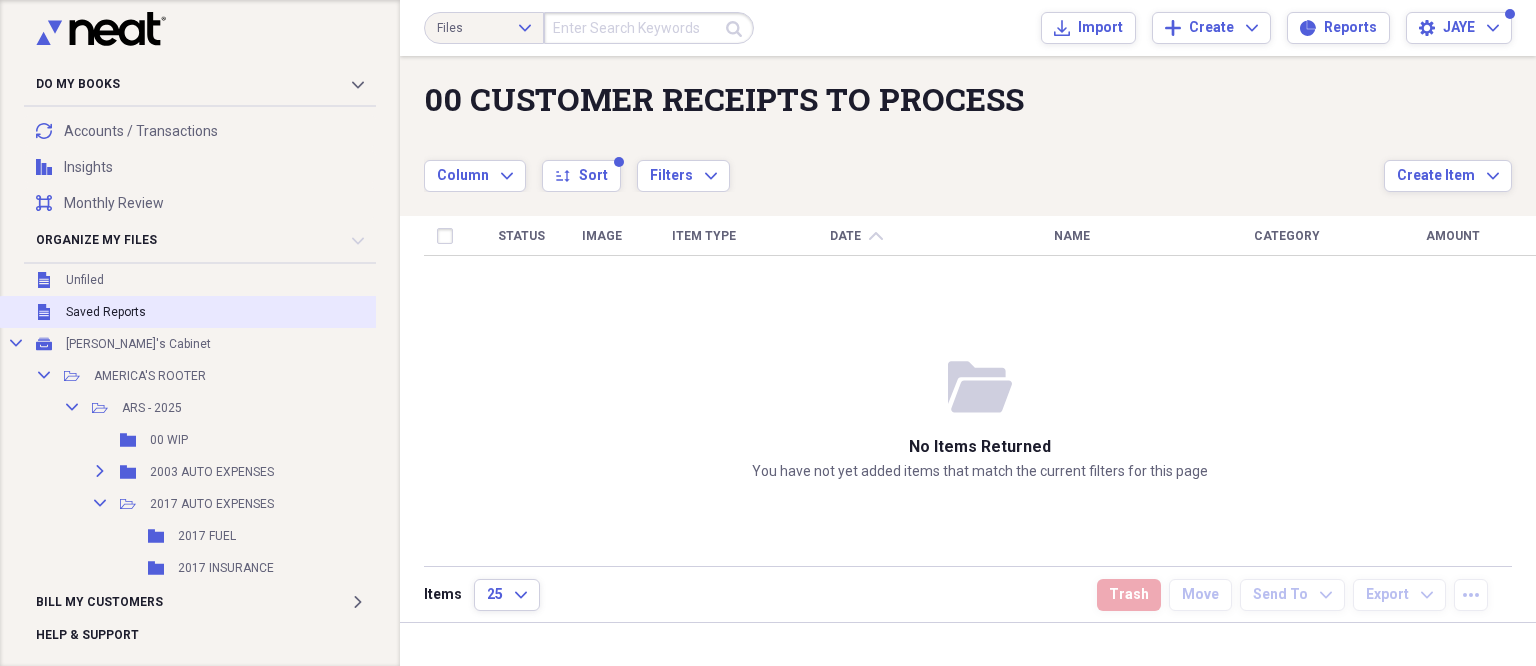 scroll, scrollTop: 100, scrollLeft: 0, axis: vertical 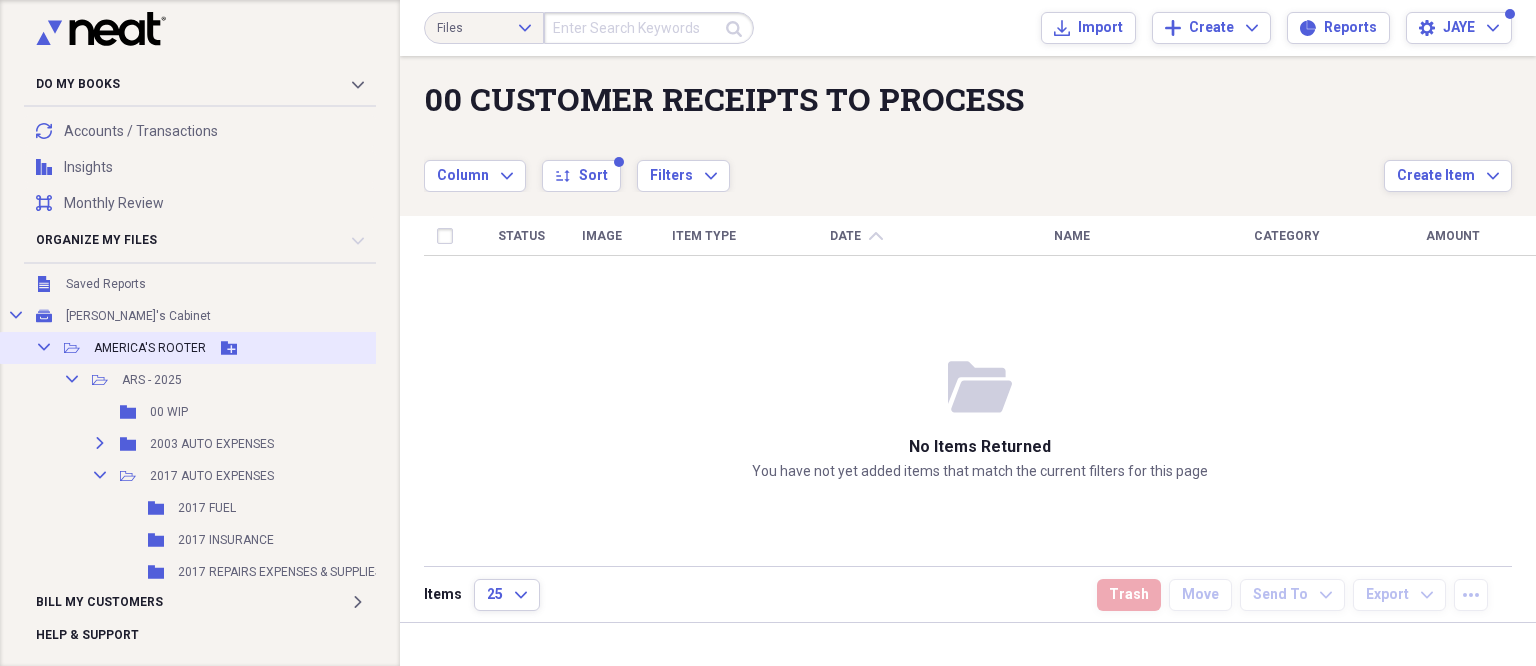 click on "Collapse" 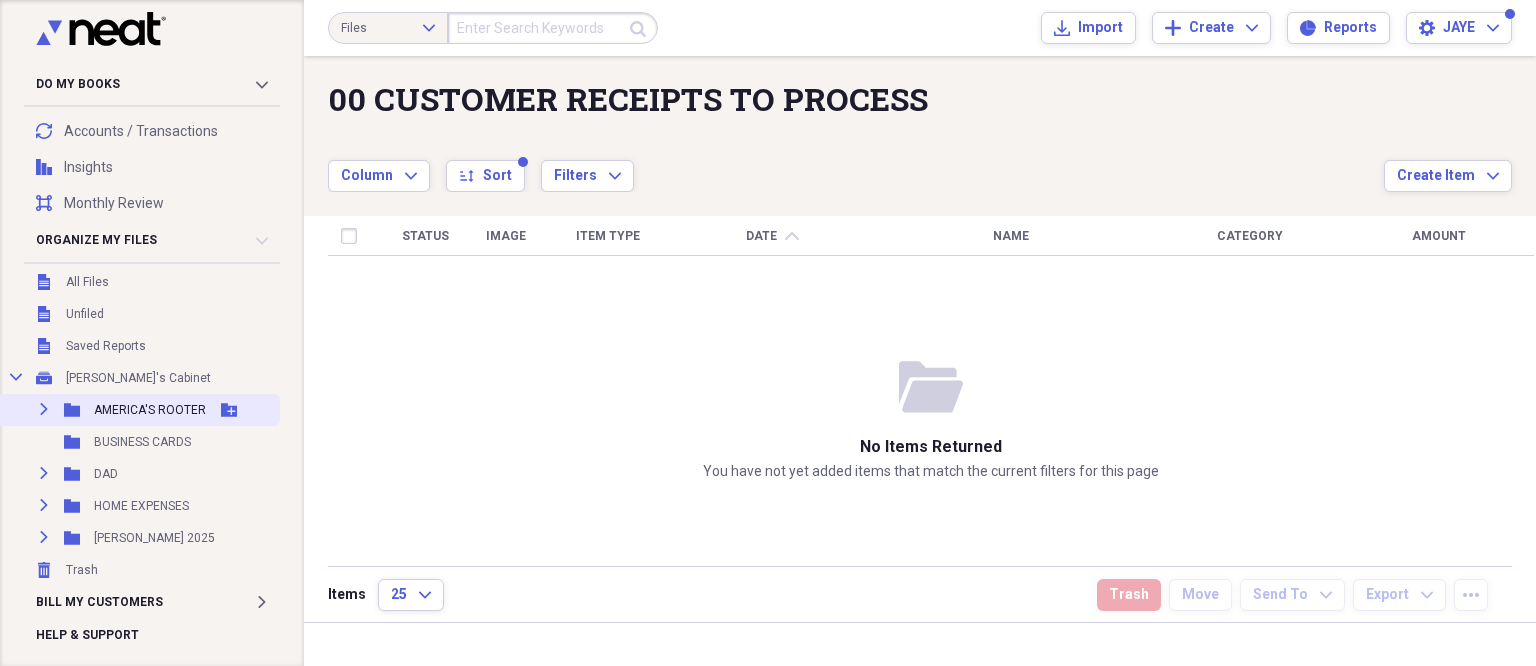 scroll, scrollTop: 36, scrollLeft: 0, axis: vertical 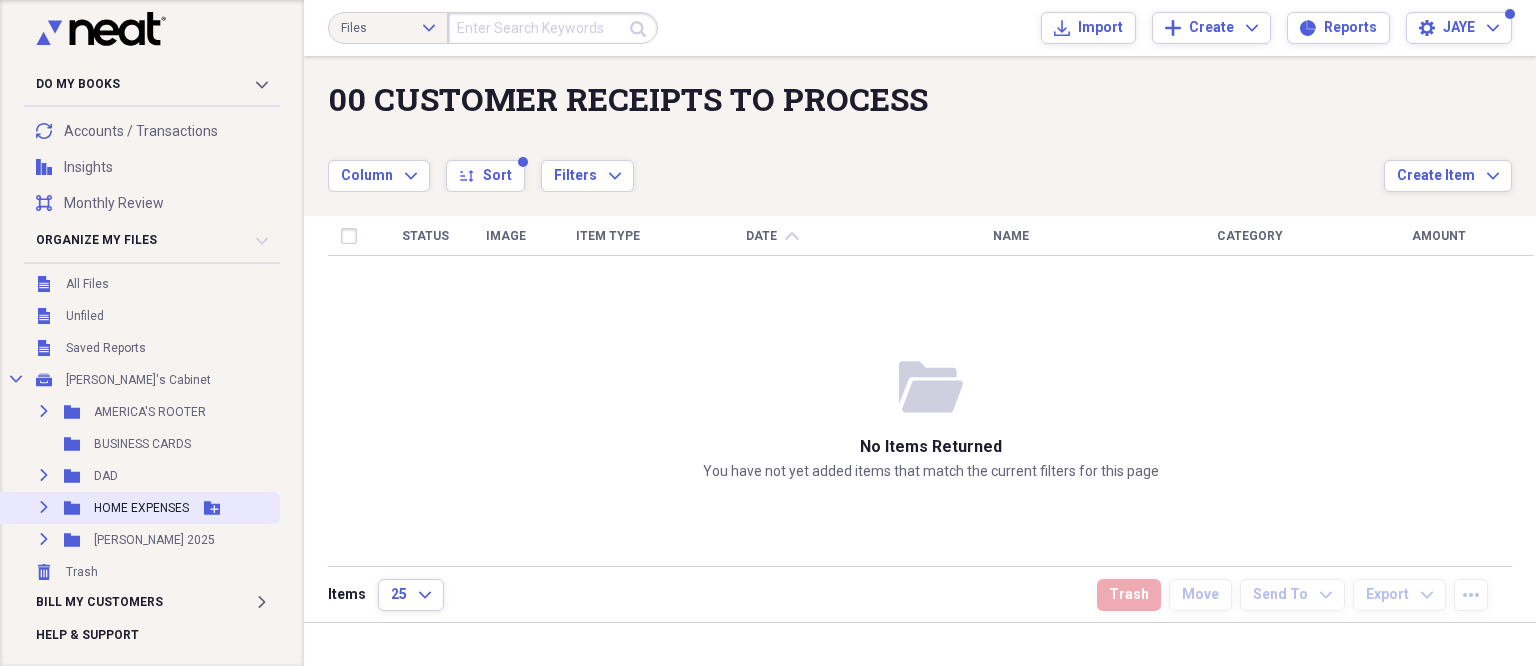 click 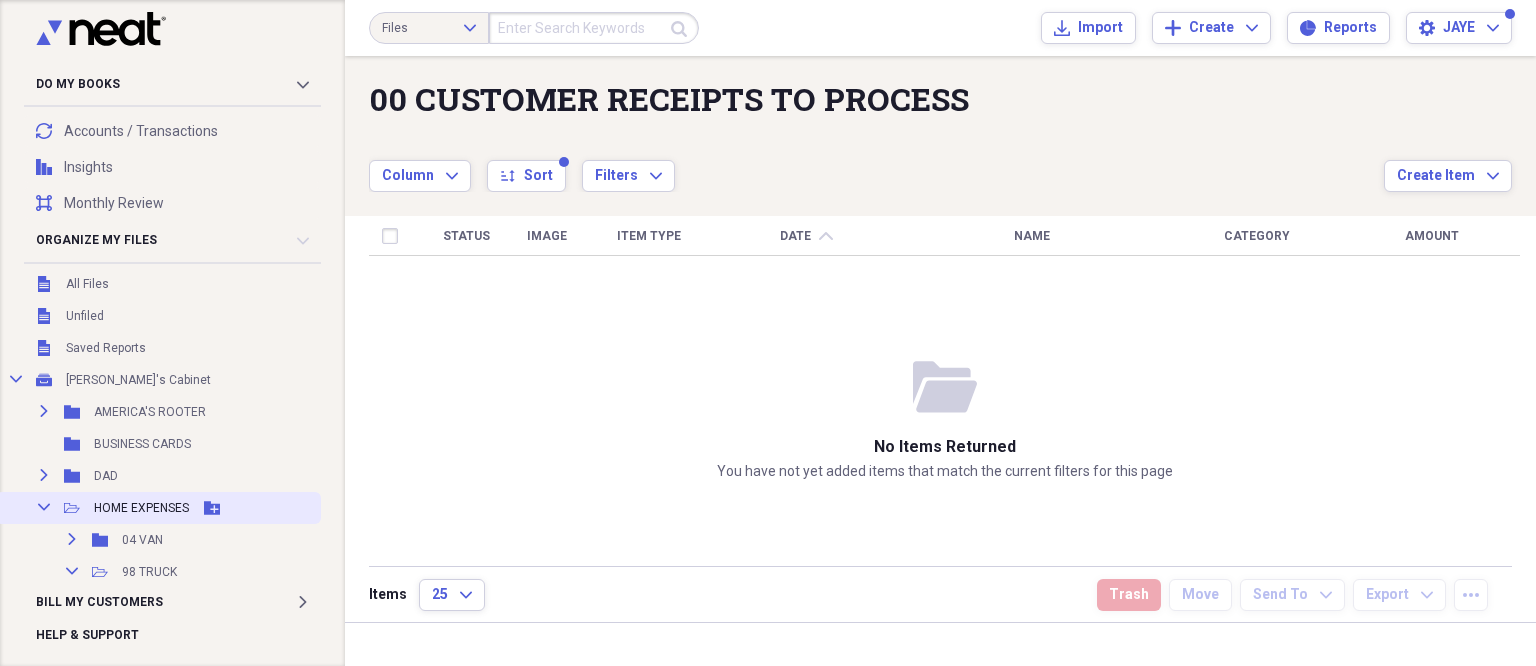 scroll, scrollTop: 136, scrollLeft: 0, axis: vertical 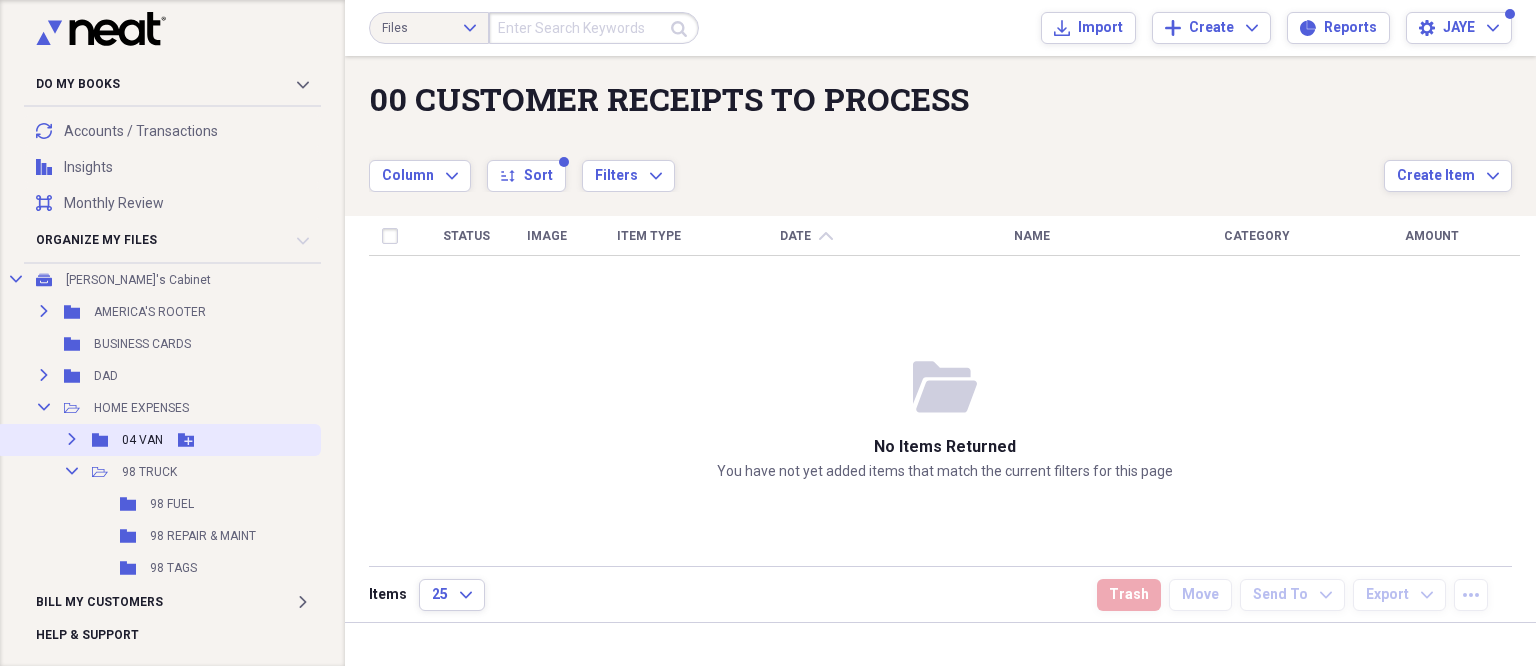click on "Expand" 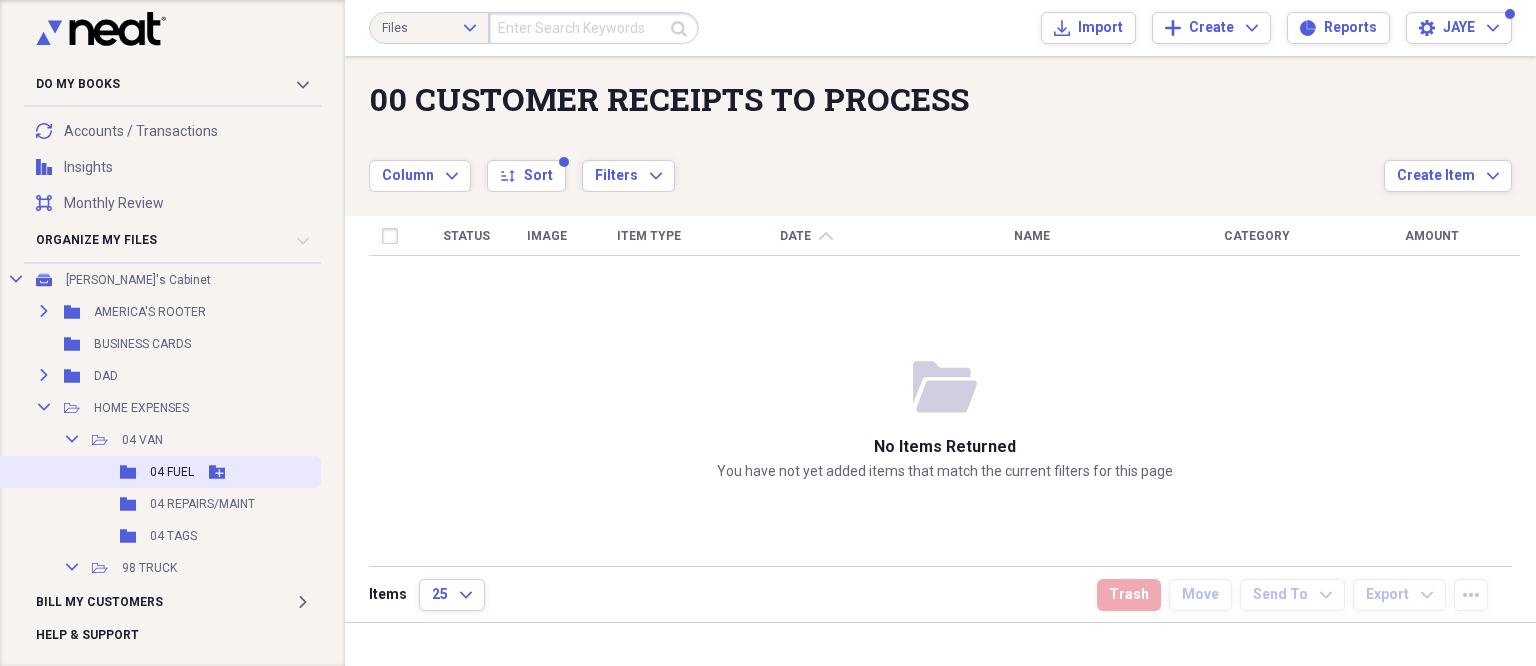 click on "04 FUEL" at bounding box center [172, 472] 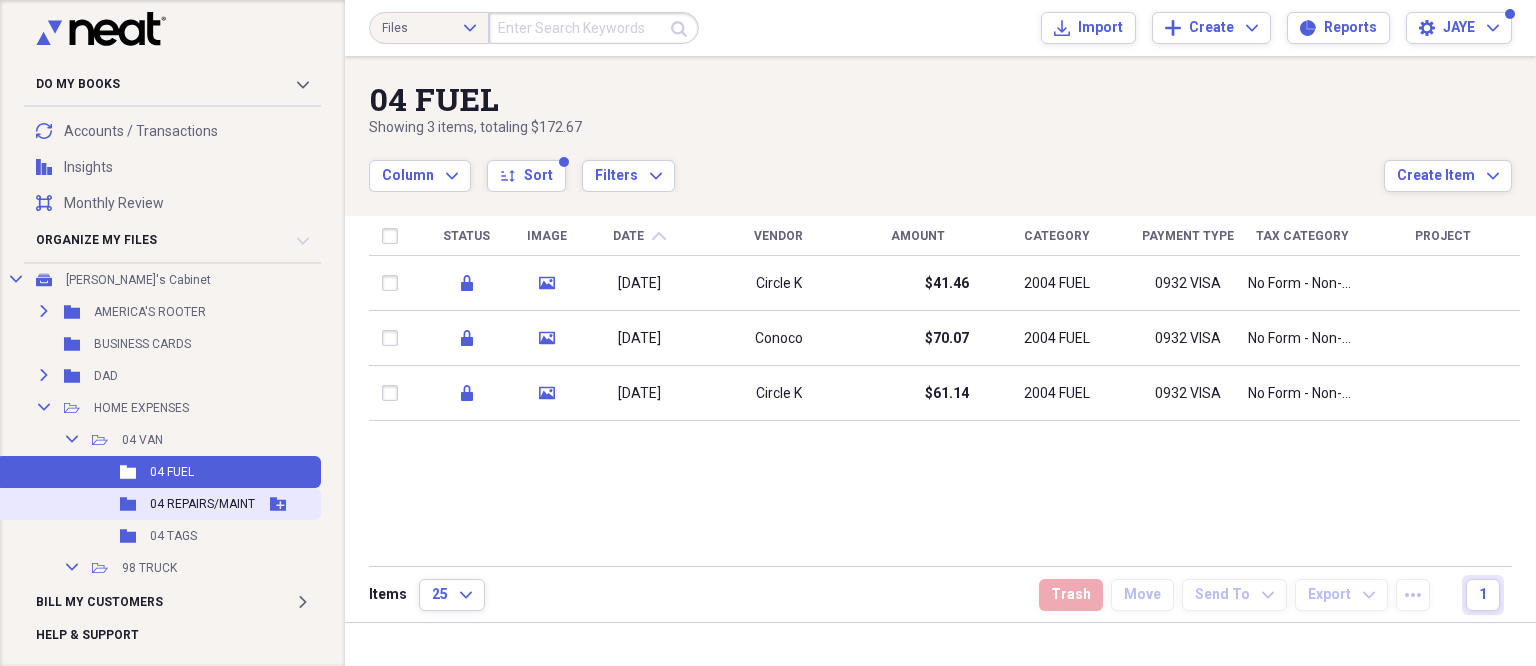 click on "04 REPAIRS/MAINT" at bounding box center [202, 504] 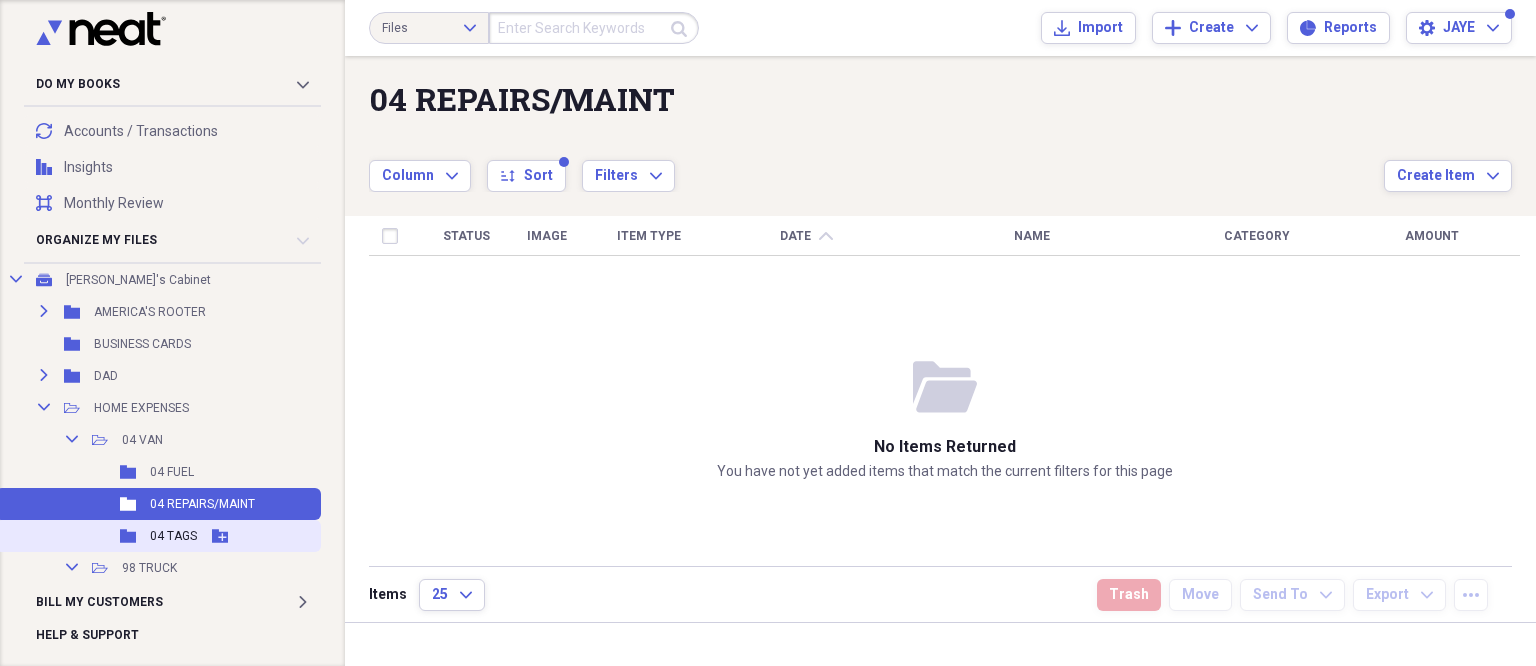 click on "04 TAGS" at bounding box center [173, 536] 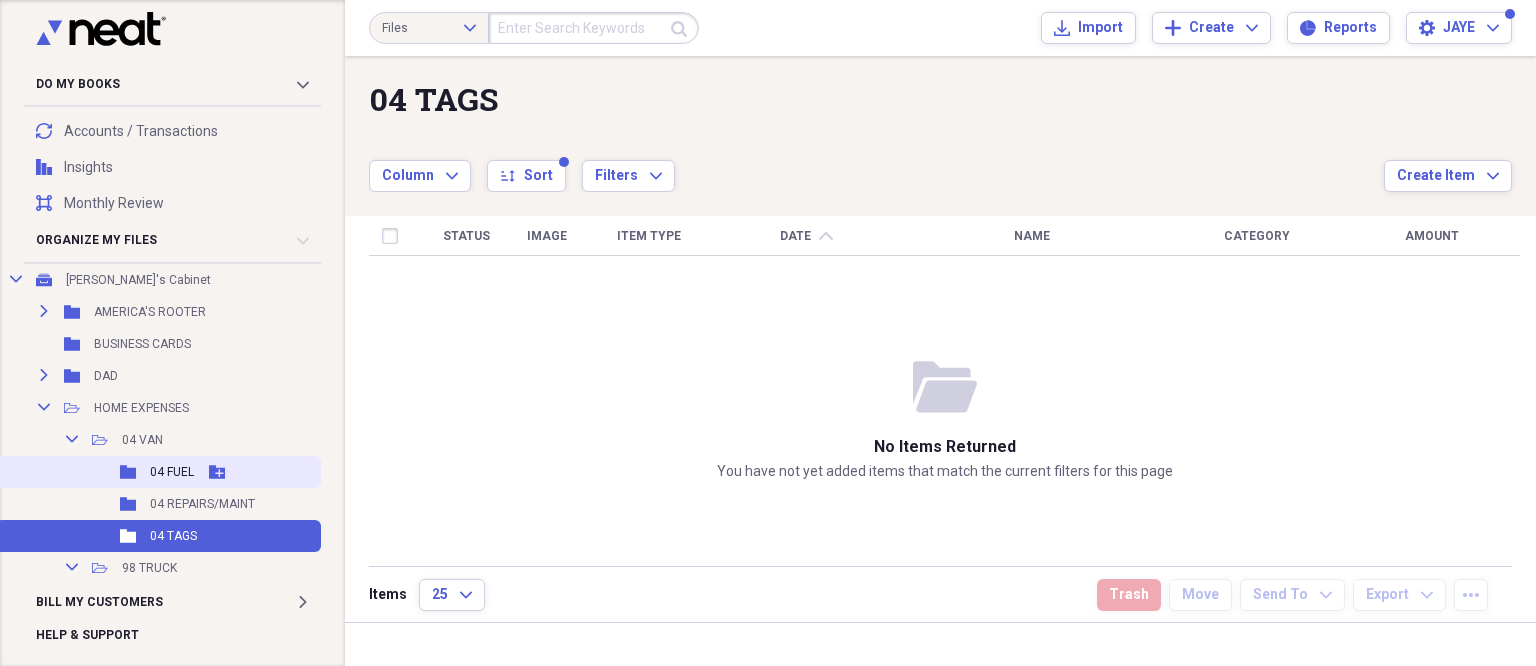 click on "04 FUEL" at bounding box center (172, 472) 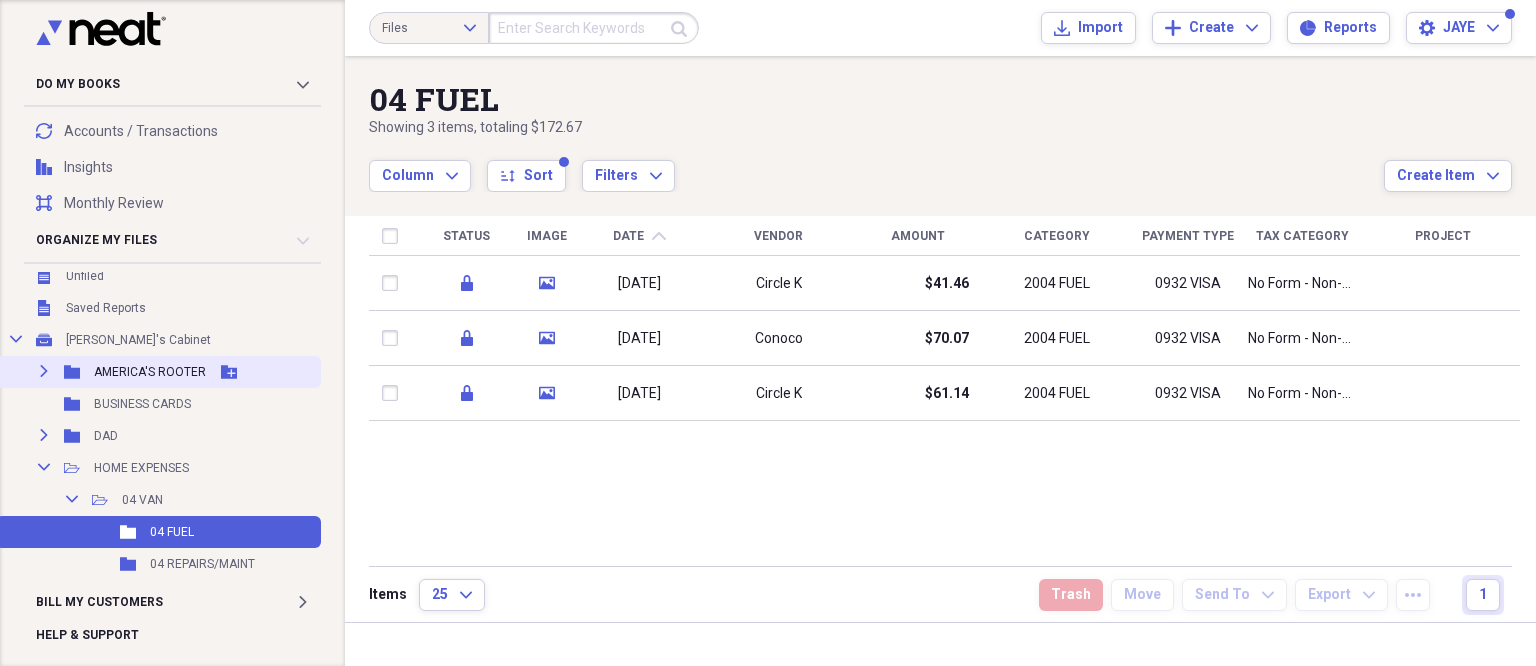scroll, scrollTop: 0, scrollLeft: 0, axis: both 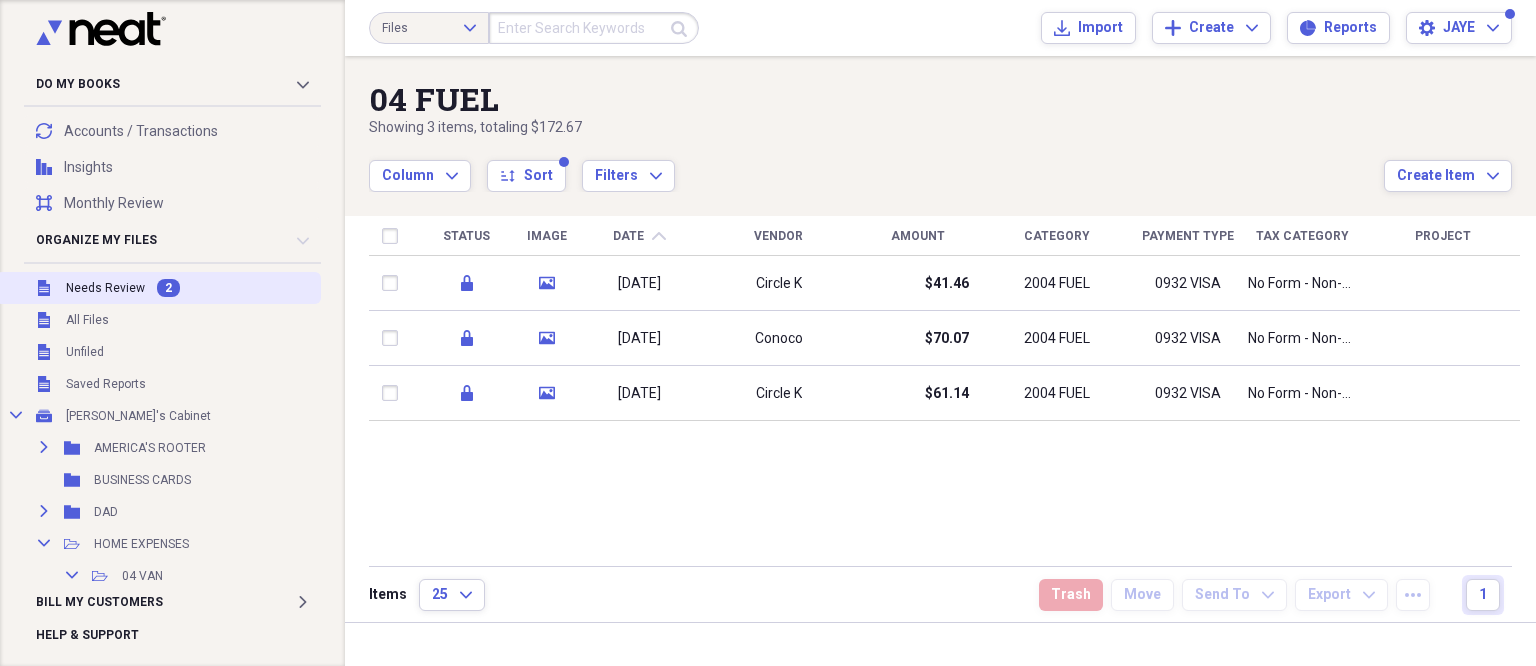 click on "Needs Review" at bounding box center [105, 288] 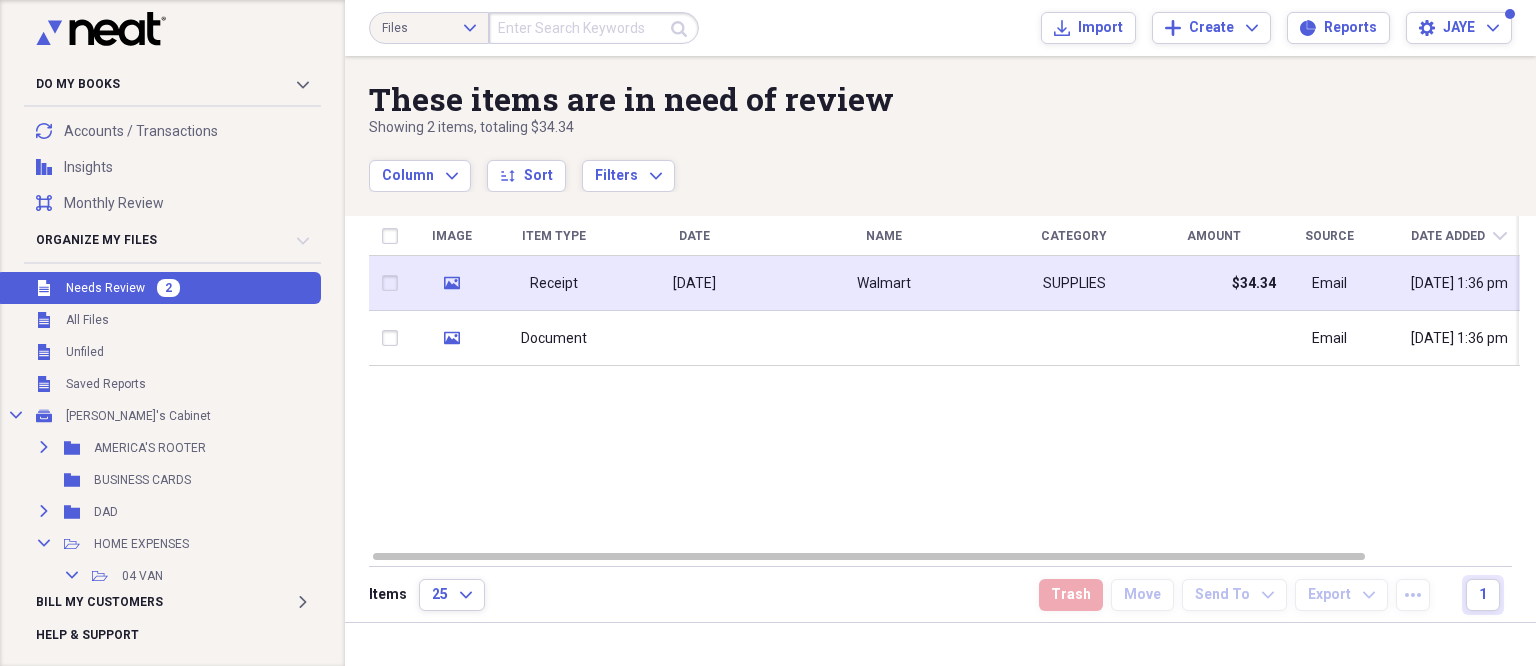 click on "Walmart" at bounding box center [884, 283] 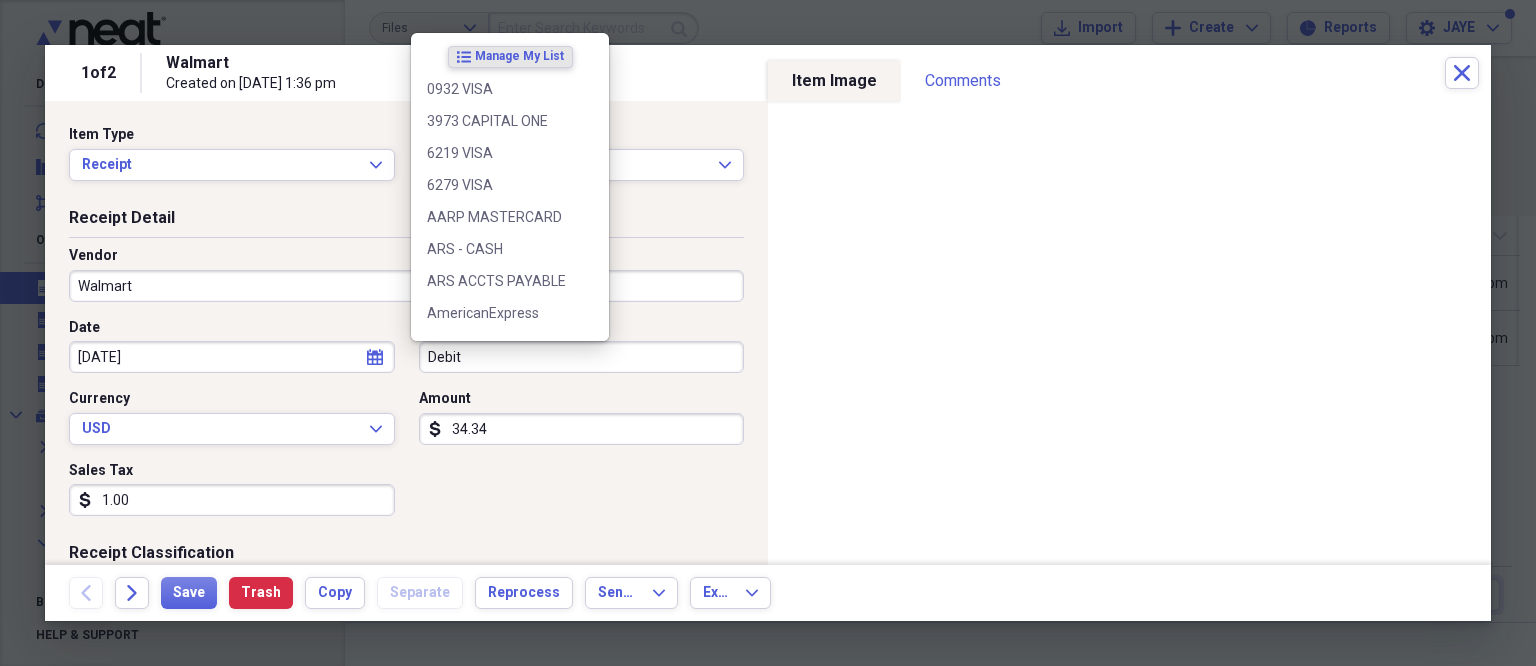 click on "Debit" at bounding box center [582, 357] 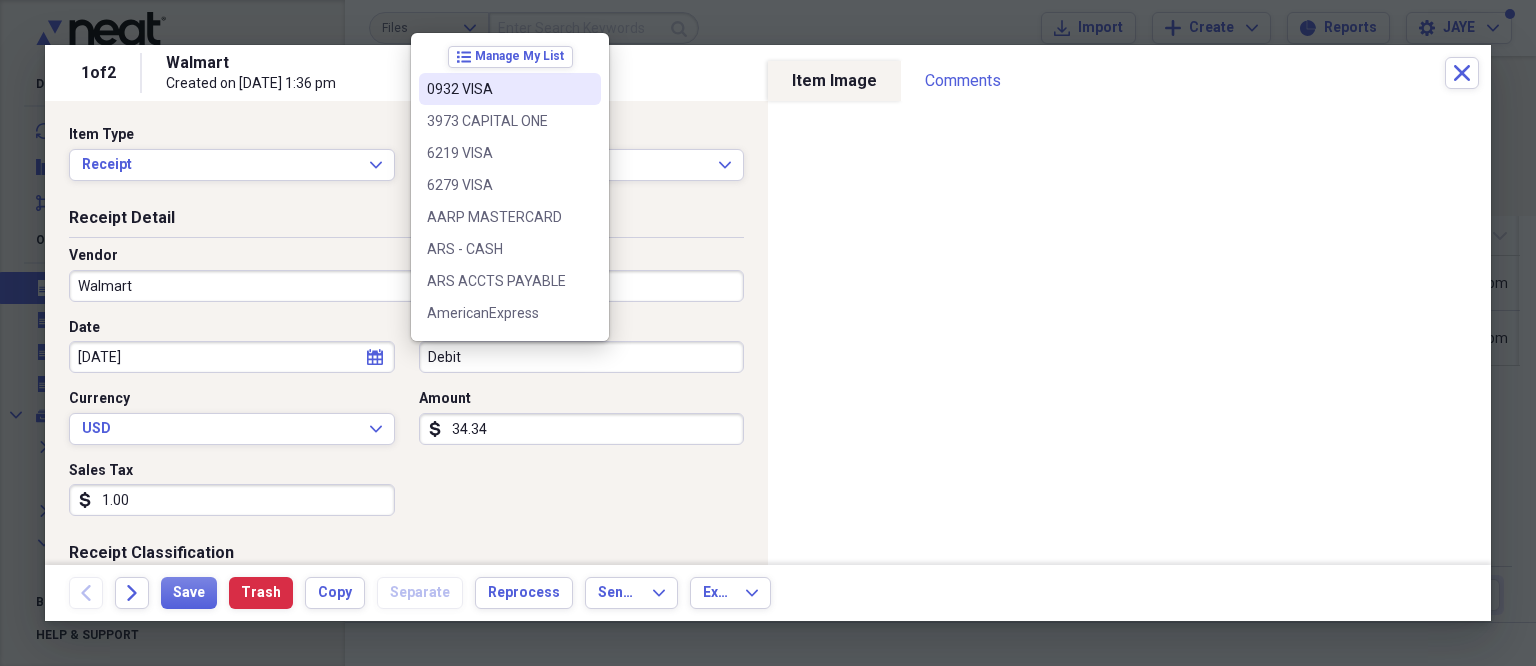 click on "0932 VISA" at bounding box center (510, 89) 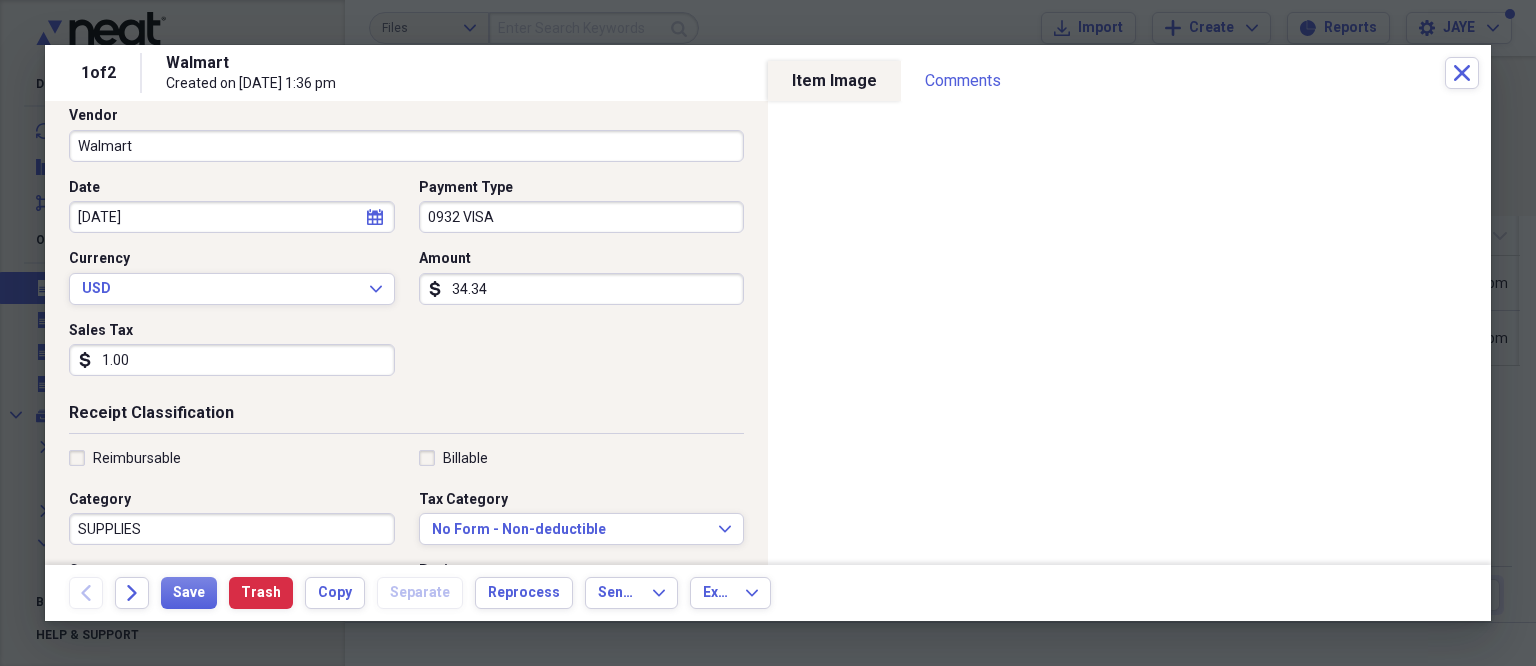 scroll, scrollTop: 200, scrollLeft: 0, axis: vertical 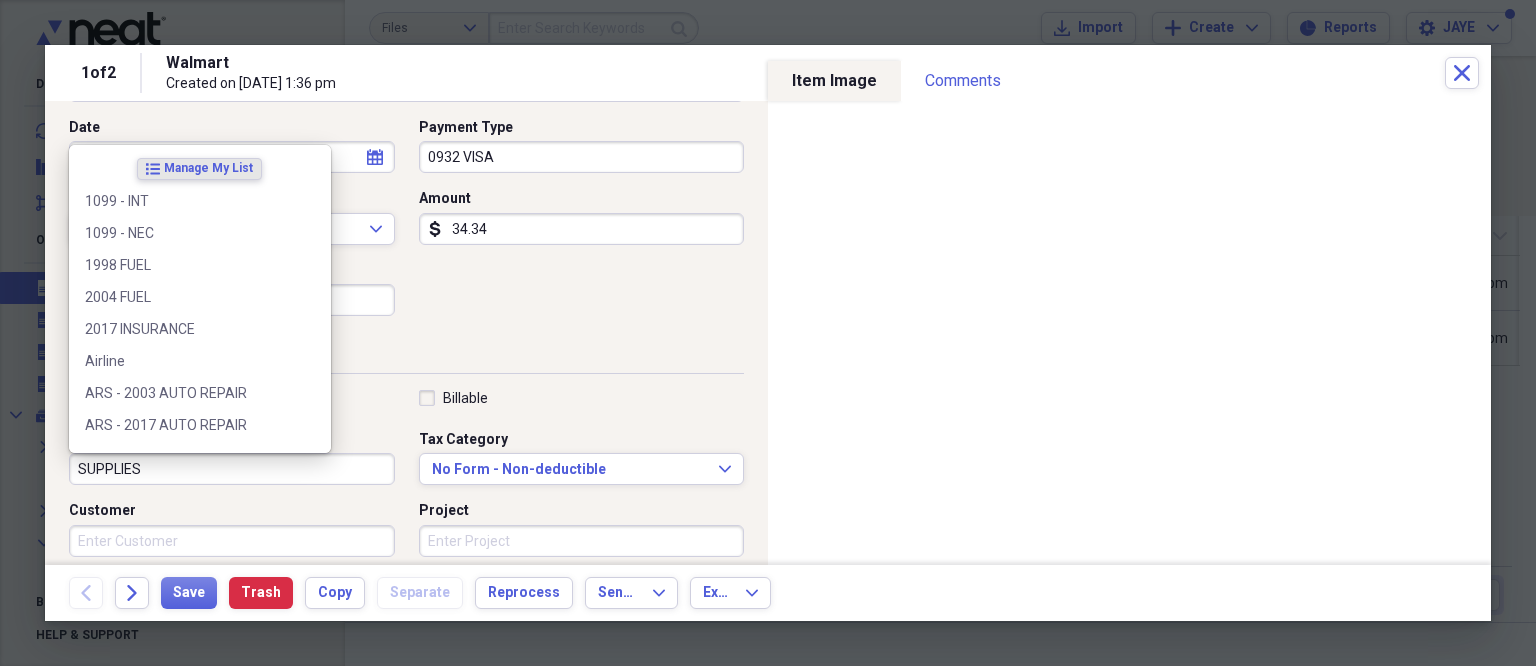 click on "SUPPLIES" at bounding box center (232, 469) 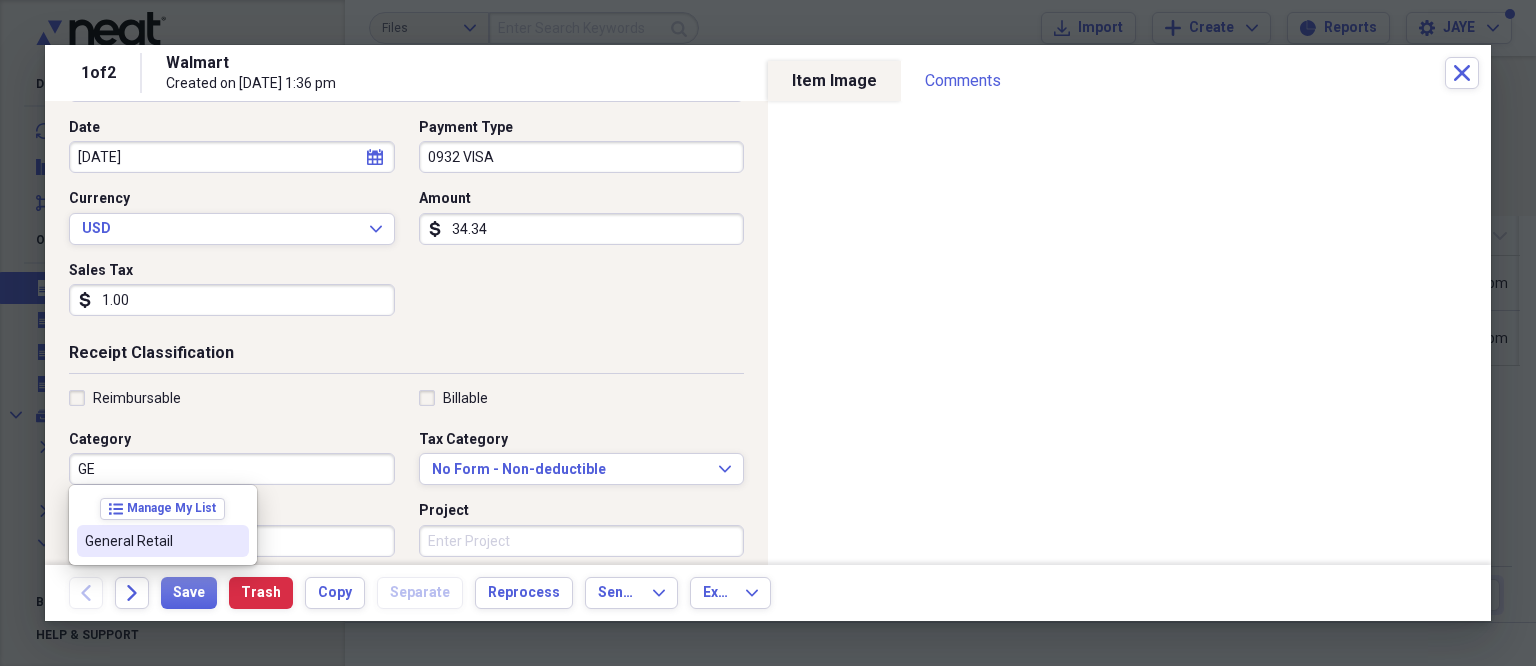 click on "General Retail" at bounding box center (151, 541) 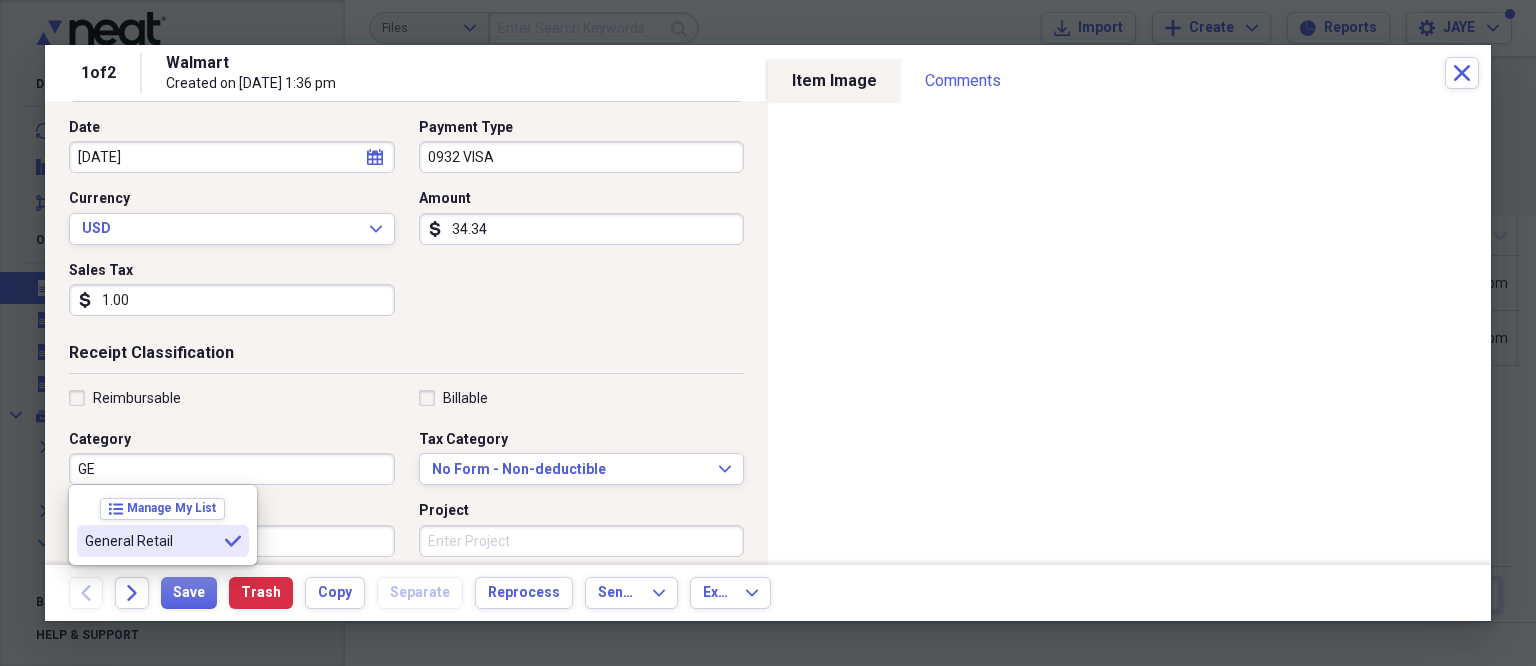 type on "General Retail" 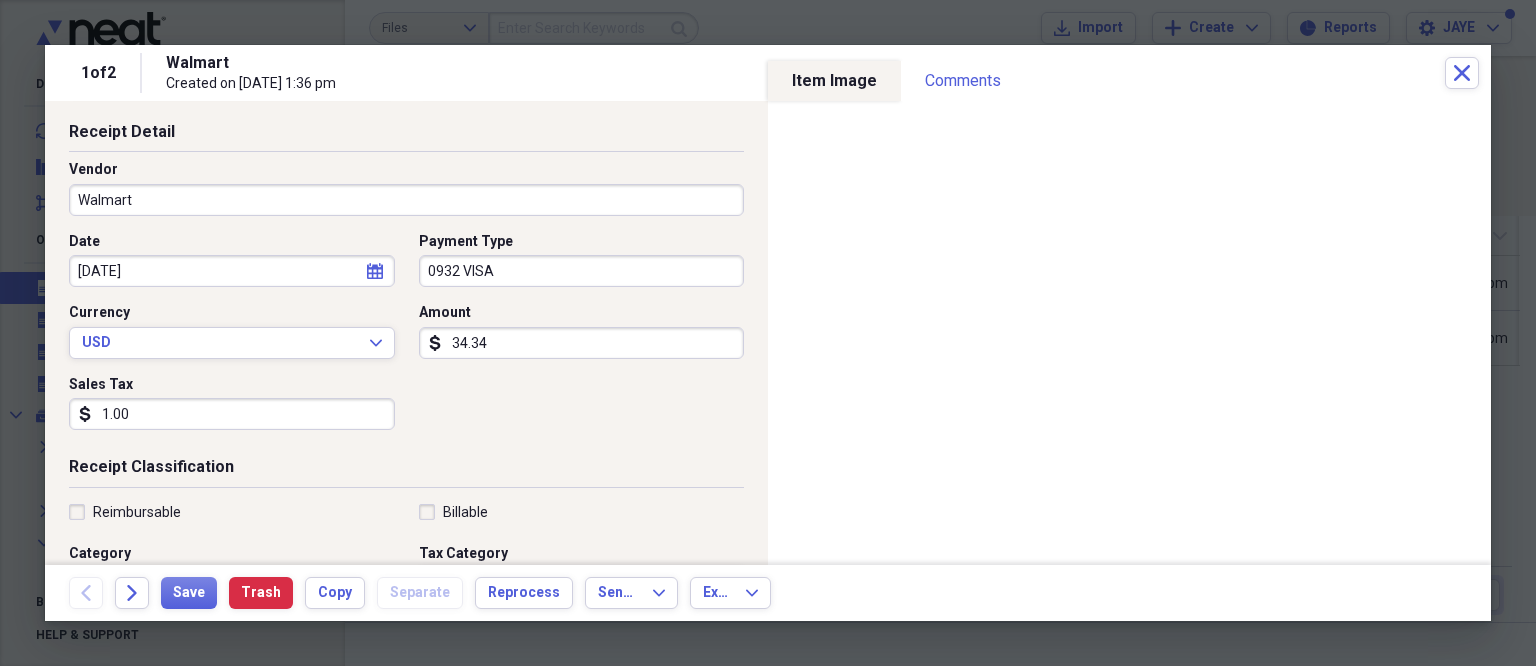 scroll, scrollTop: 0, scrollLeft: 0, axis: both 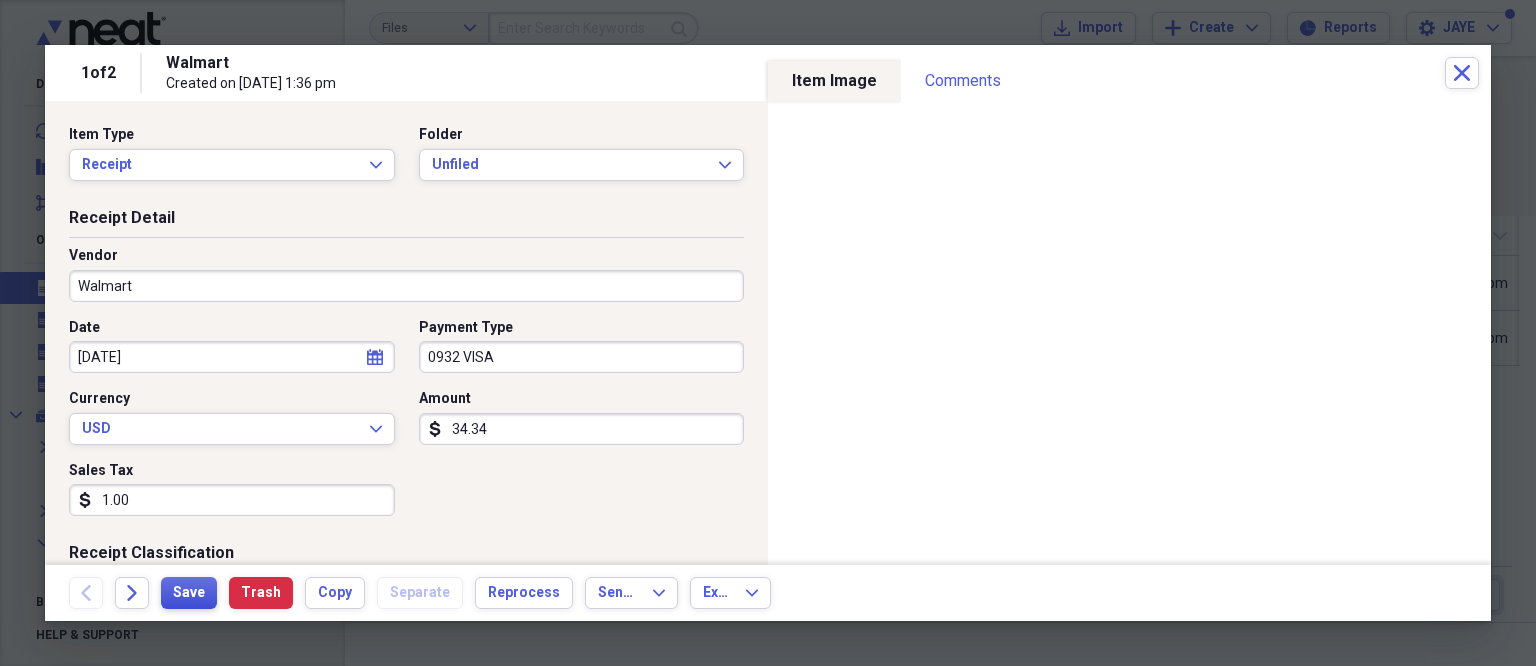 click on "Save" at bounding box center (189, 593) 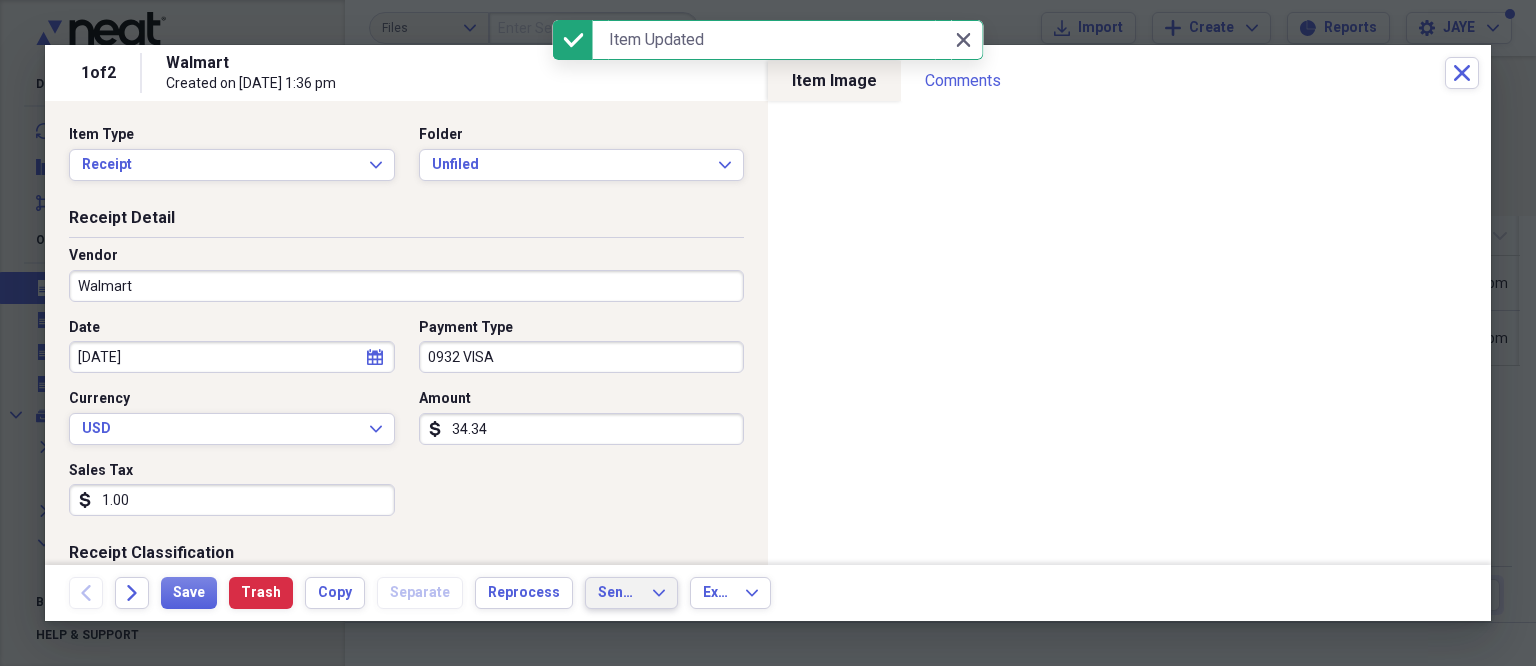 click on "Expand" 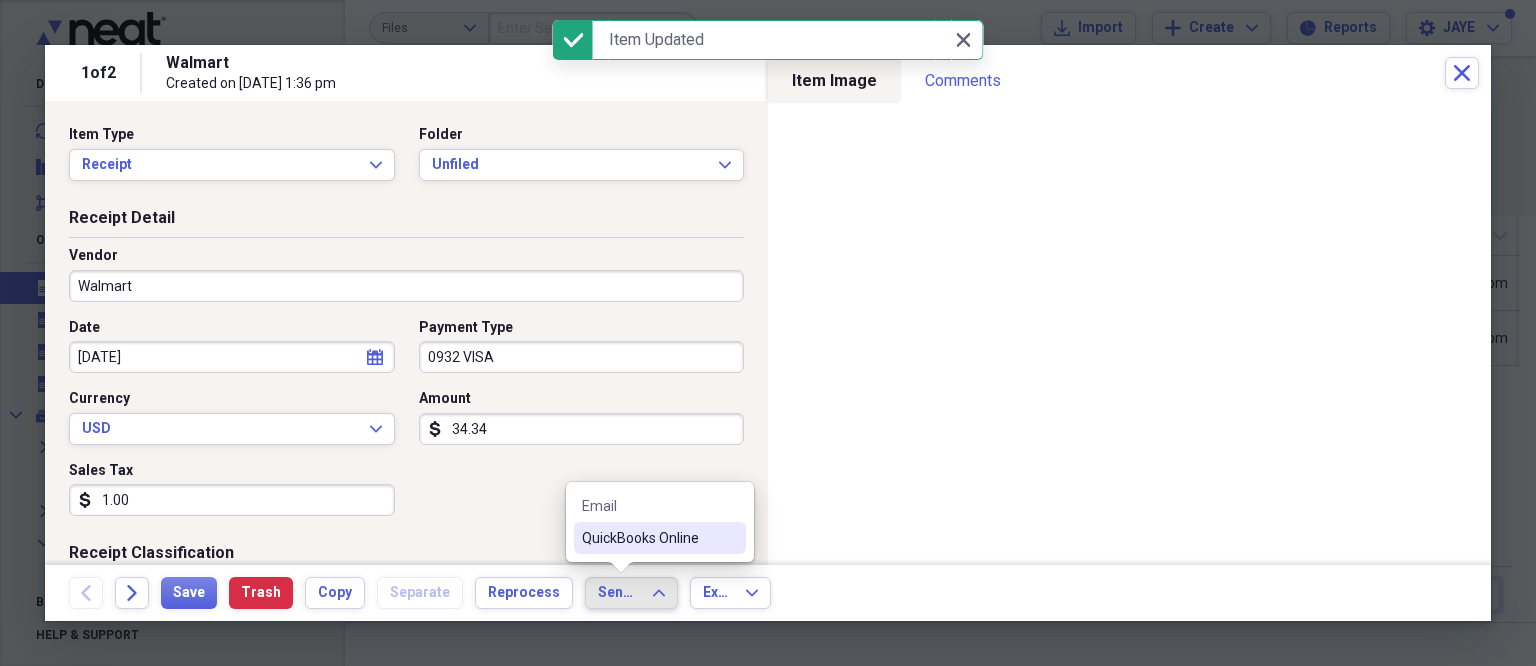click on "QuickBooks Online" at bounding box center [648, 538] 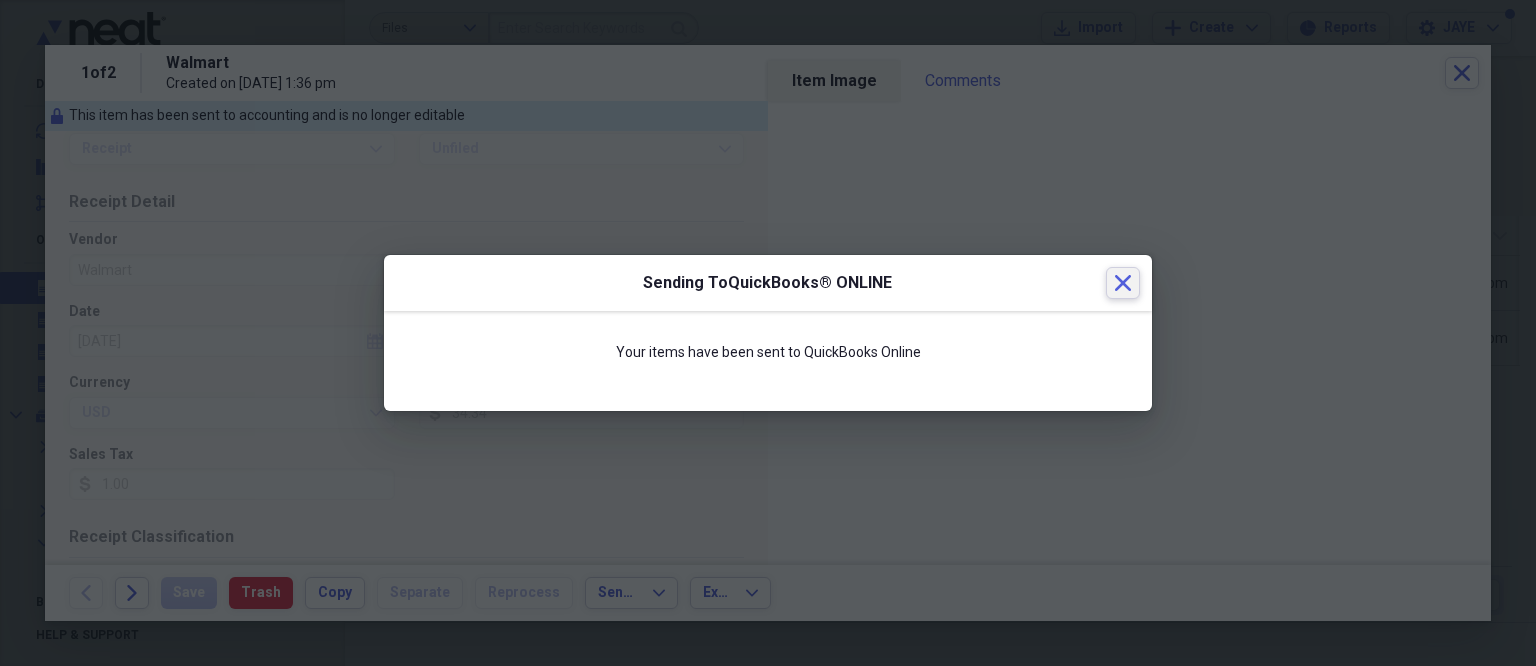 click on "Close" 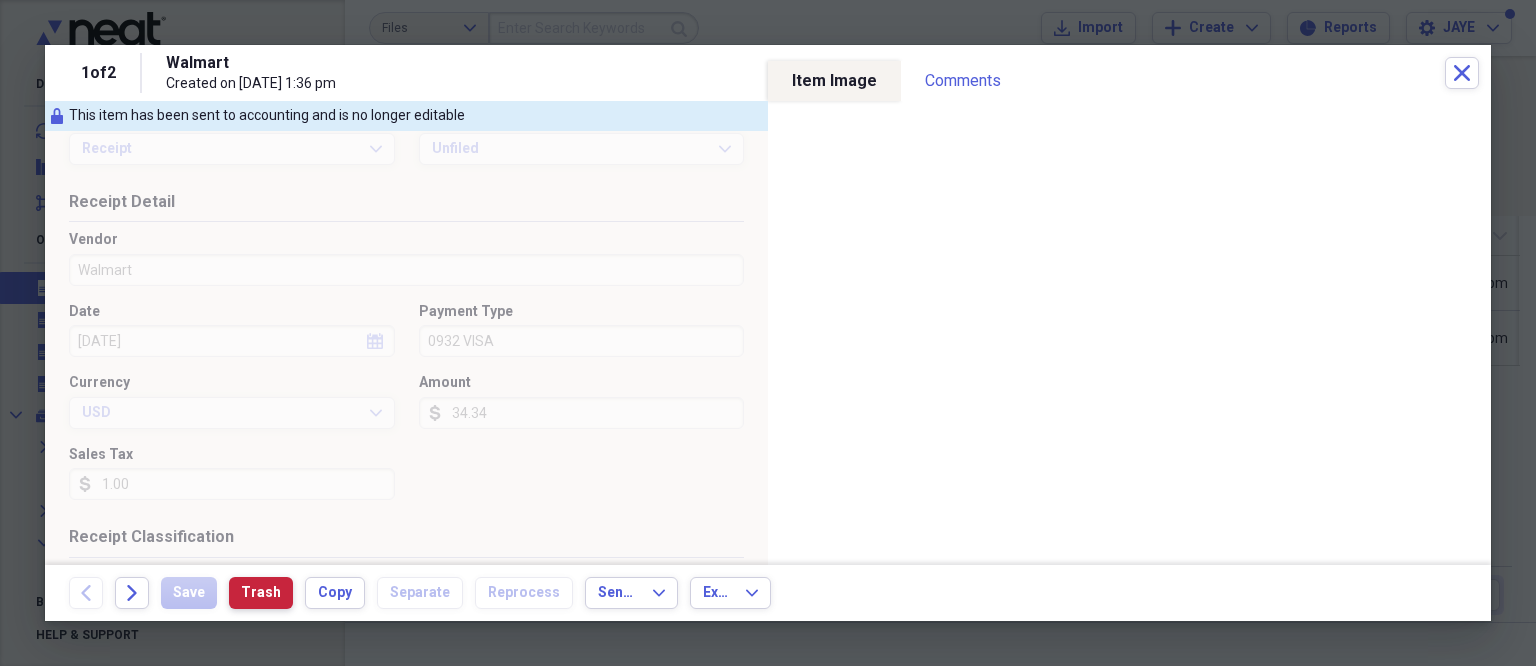 click on "Trash" at bounding box center (261, 593) 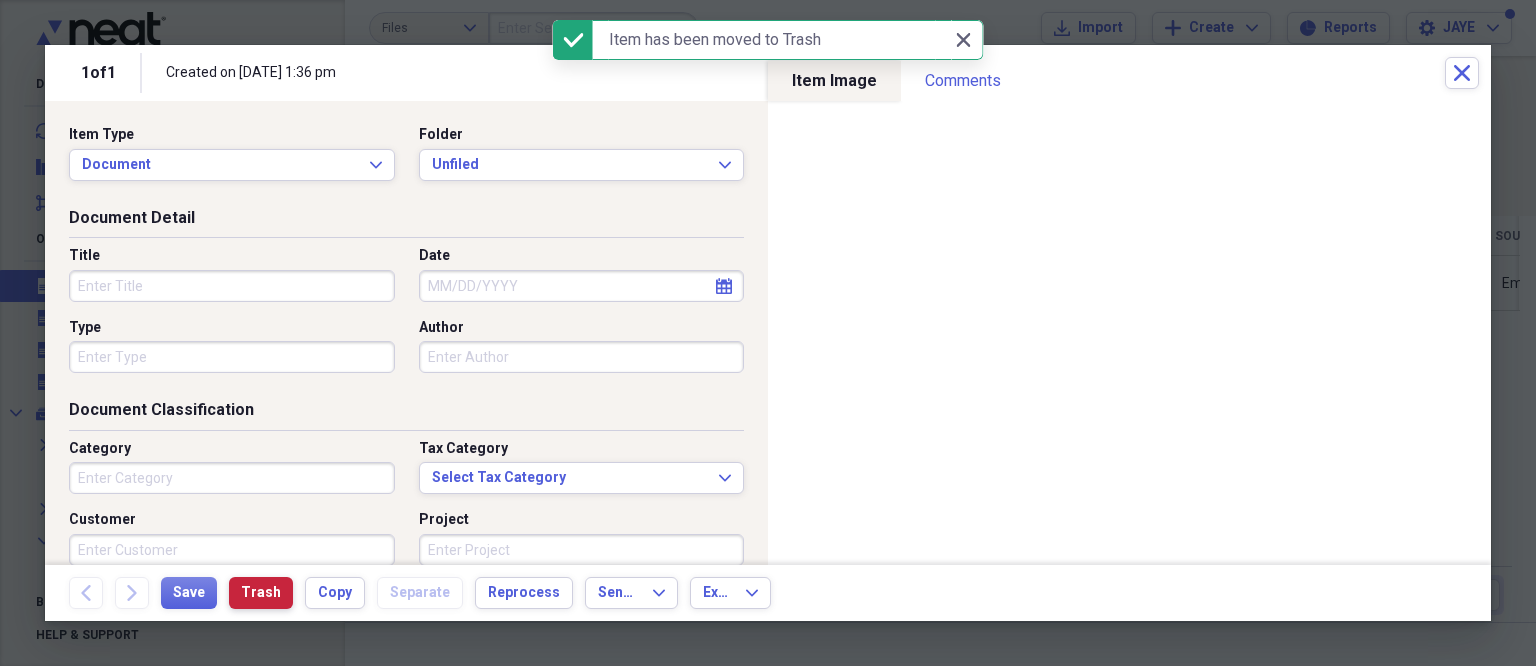 click on "Trash" at bounding box center (261, 593) 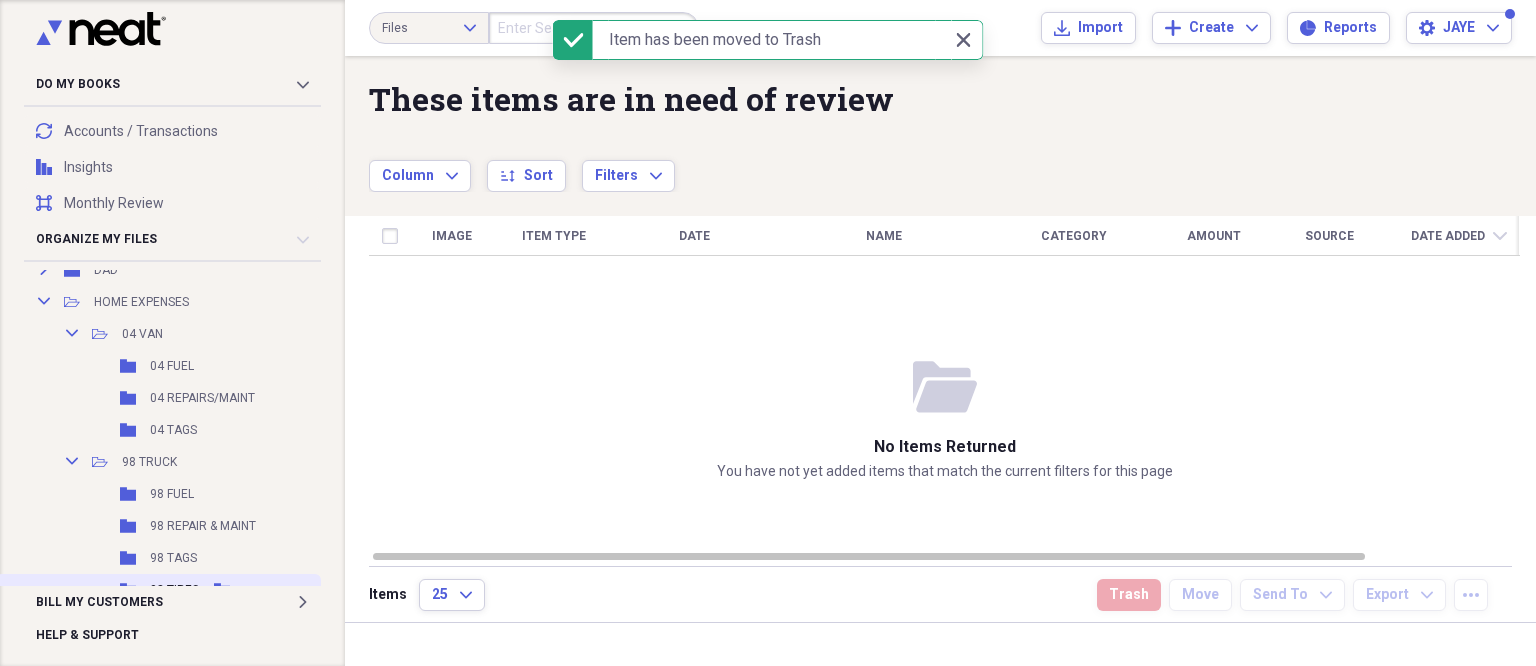 scroll, scrollTop: 353, scrollLeft: 0, axis: vertical 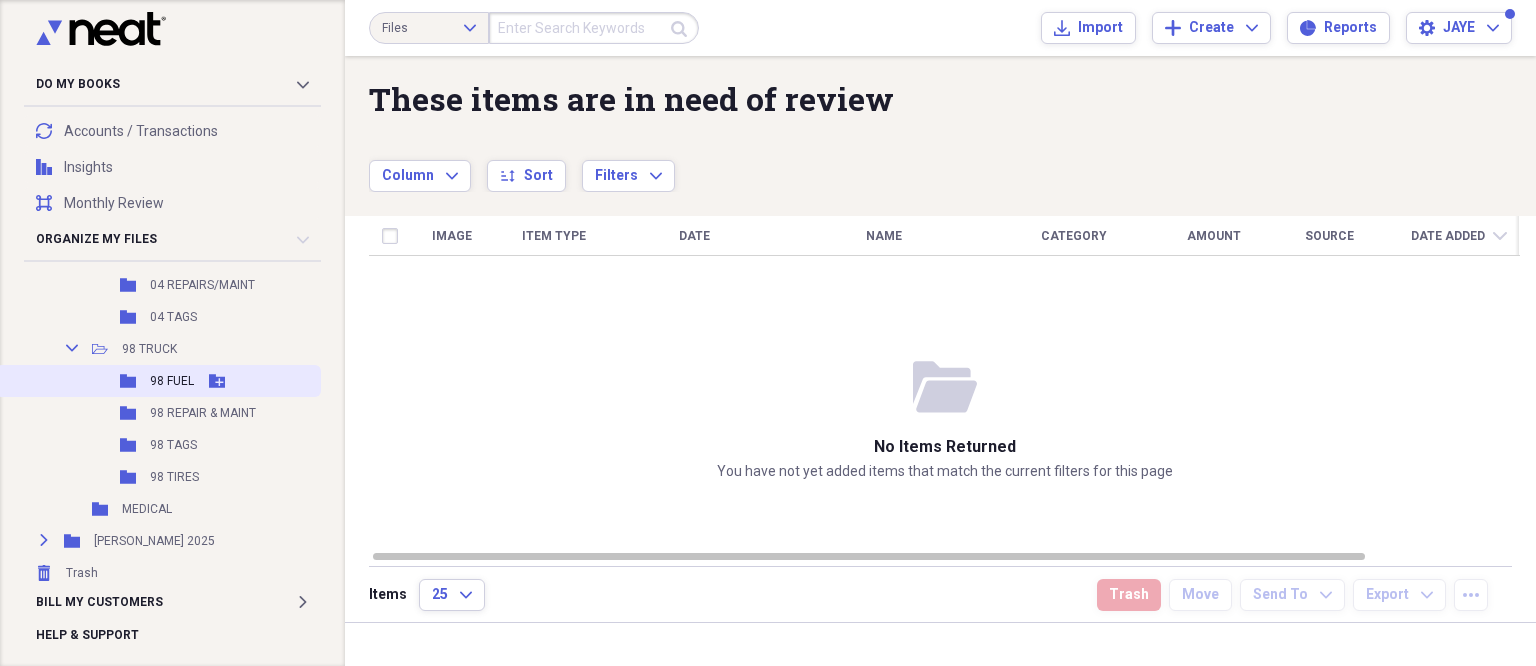 click on "Folder 98 FUEL Add Folder" at bounding box center (158, 381) 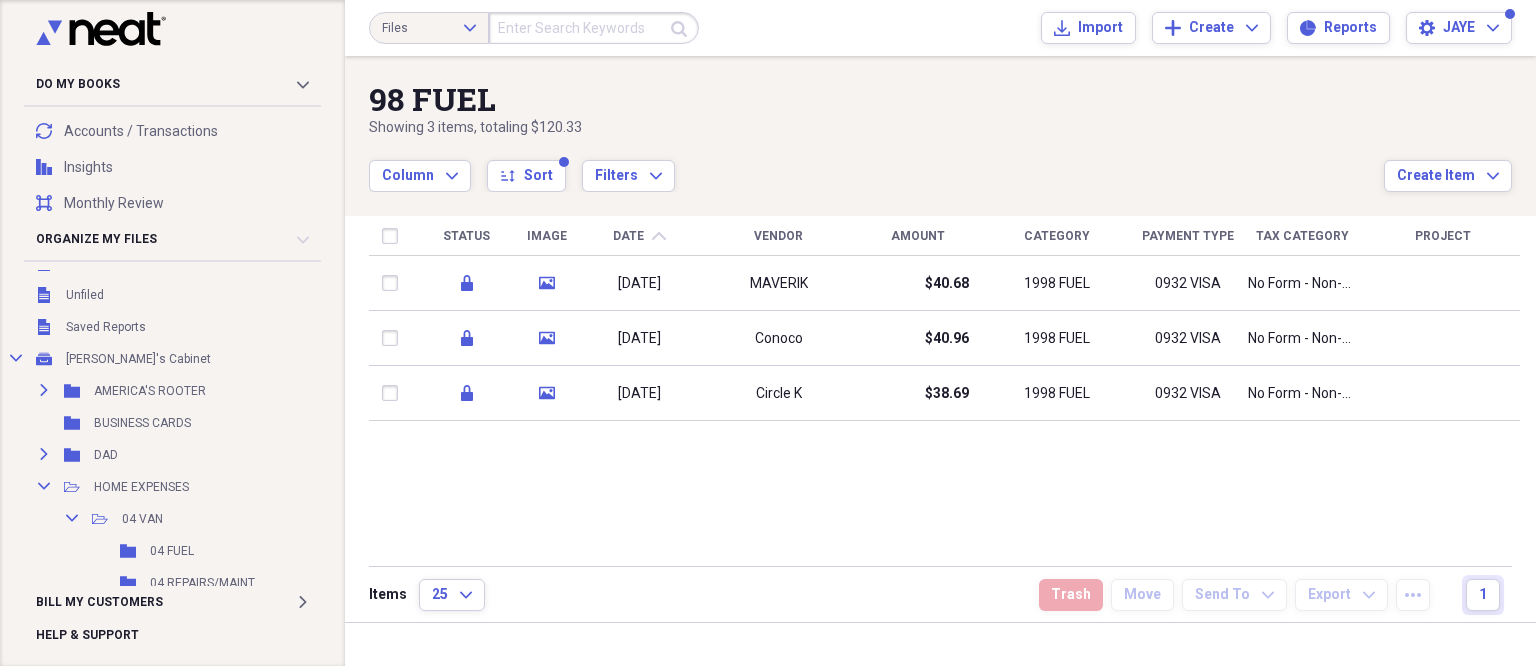 scroll, scrollTop: 253, scrollLeft: 0, axis: vertical 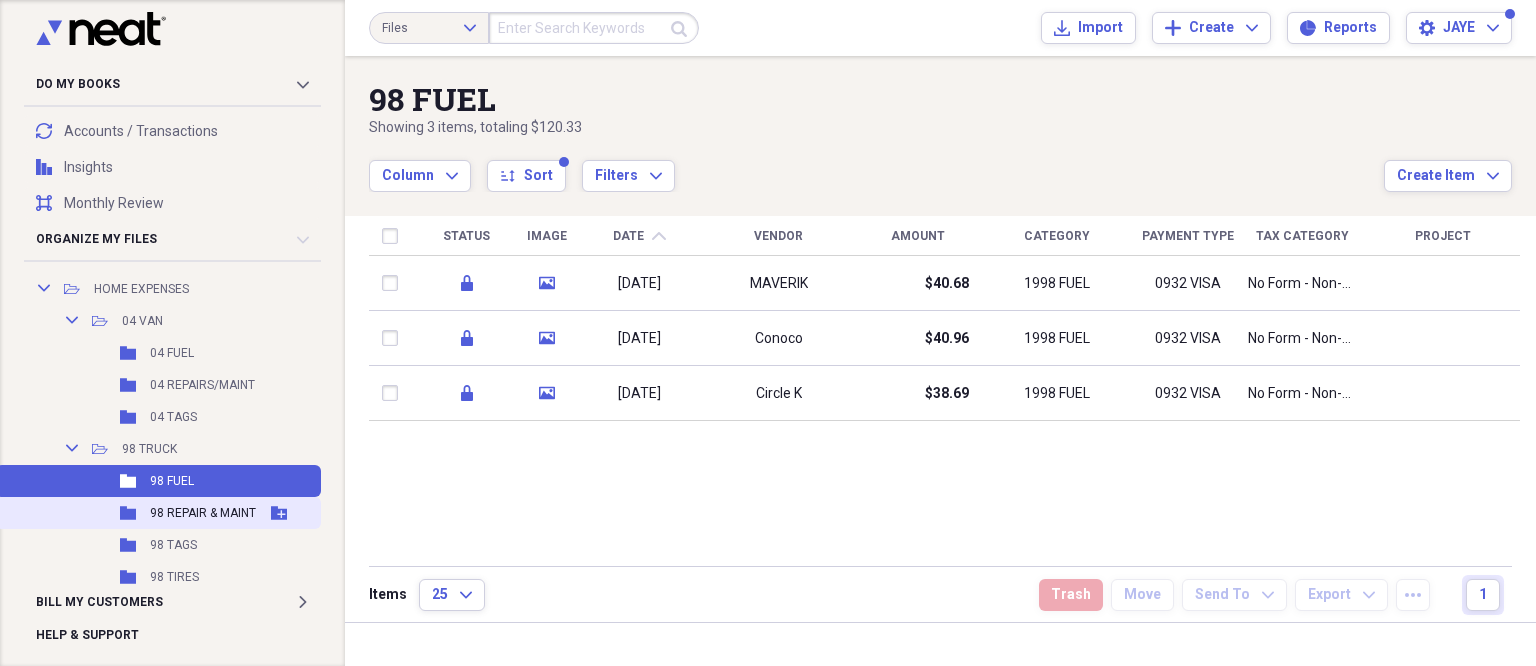 click on "98 REPAIR & MAINT" at bounding box center (203, 513) 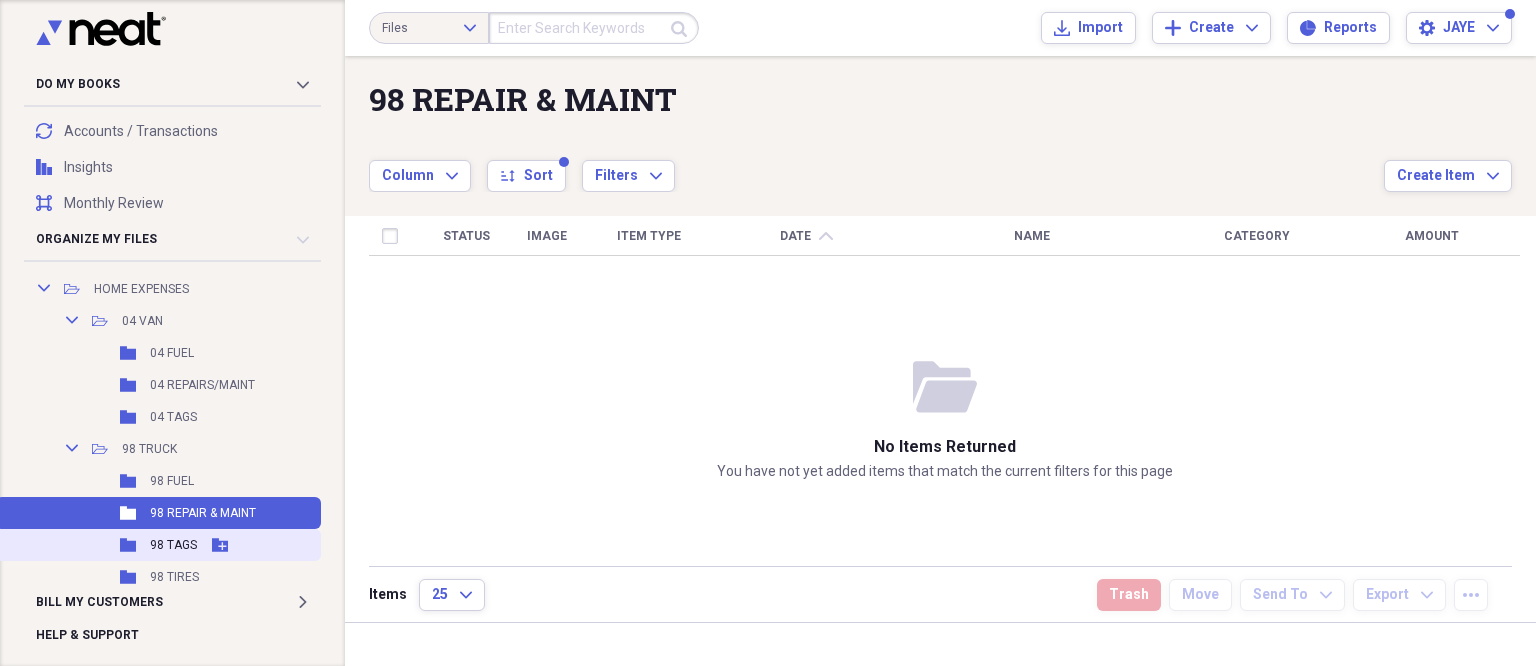 click on "98 TAGS" at bounding box center [173, 545] 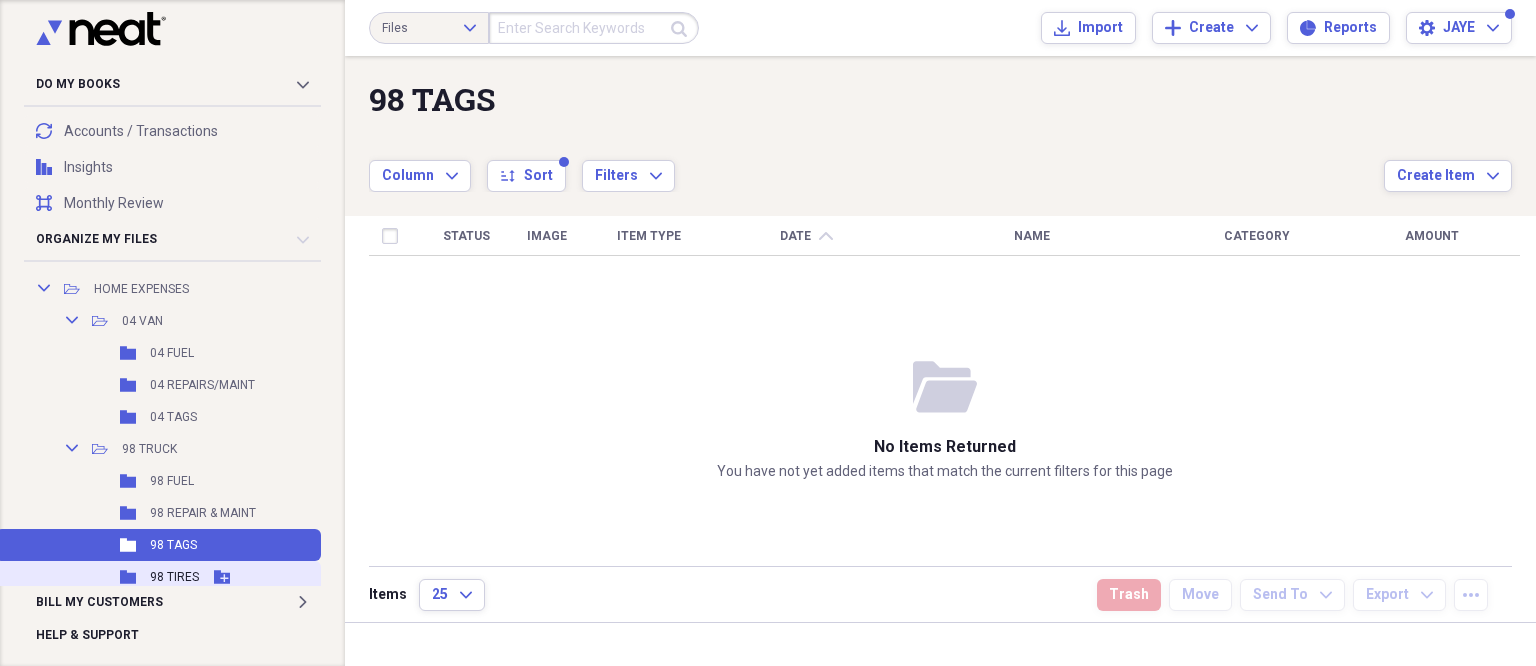 click on "98 TIRES" at bounding box center [174, 577] 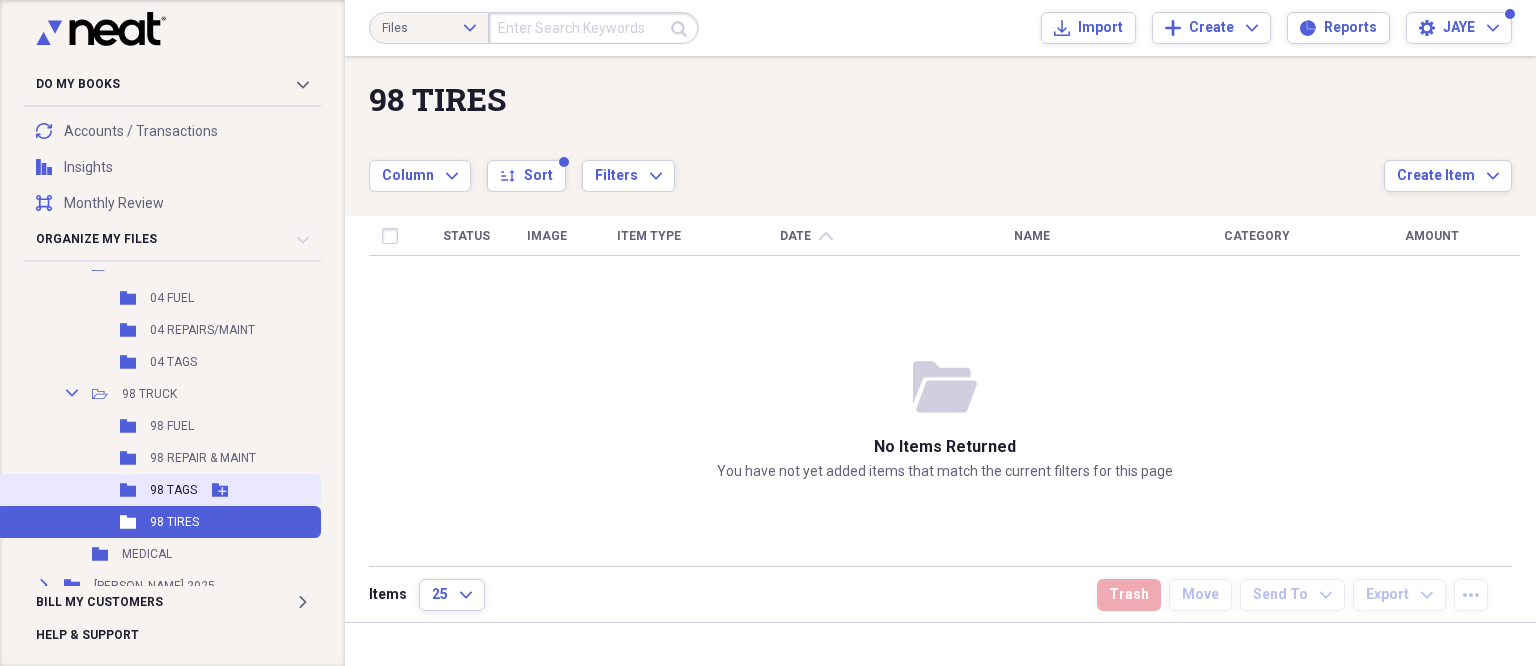 scroll, scrollTop: 353, scrollLeft: 0, axis: vertical 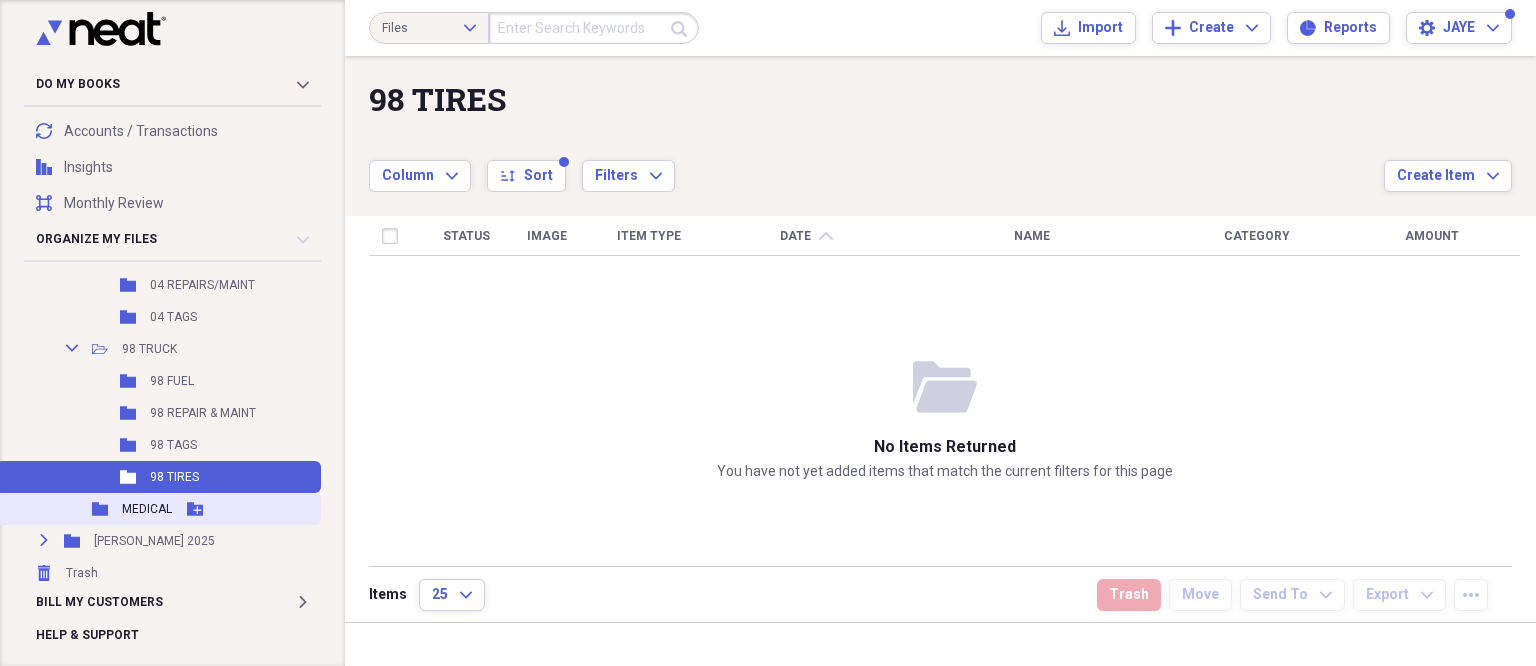 click on "MEDICAL" at bounding box center [147, 509] 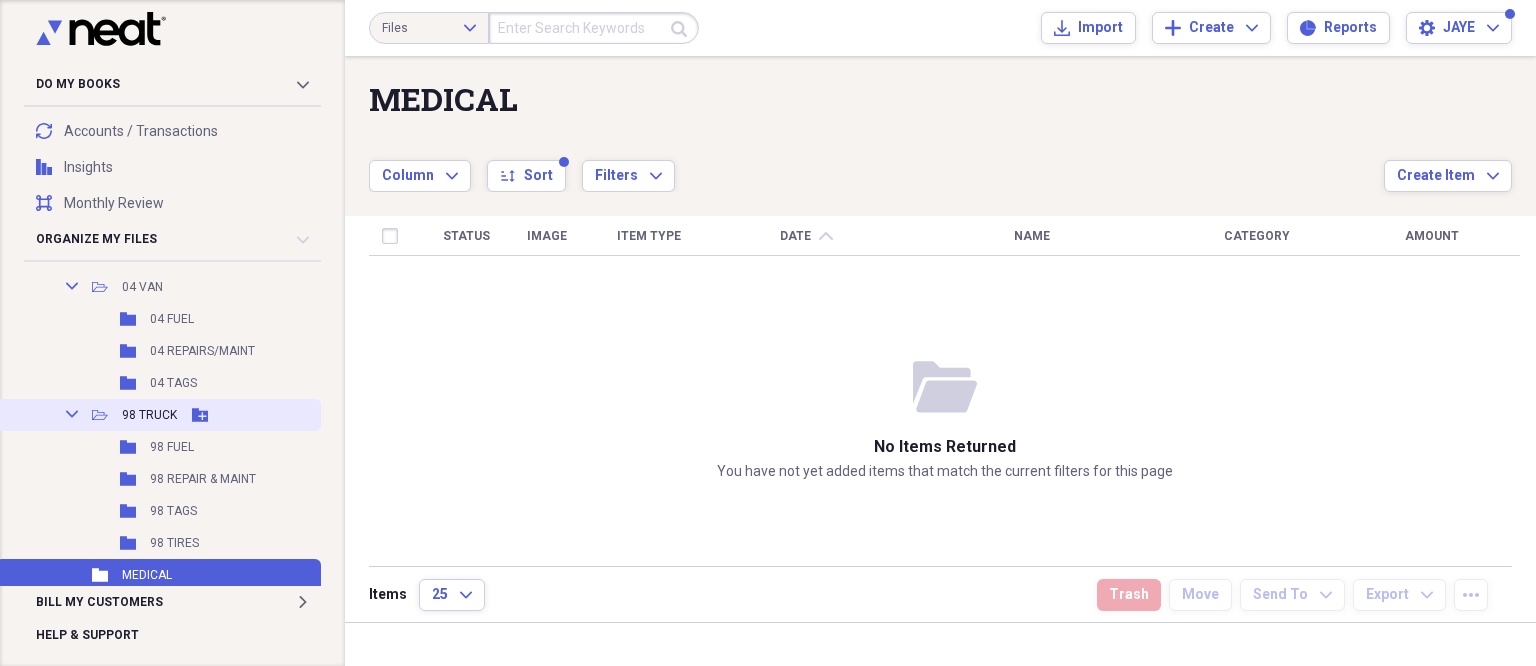 scroll, scrollTop: 253, scrollLeft: 0, axis: vertical 